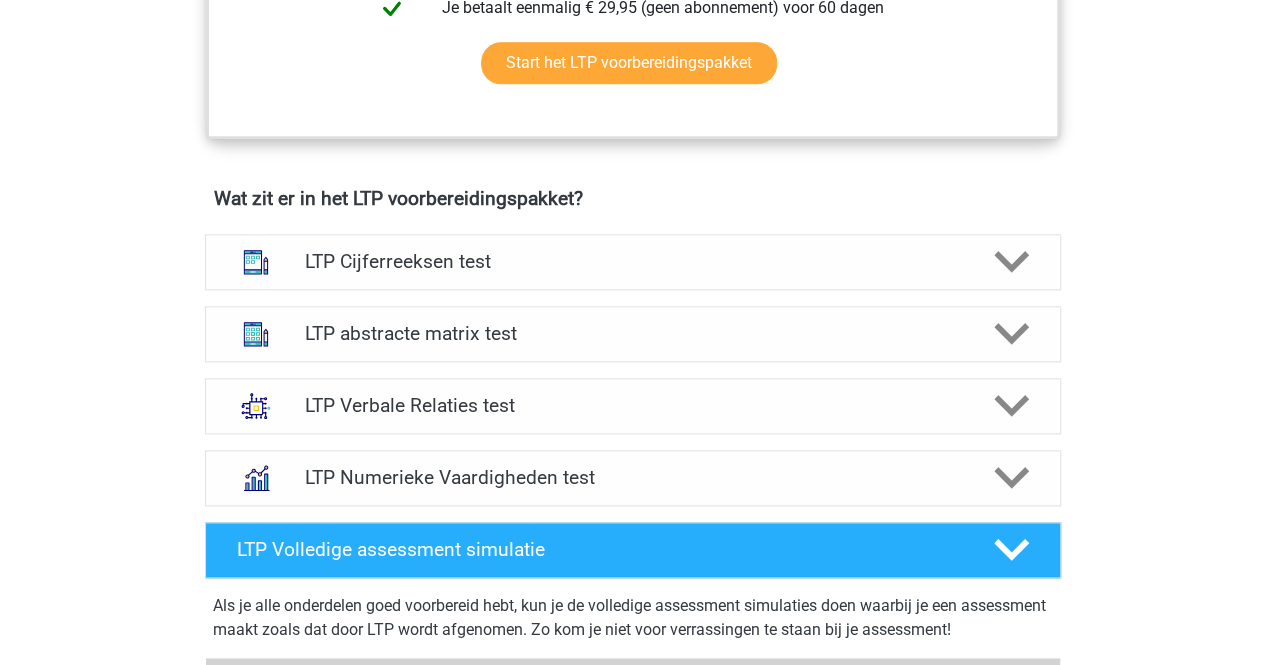 scroll, scrollTop: 1125, scrollLeft: 0, axis: vertical 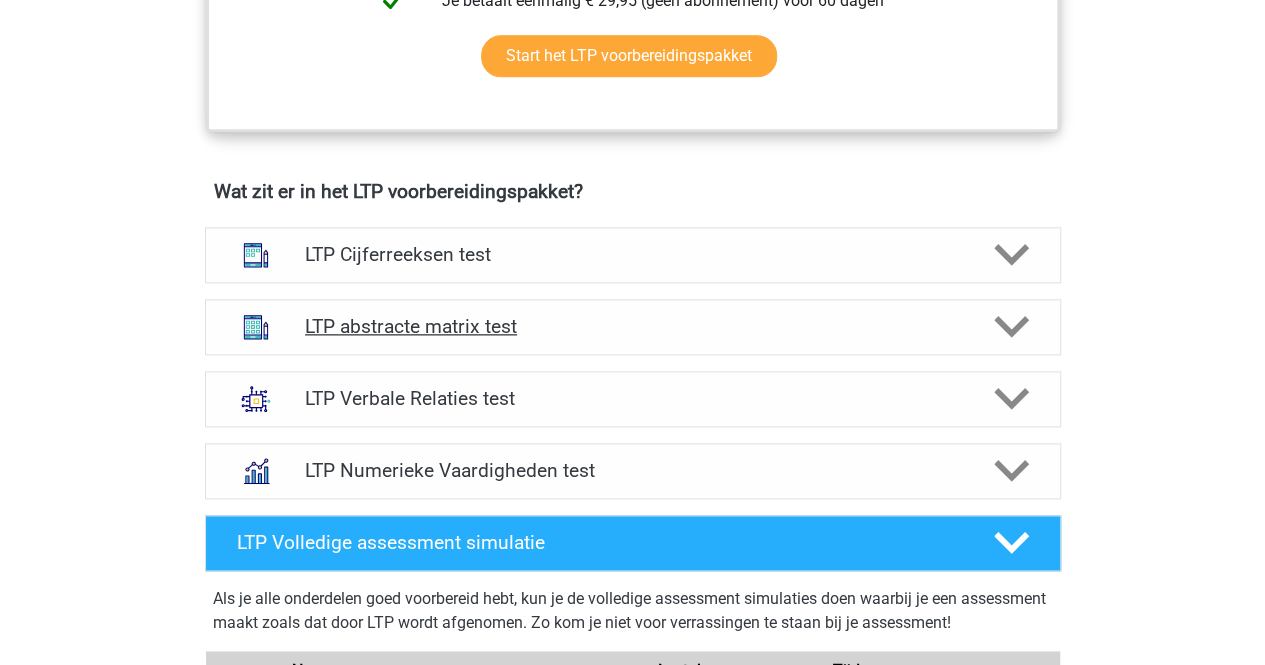 click 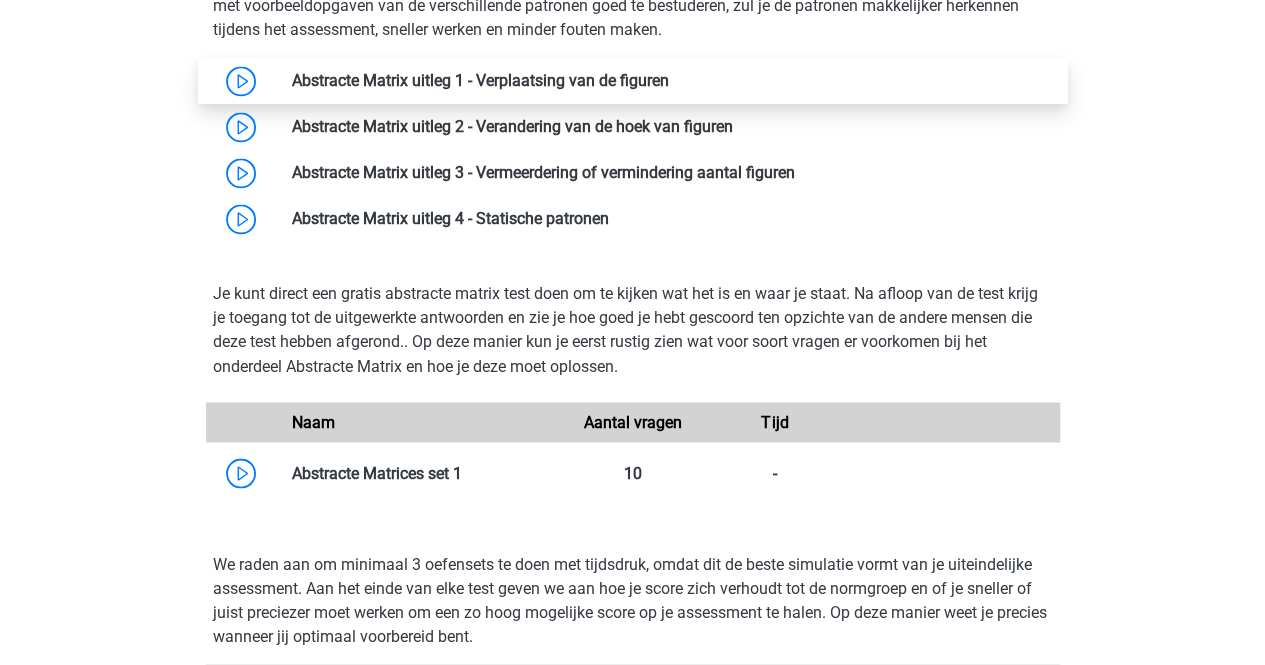scroll, scrollTop: 1529, scrollLeft: 0, axis: vertical 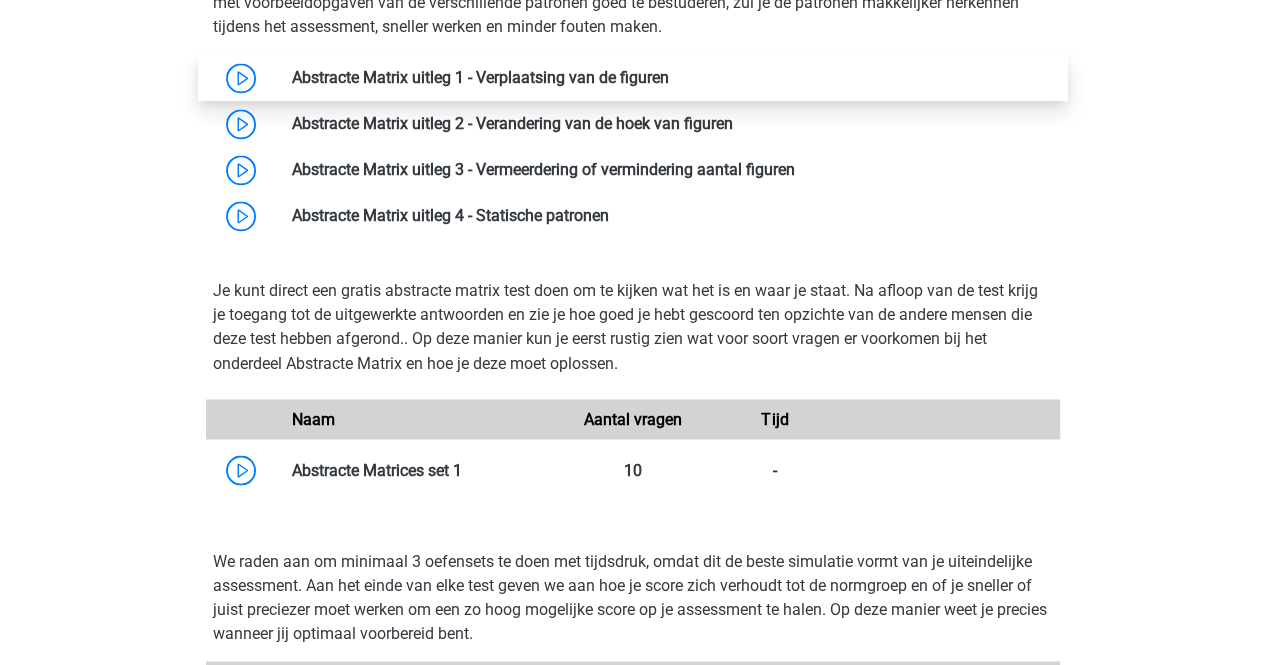 click at bounding box center (669, 77) 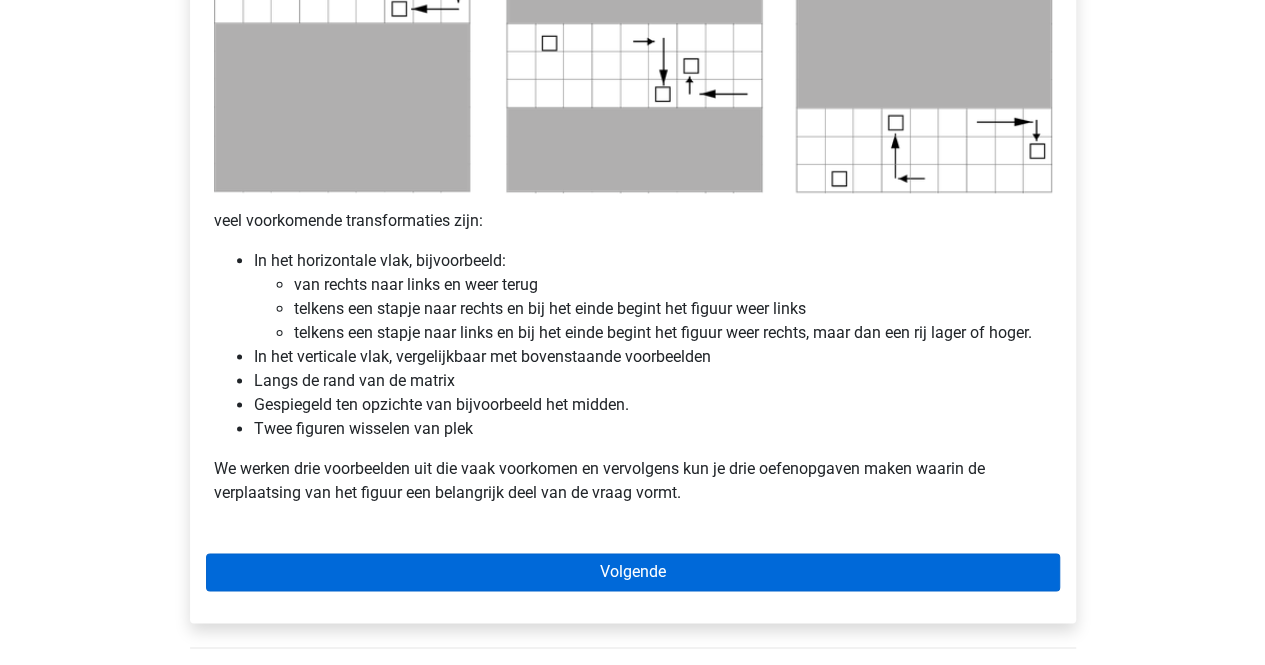 scroll, scrollTop: 1106, scrollLeft: 0, axis: vertical 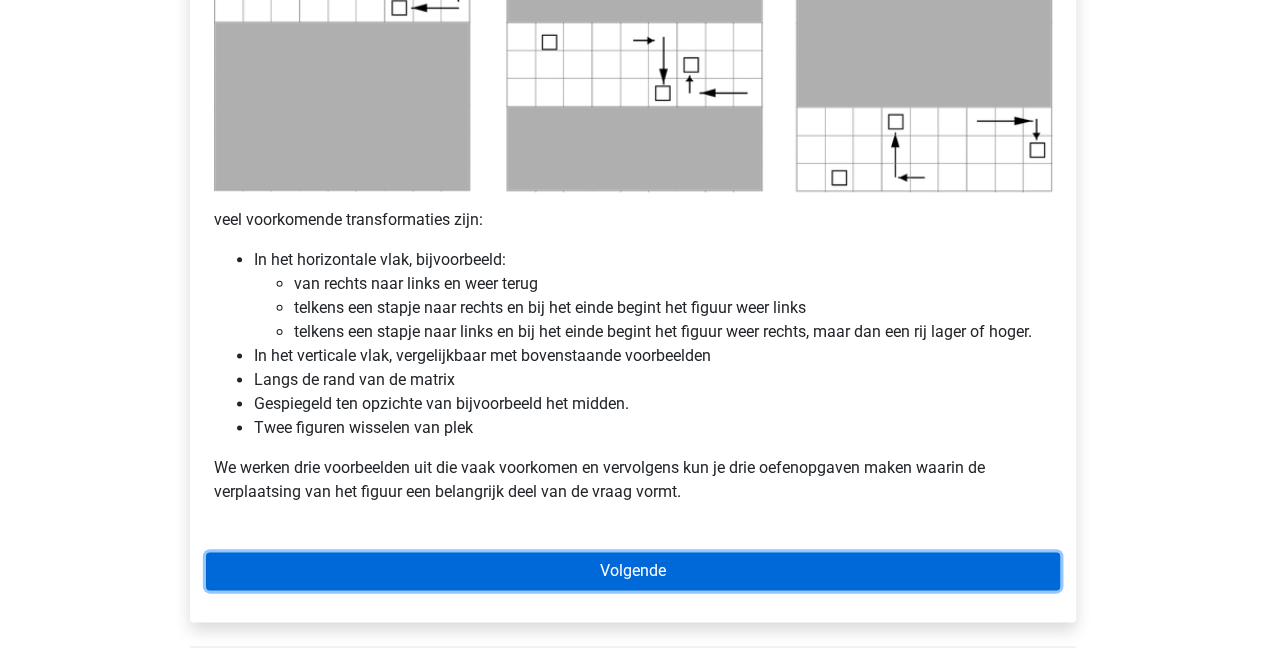 click on "Volgende" at bounding box center (633, 571) 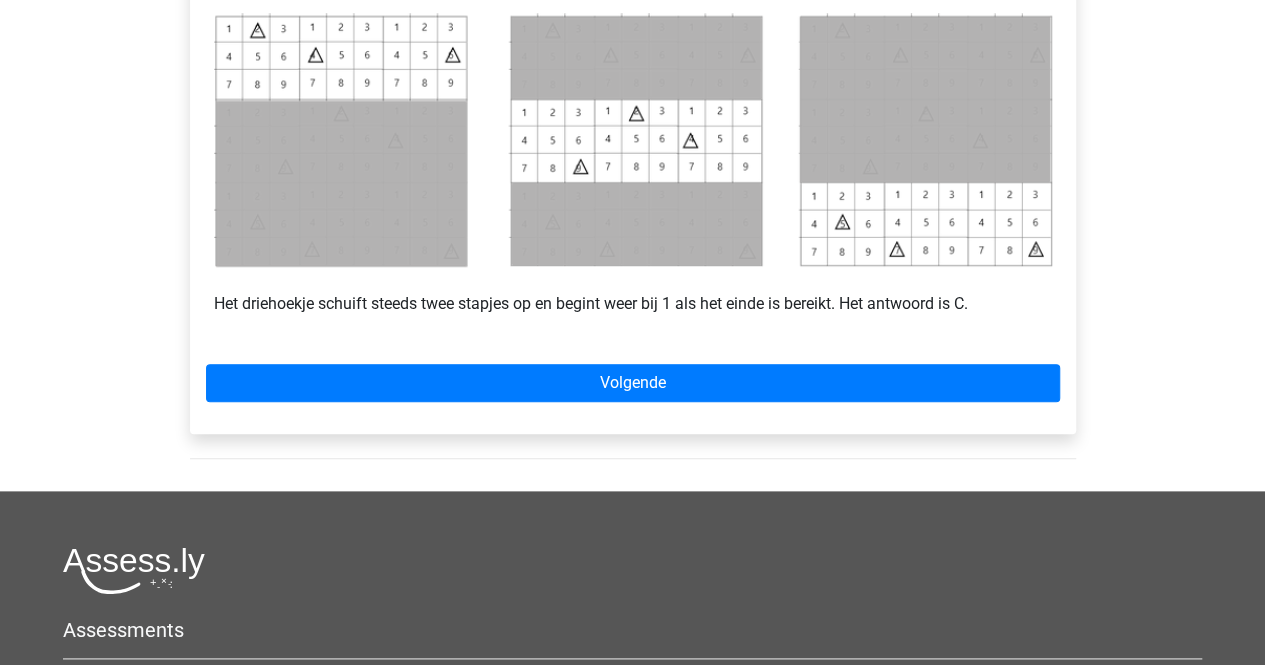 scroll, scrollTop: 967, scrollLeft: 0, axis: vertical 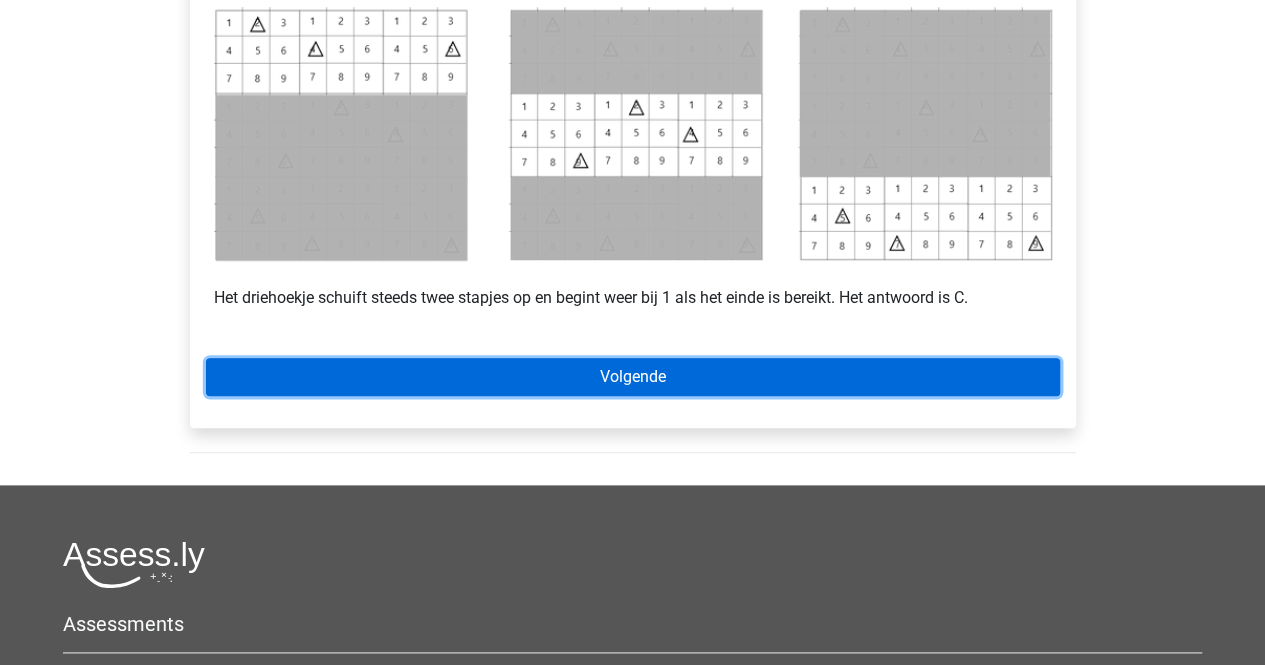 click on "Volgende" at bounding box center (633, 377) 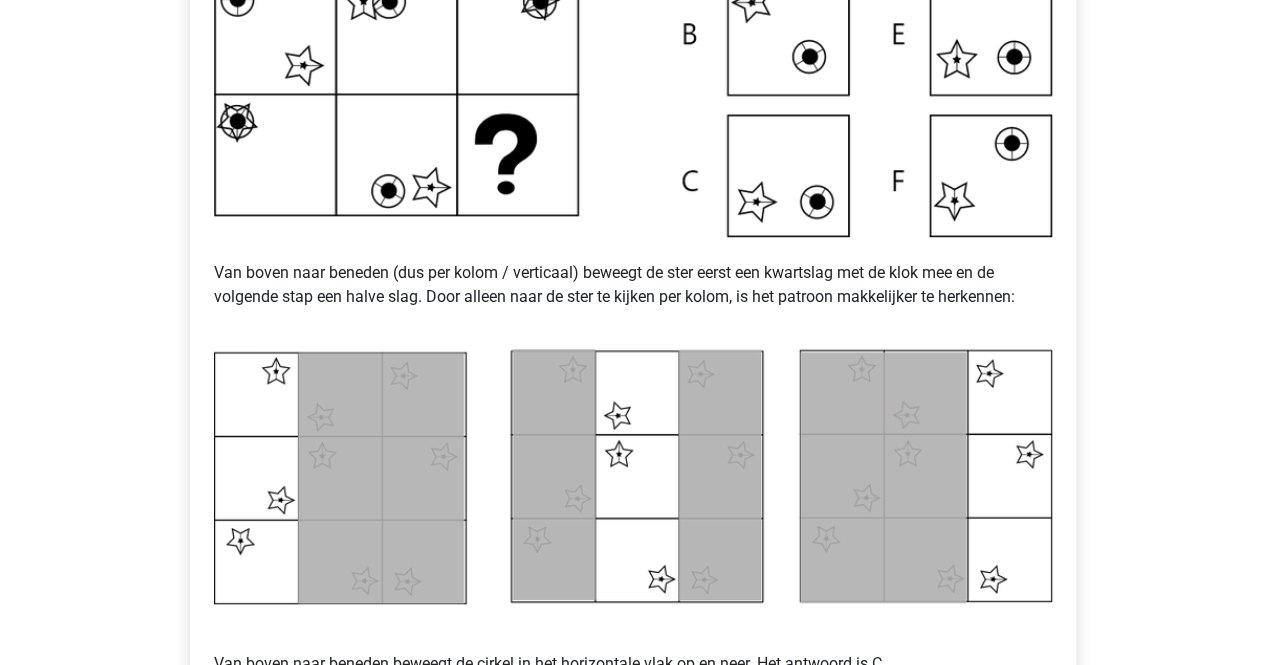 scroll, scrollTop: 639, scrollLeft: 0, axis: vertical 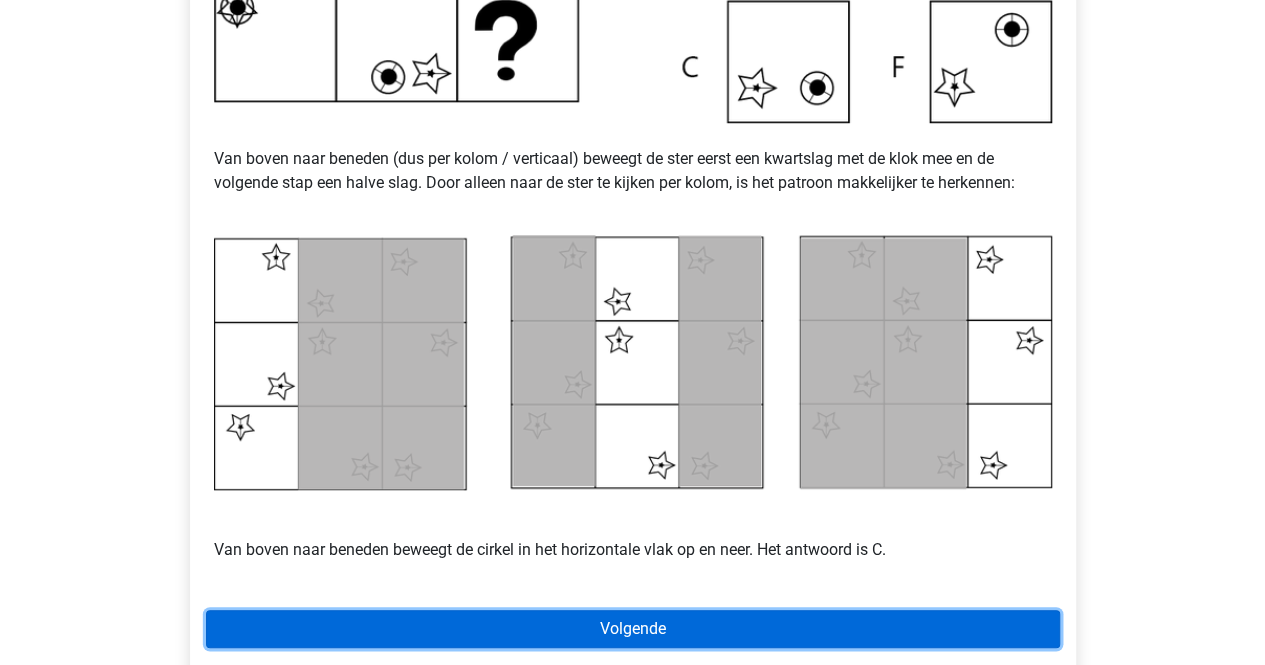click on "Volgende" at bounding box center (633, 629) 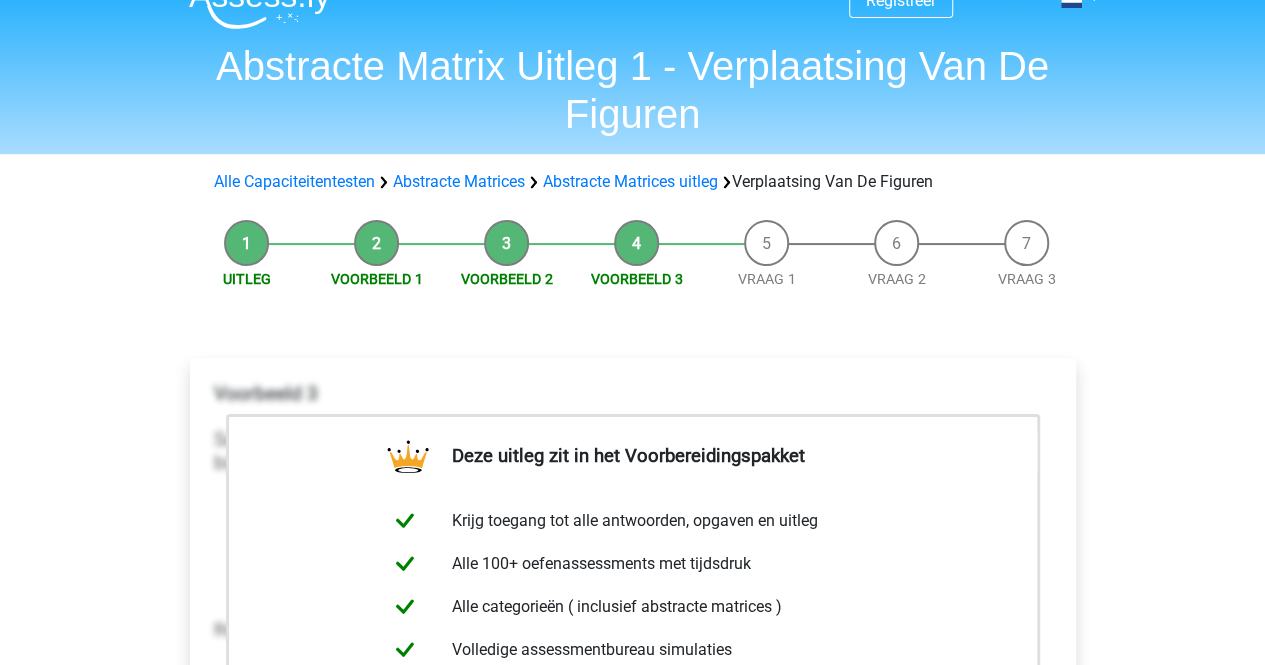 scroll, scrollTop: 0, scrollLeft: 0, axis: both 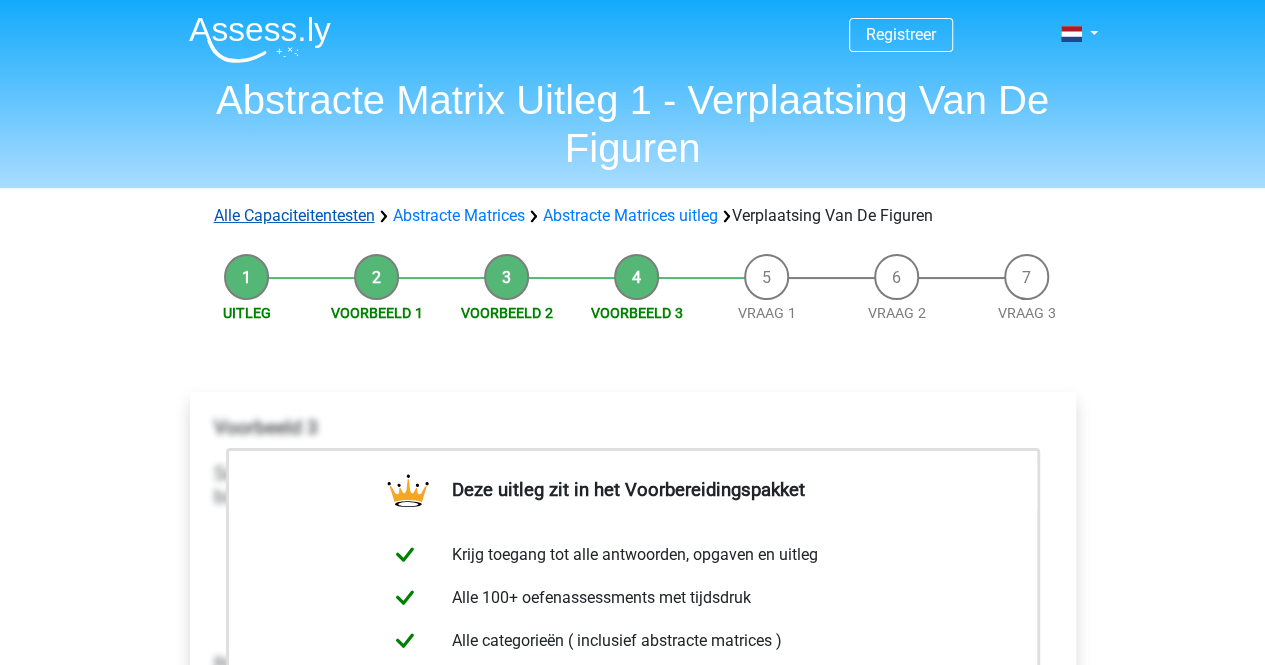 click on "Alle Capaciteitentesten" at bounding box center (294, 215) 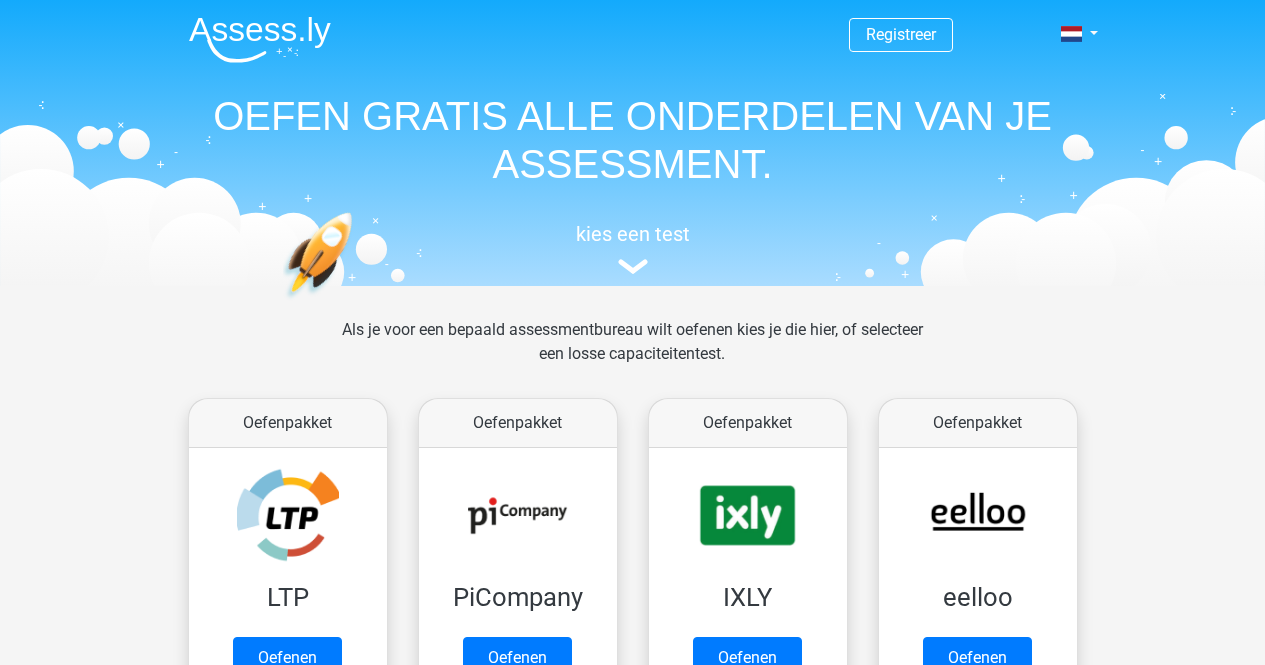 scroll, scrollTop: 848, scrollLeft: 0, axis: vertical 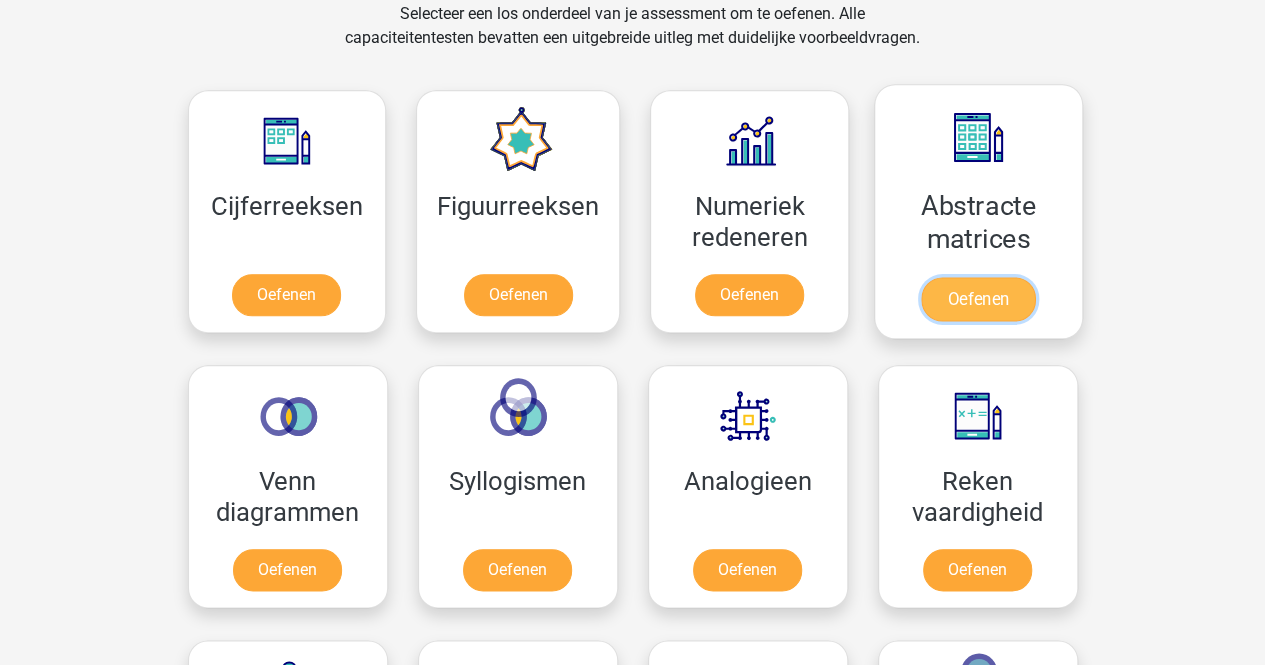 click on "Oefenen" at bounding box center (978, 299) 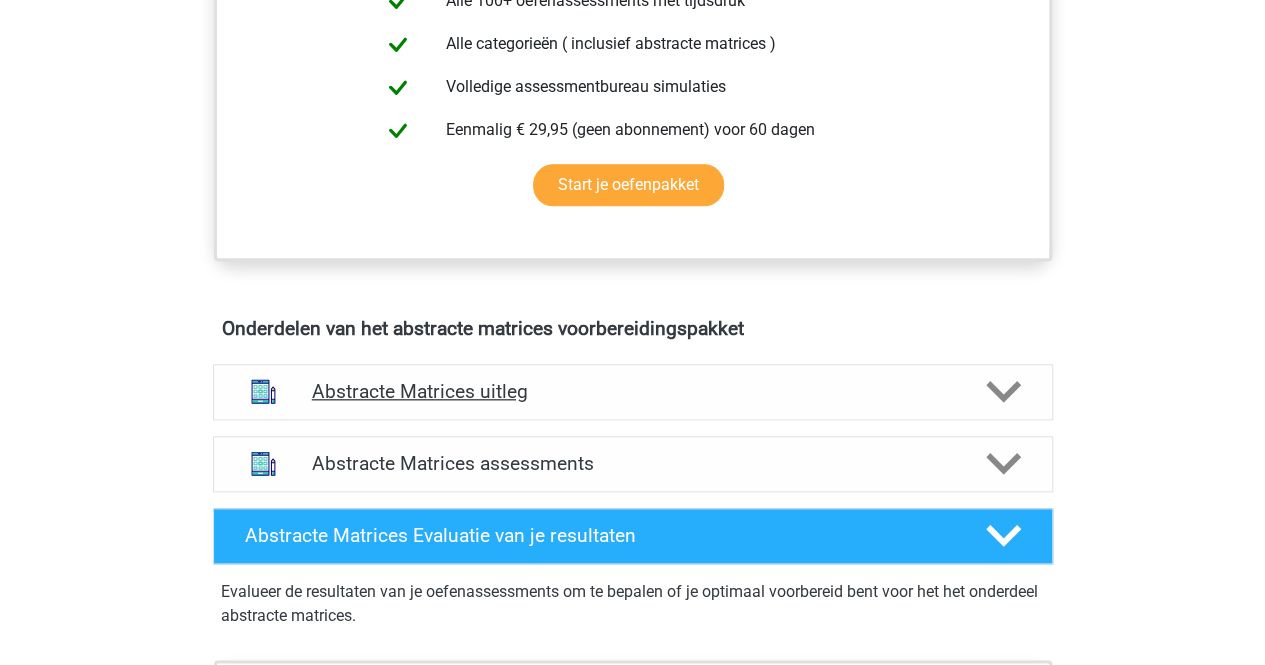 scroll, scrollTop: 913, scrollLeft: 0, axis: vertical 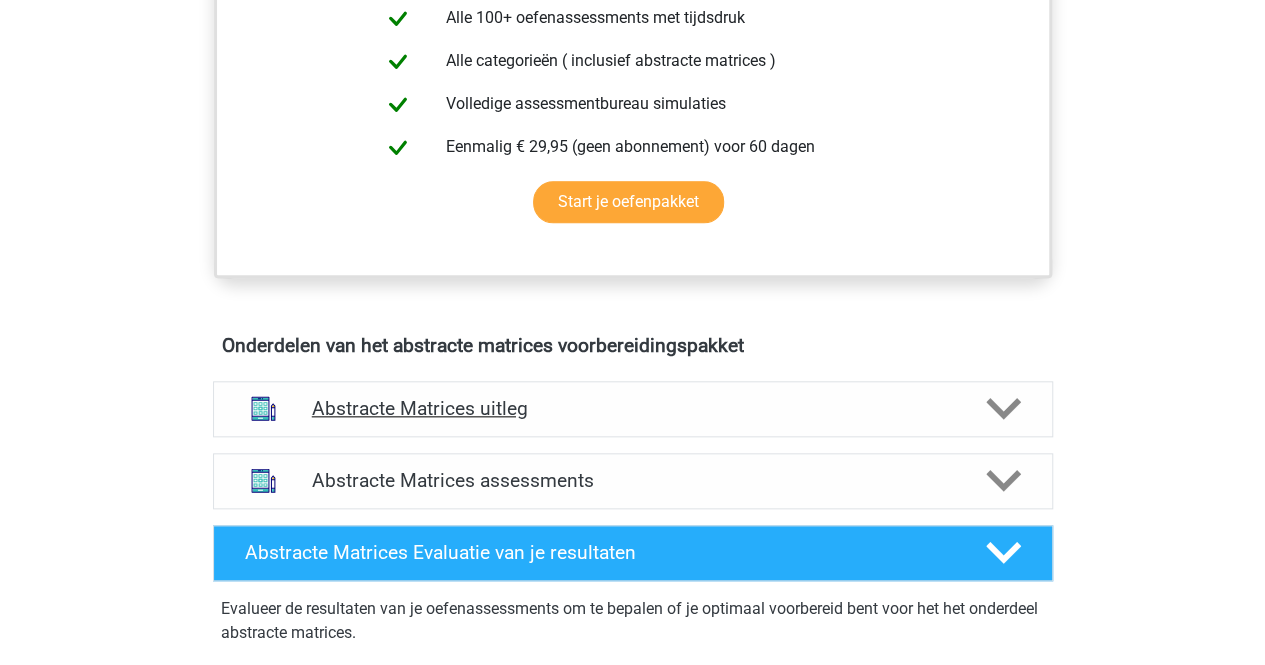 click on "Abstracte Matrices uitleg" at bounding box center (633, 408) 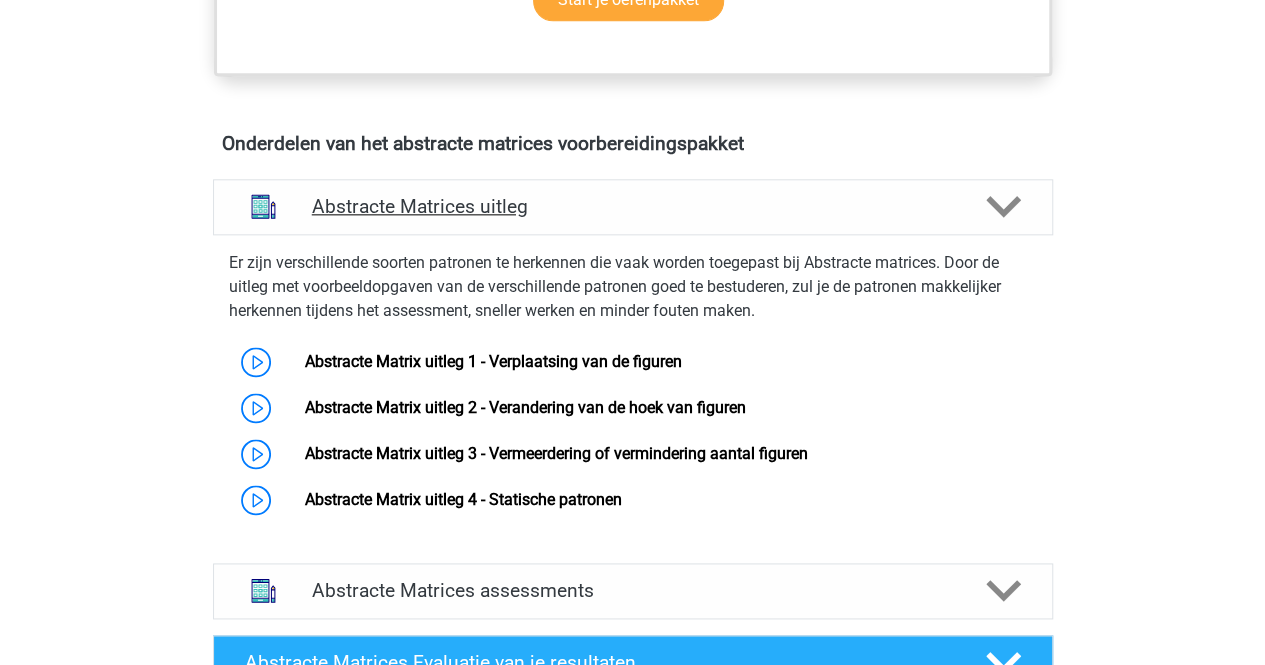 scroll, scrollTop: 1133, scrollLeft: 0, axis: vertical 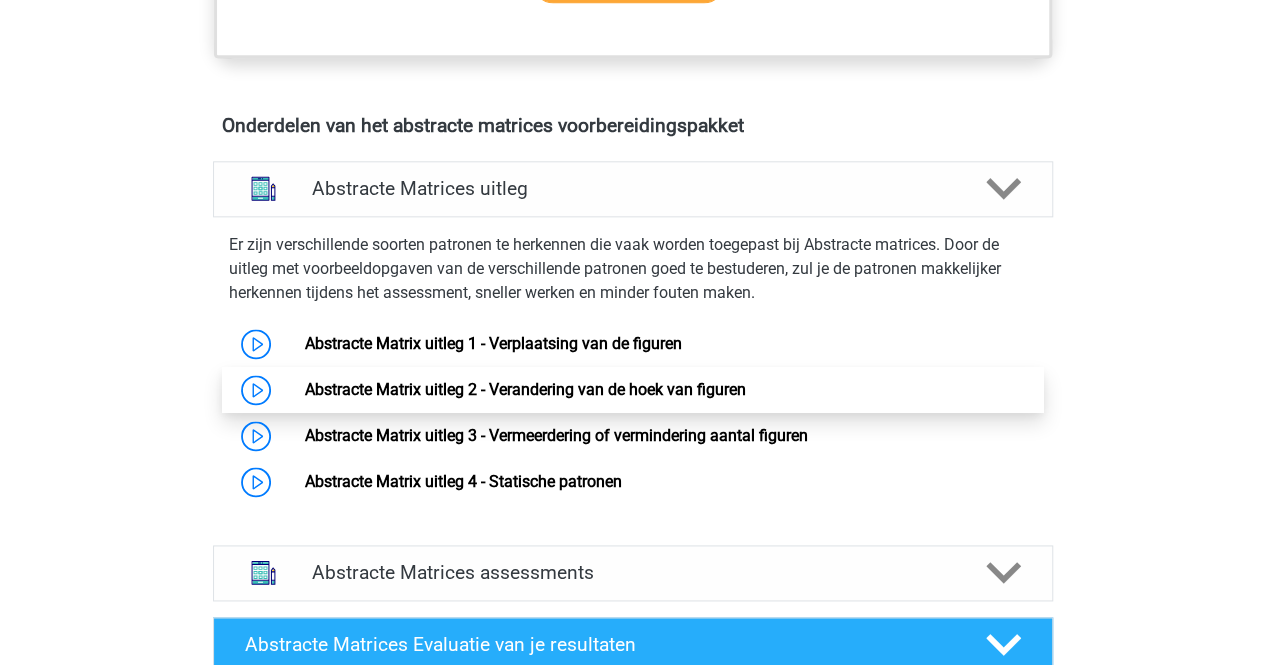 click on "Abstracte Matrix uitleg 2 - Verandering van de hoek van figuren" at bounding box center (525, 389) 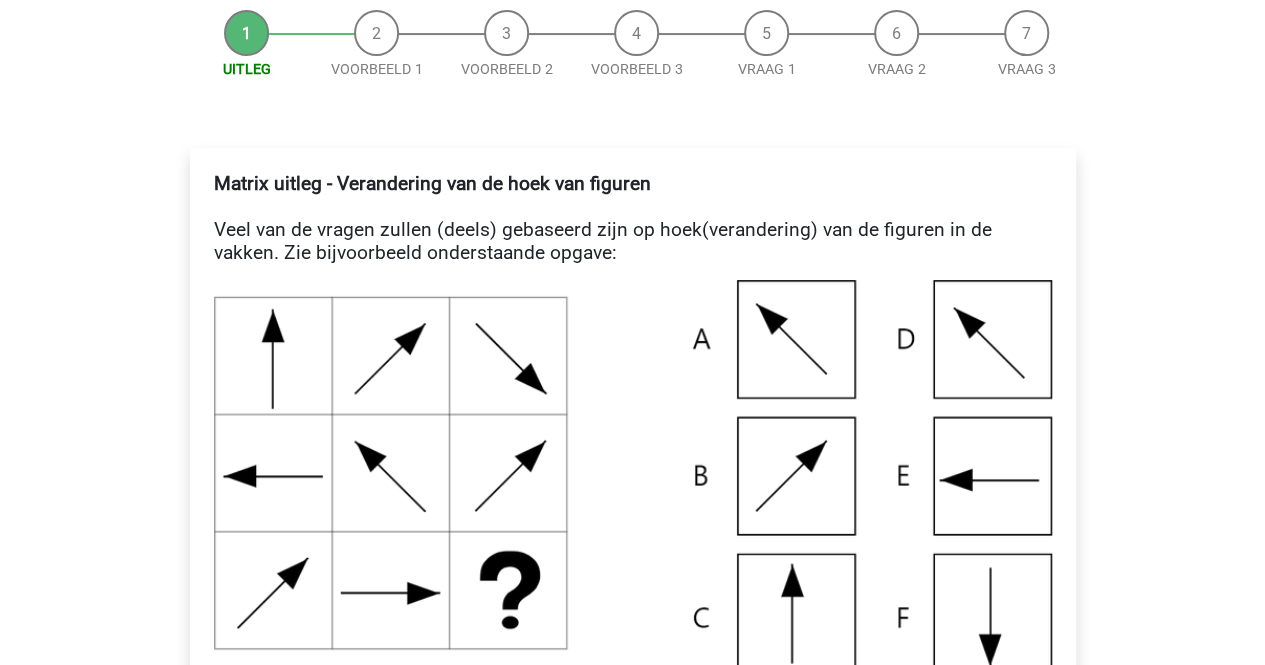 scroll, scrollTop: 246, scrollLeft: 0, axis: vertical 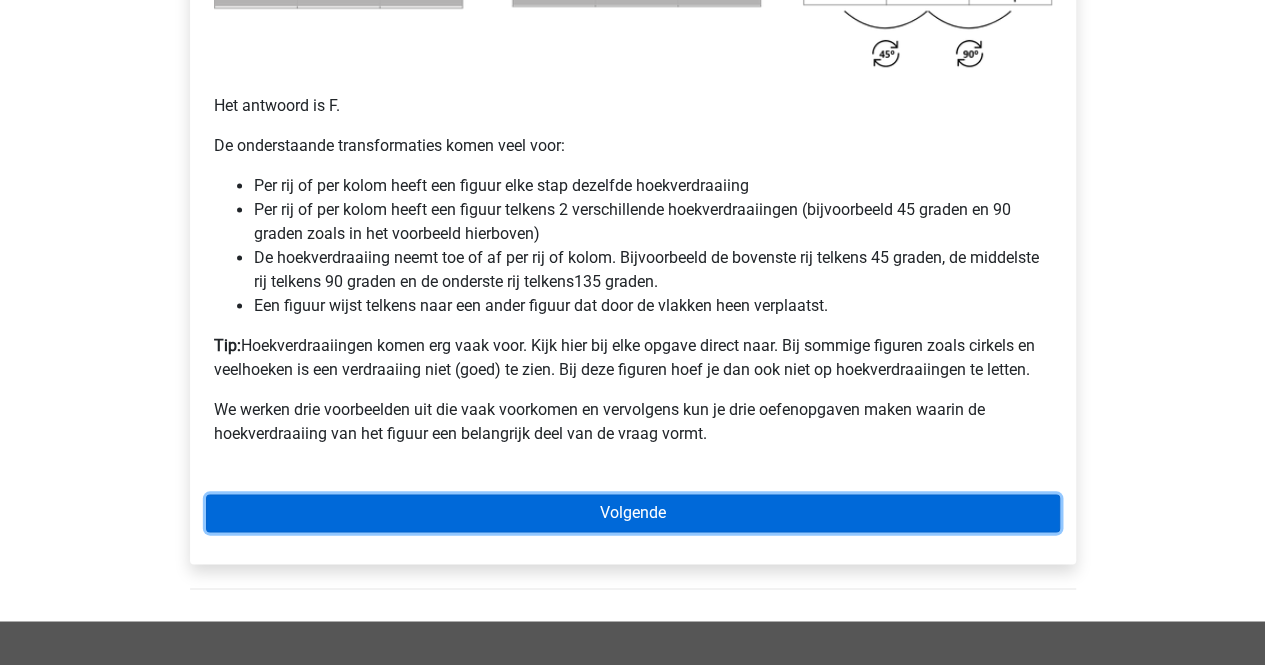 click on "Volgende" at bounding box center (633, 513) 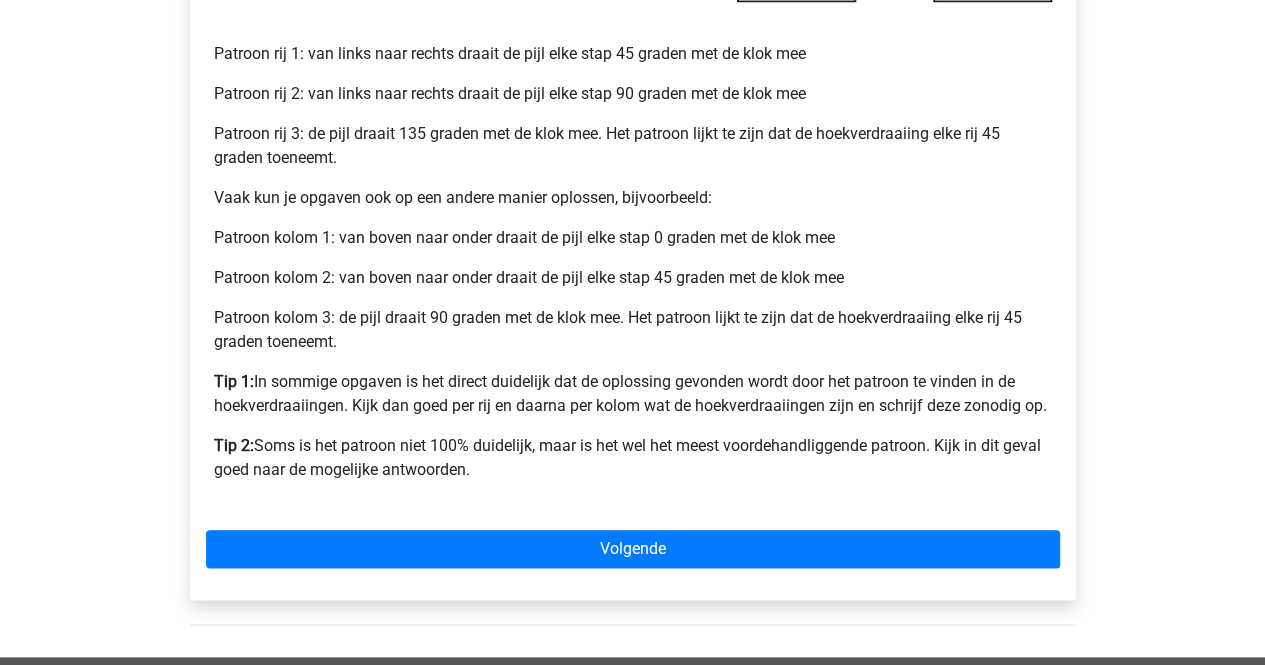 scroll, scrollTop: 929, scrollLeft: 0, axis: vertical 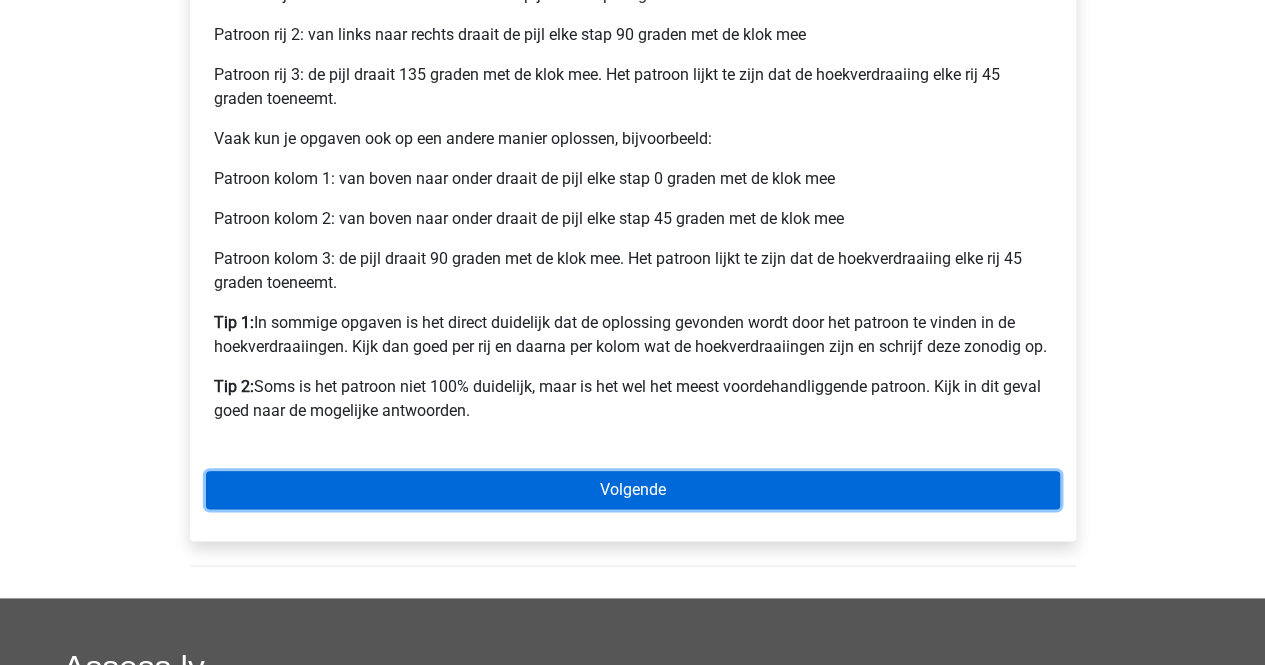 click on "Volgende" at bounding box center [633, 490] 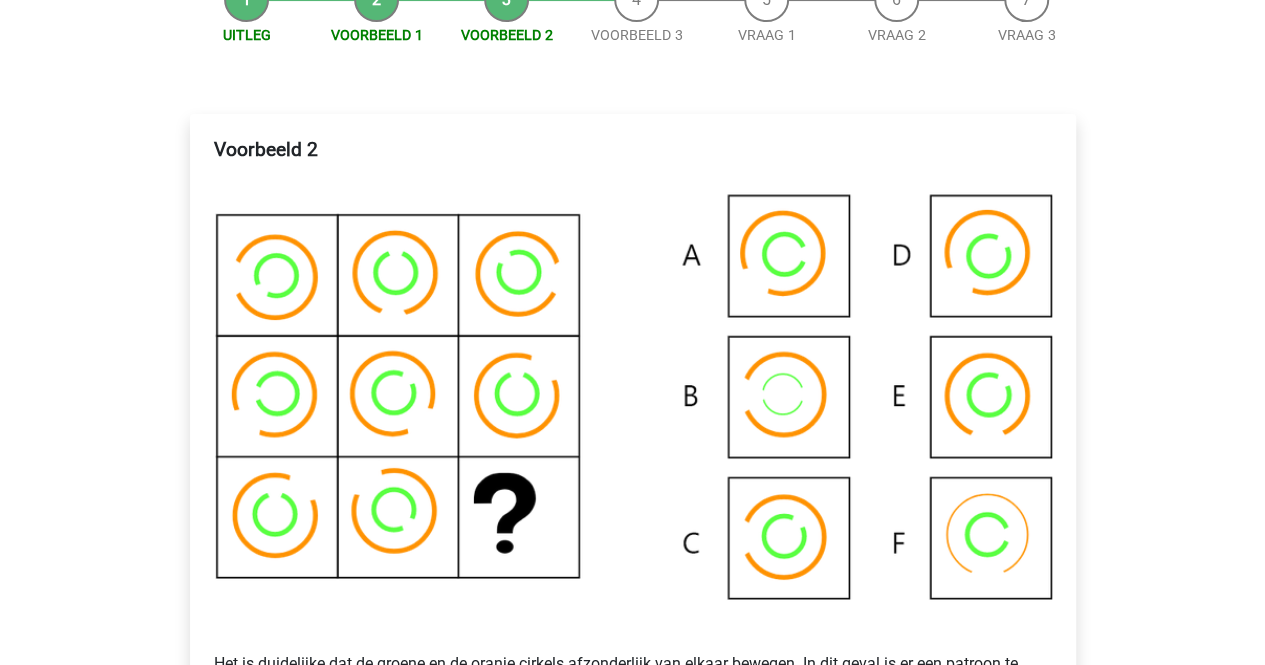 scroll, scrollTop: 279, scrollLeft: 0, axis: vertical 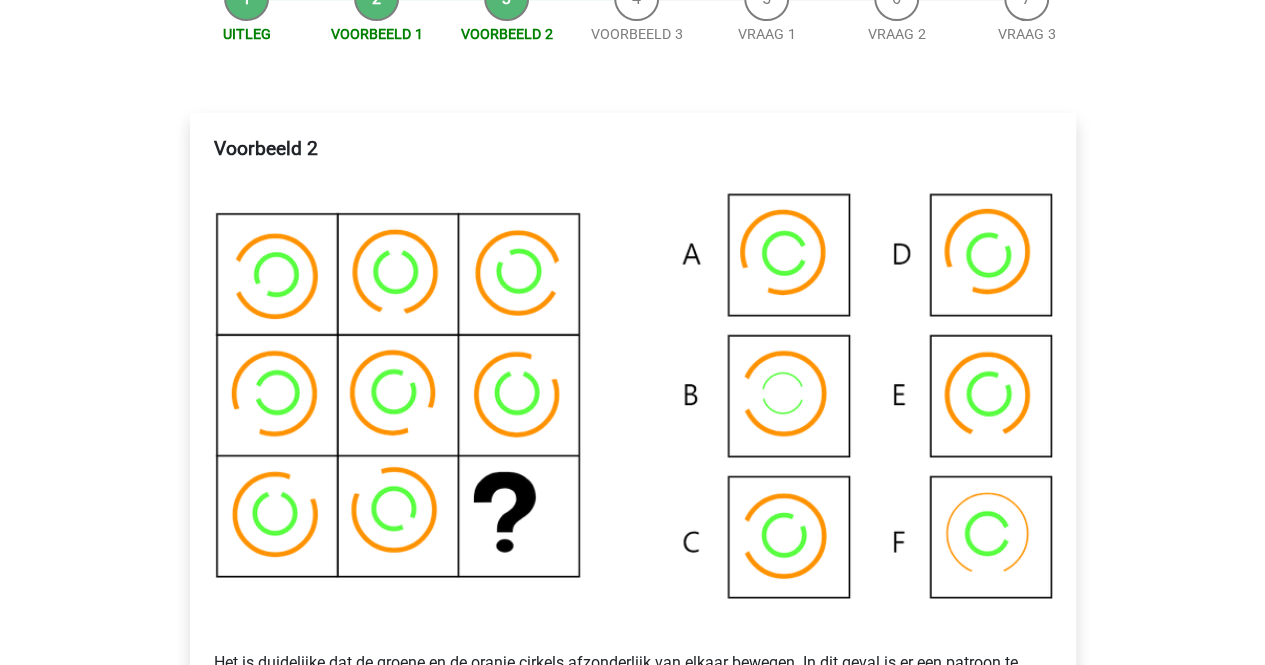click at bounding box center (633, 409) 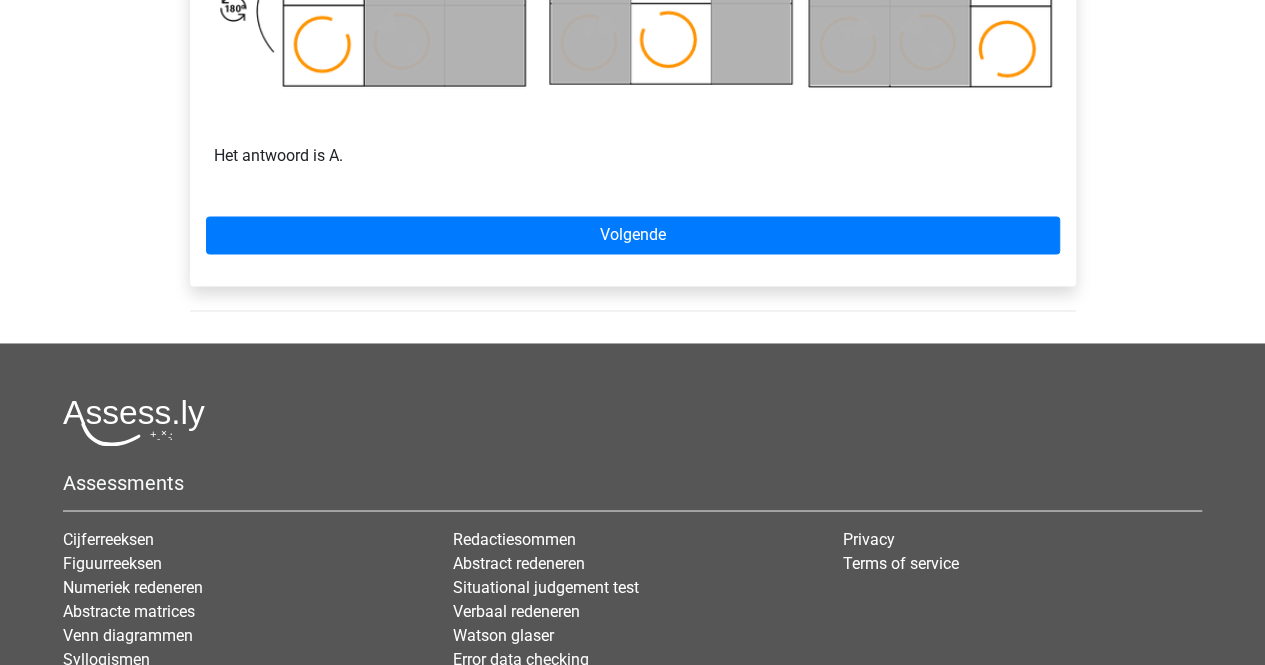 scroll, scrollTop: 1436, scrollLeft: 0, axis: vertical 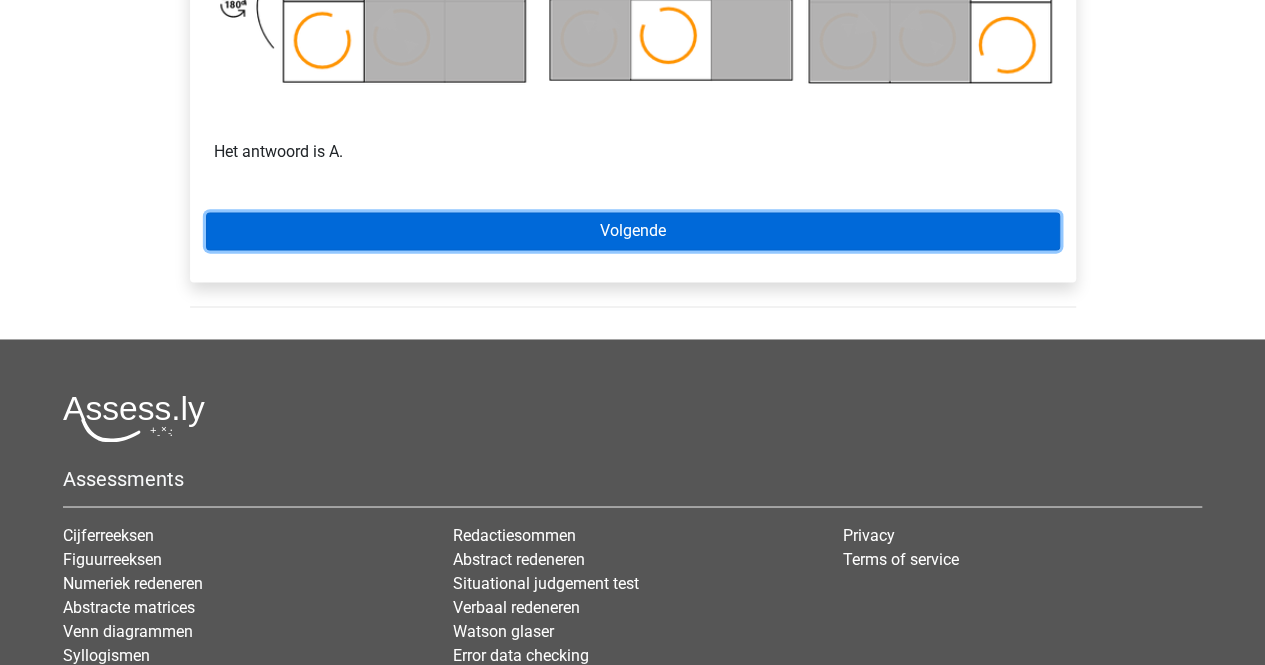 click on "Volgende" at bounding box center (633, 231) 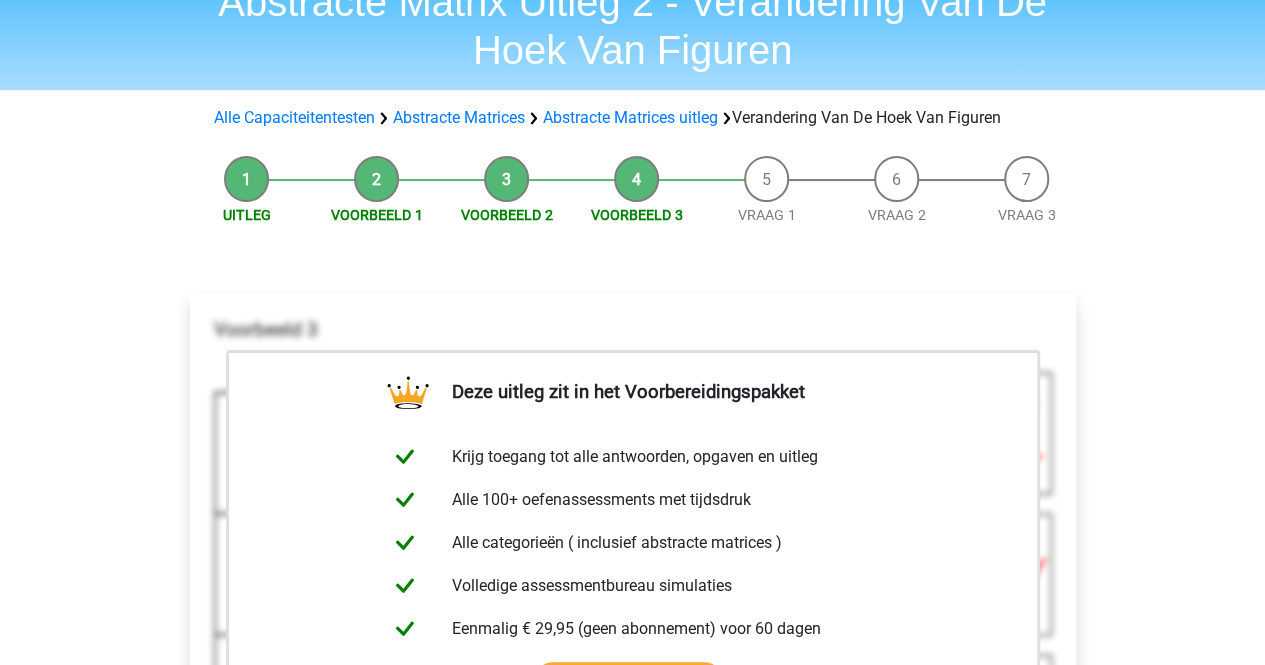 scroll, scrollTop: 0, scrollLeft: 0, axis: both 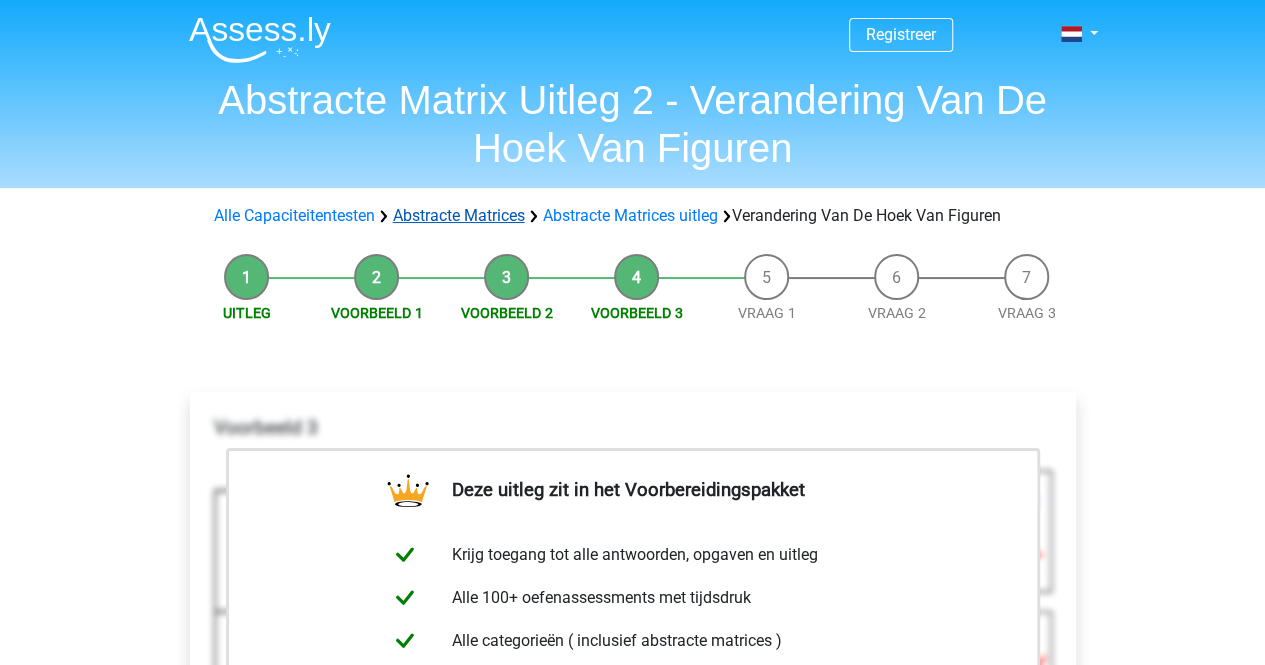 click on "Abstracte Matrices" at bounding box center [459, 215] 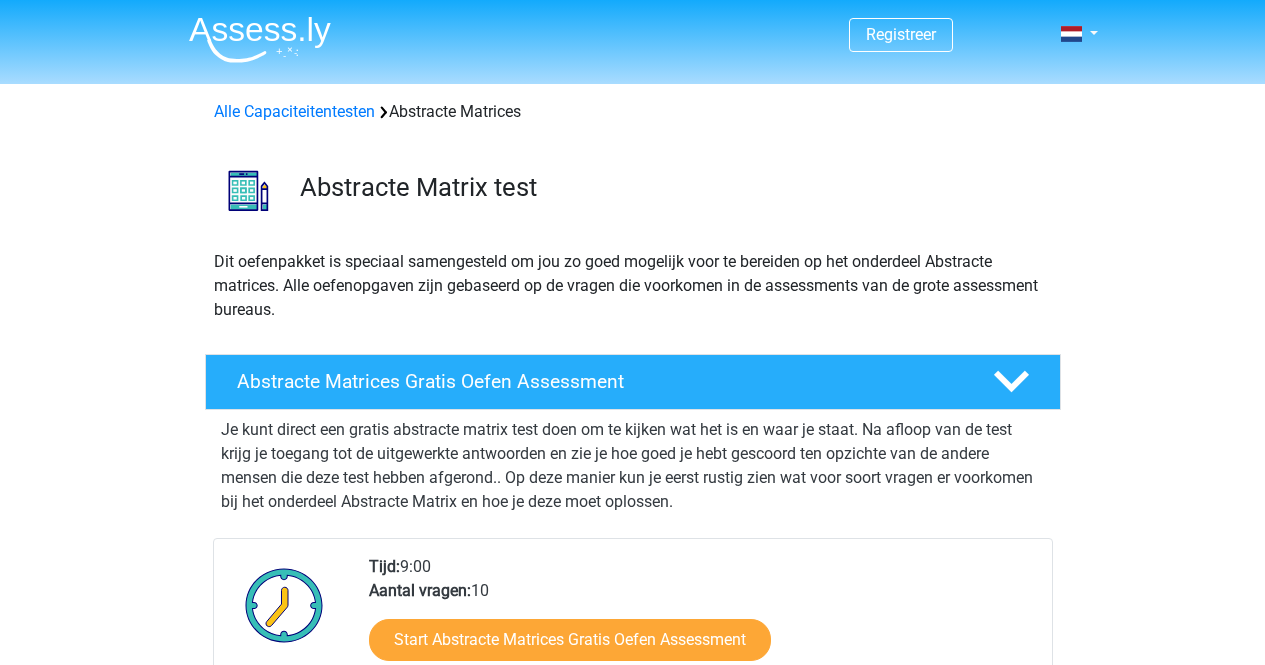 scroll, scrollTop: 0, scrollLeft: 0, axis: both 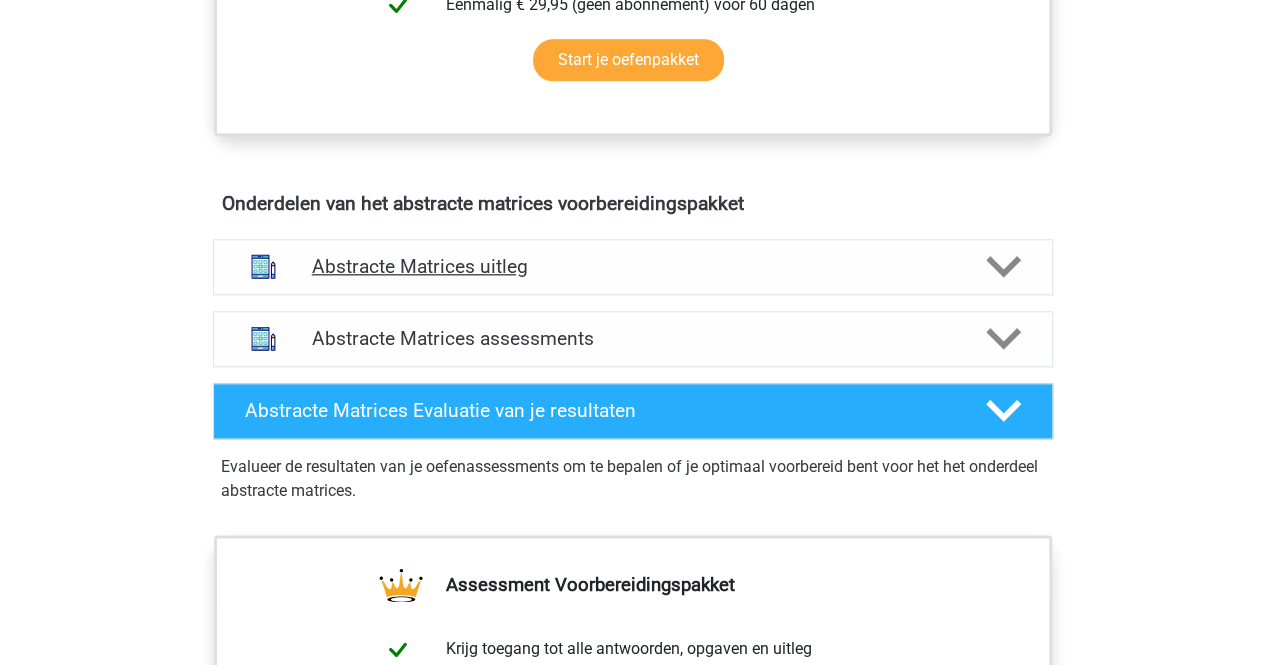 click on "Abstracte Matrices uitleg" at bounding box center (633, 266) 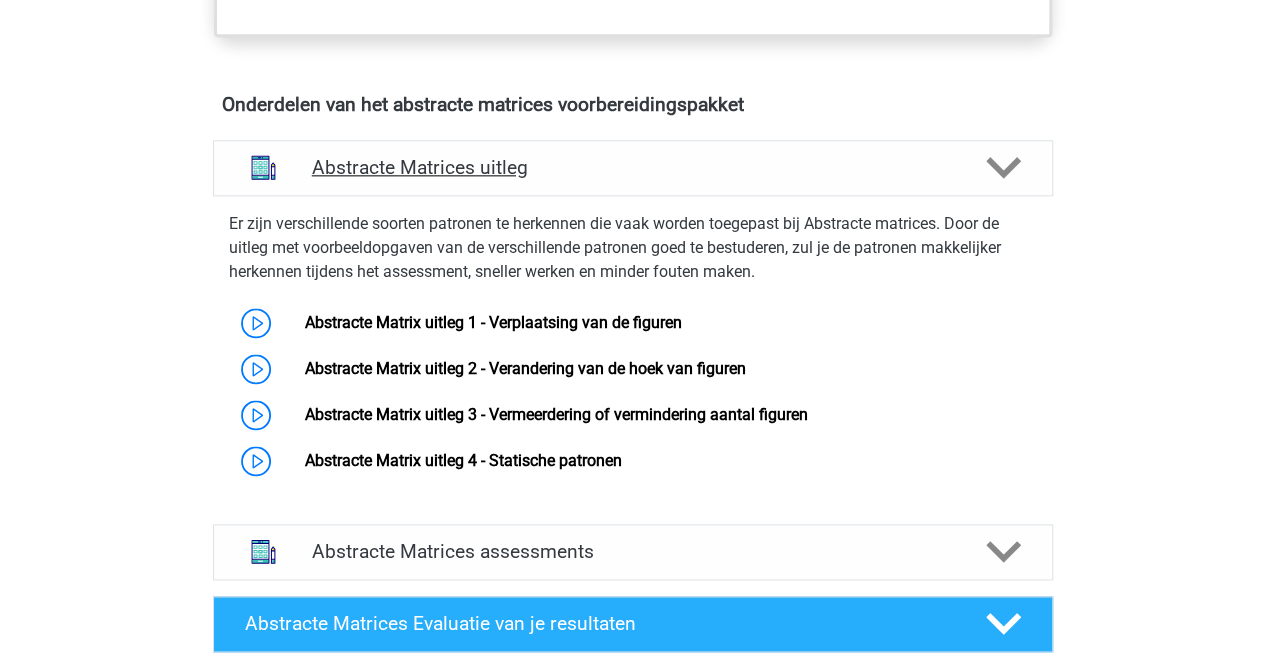 scroll, scrollTop: 1155, scrollLeft: 0, axis: vertical 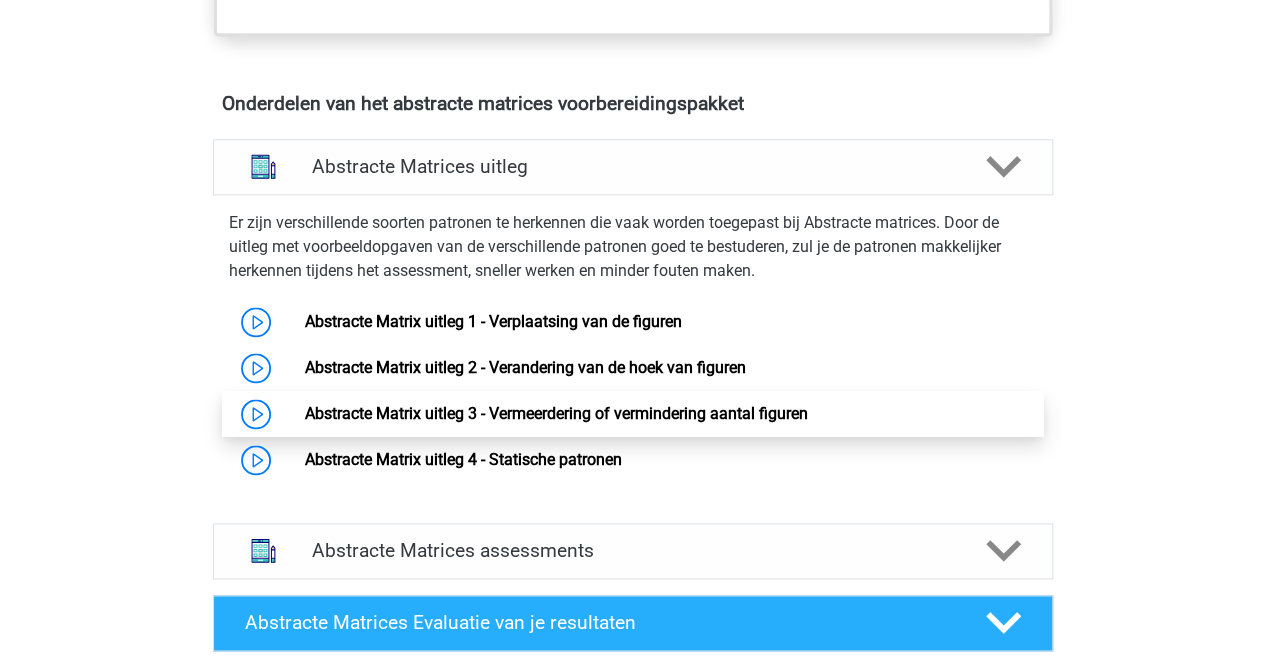 click on "Abstracte Matrix uitleg 3 - Vermeerdering of vermindering aantal figuren" at bounding box center (556, 413) 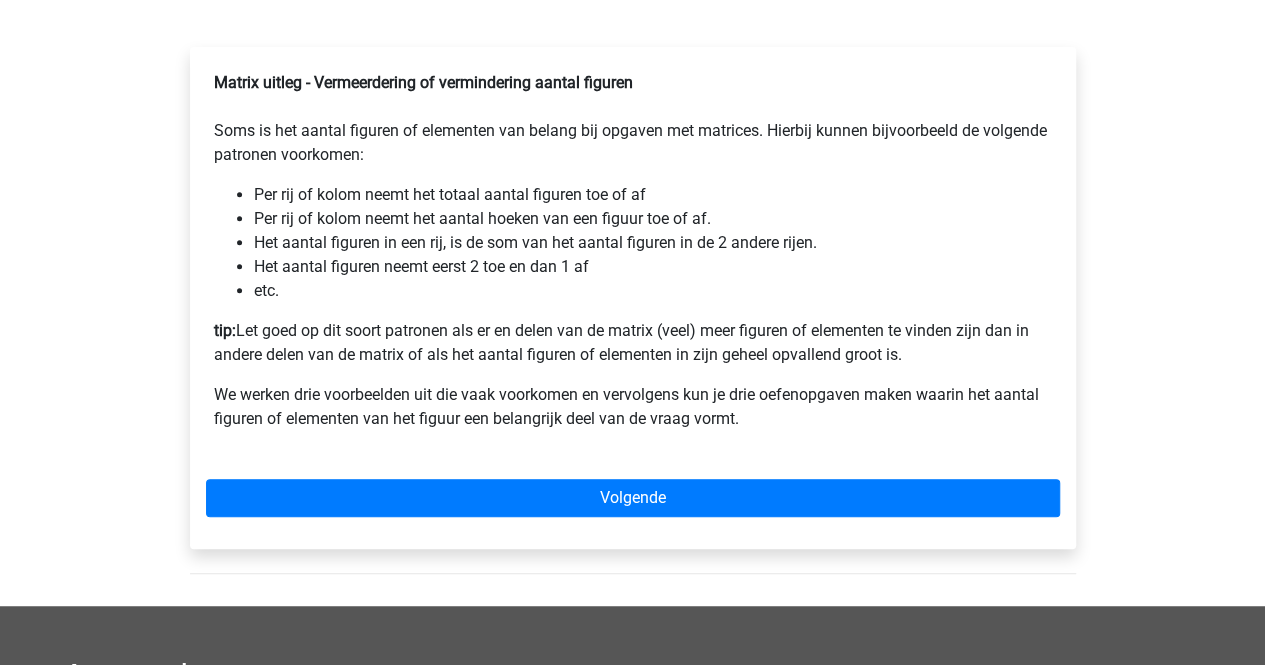 scroll, scrollTop: 346, scrollLeft: 0, axis: vertical 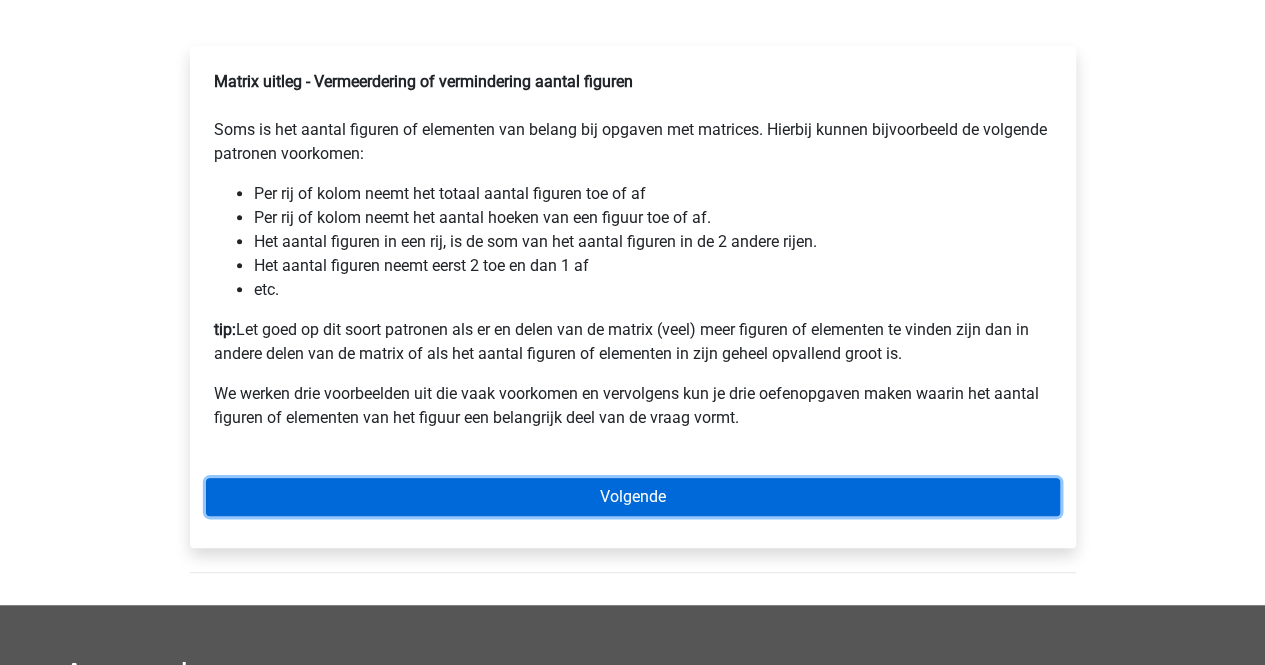click on "Volgende" at bounding box center (633, 497) 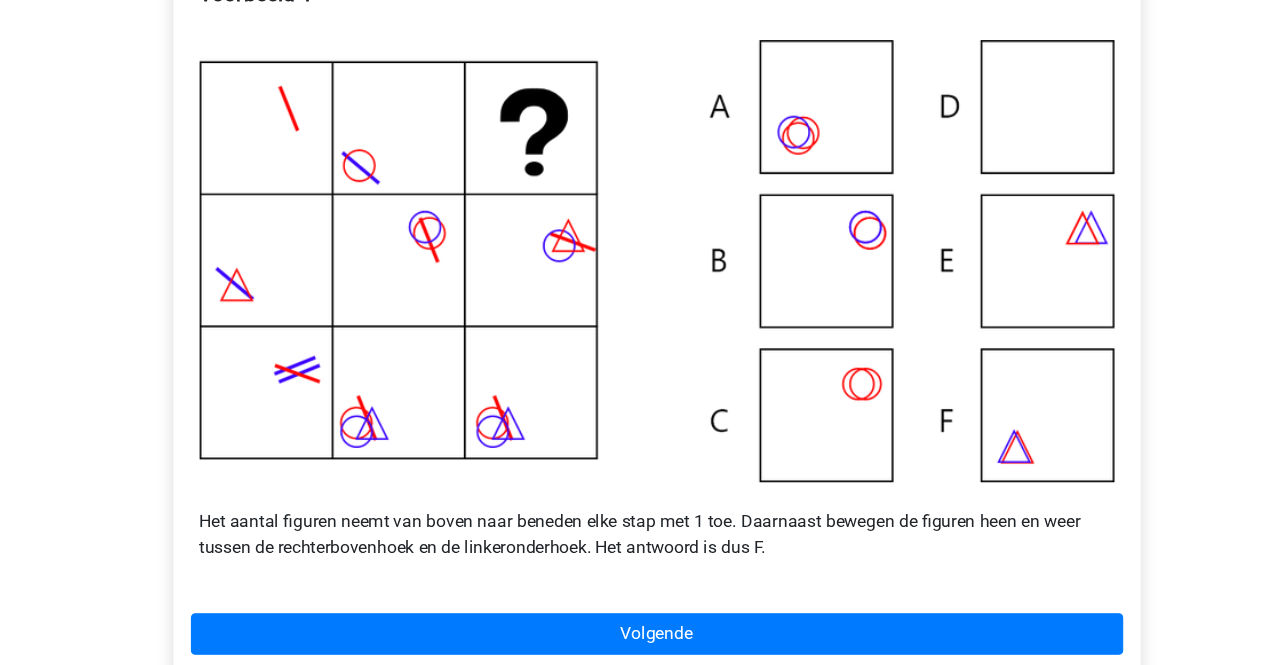 scroll, scrollTop: 383, scrollLeft: 0, axis: vertical 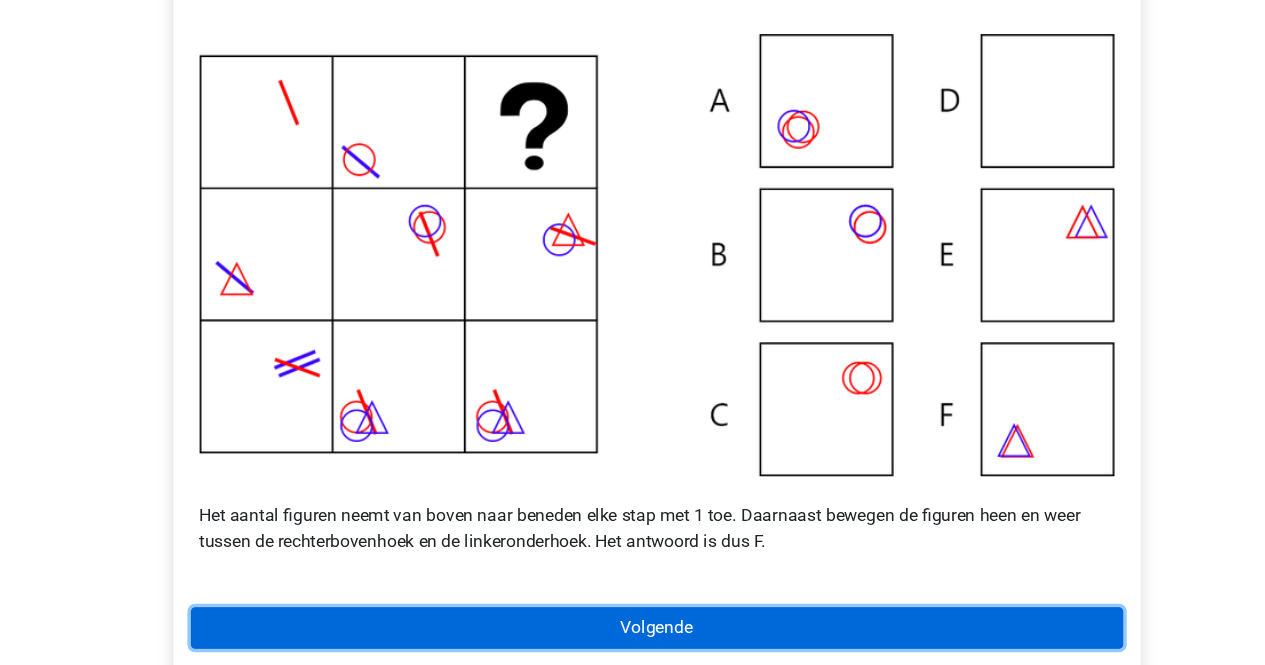 click on "Volgende" at bounding box center (633, 631) 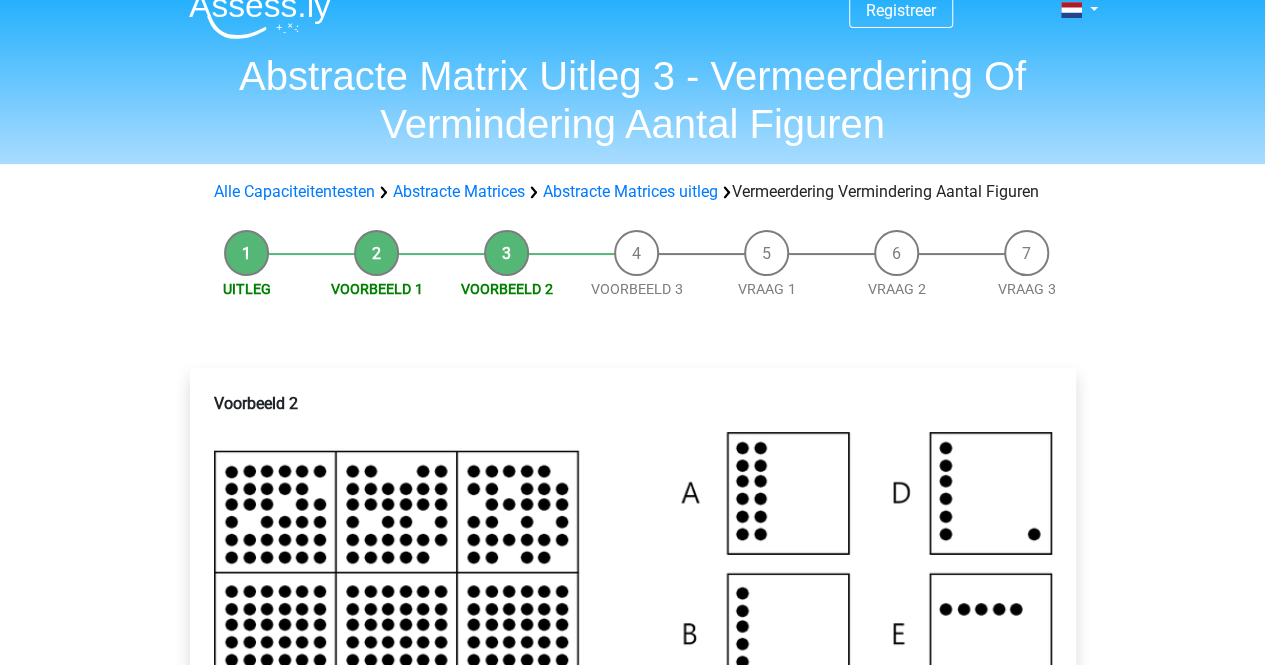 scroll, scrollTop: 0, scrollLeft: 0, axis: both 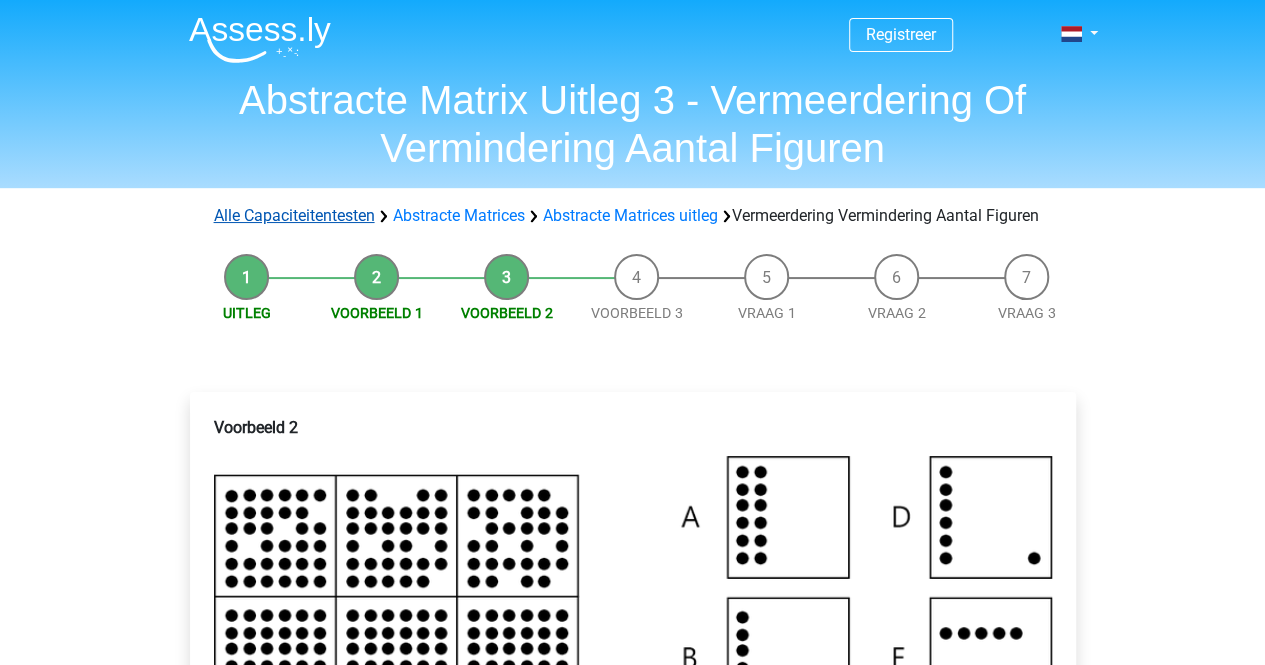 click on "Alle Capaciteitentesten" at bounding box center (294, 215) 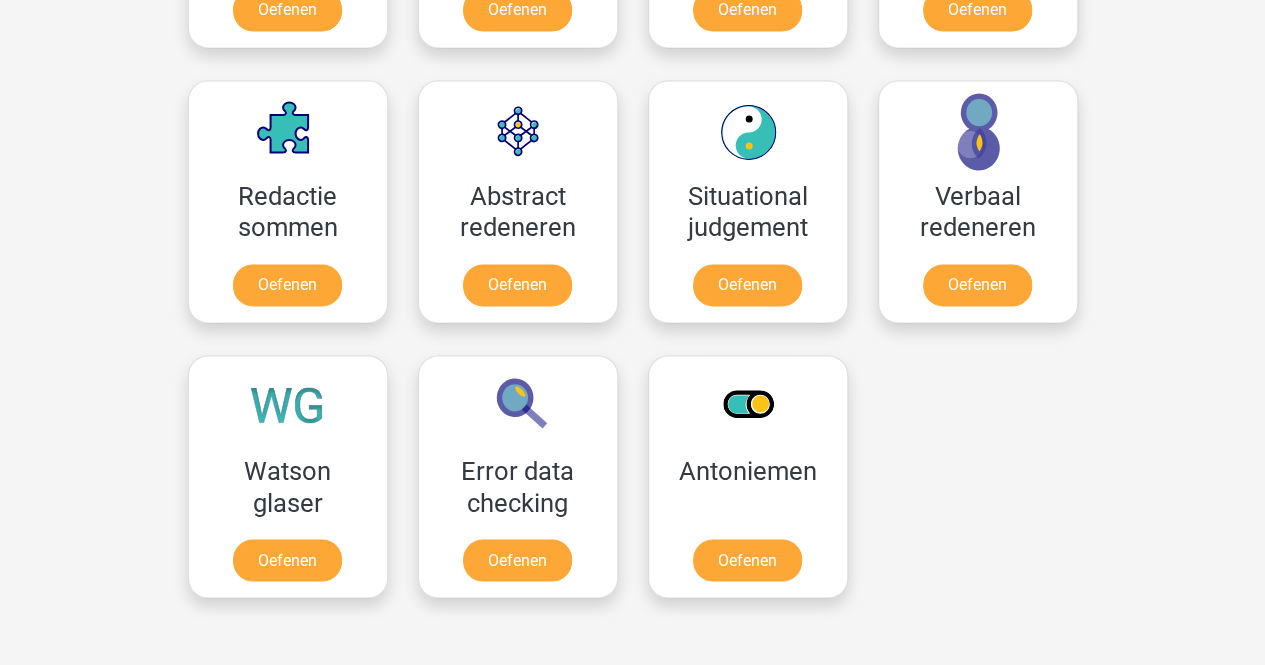 scroll, scrollTop: 1409, scrollLeft: 0, axis: vertical 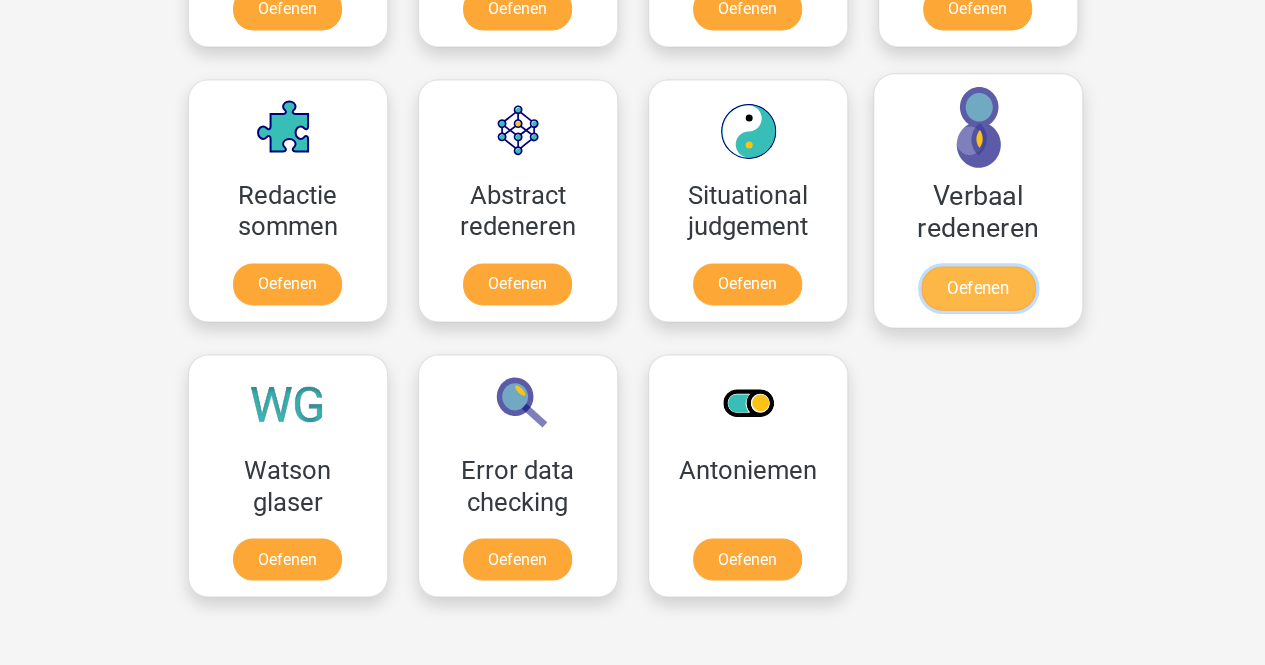 click on "Oefenen" at bounding box center (977, 288) 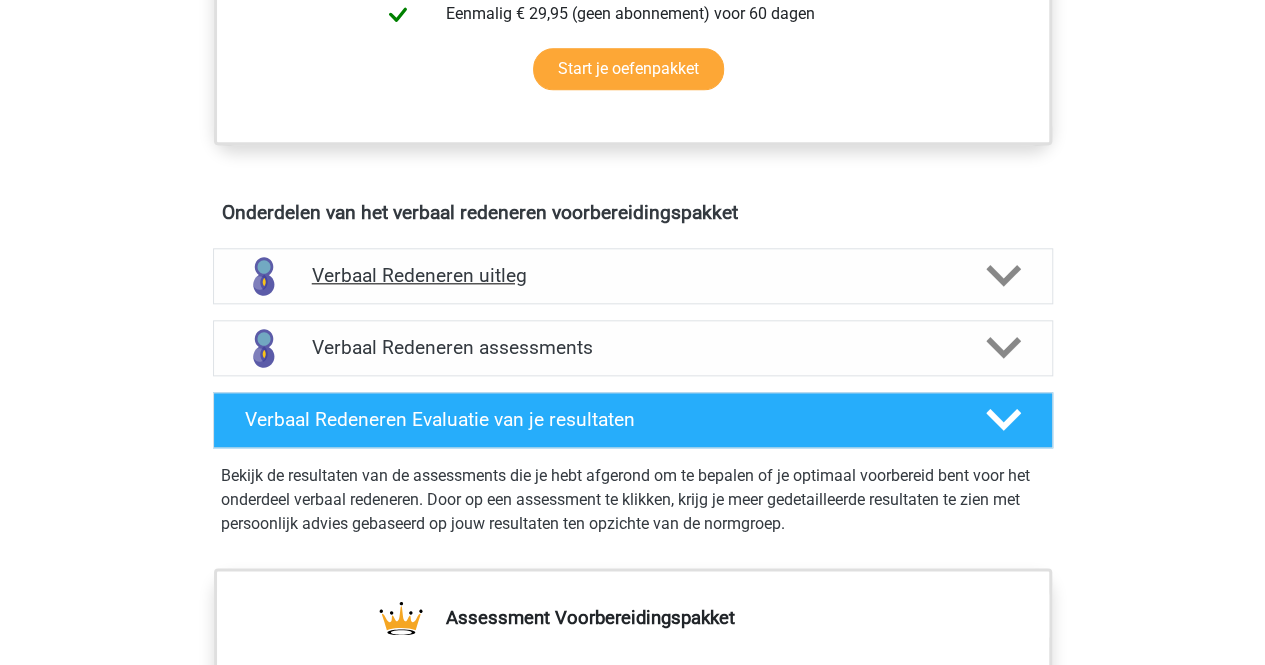 scroll, scrollTop: 1004, scrollLeft: 0, axis: vertical 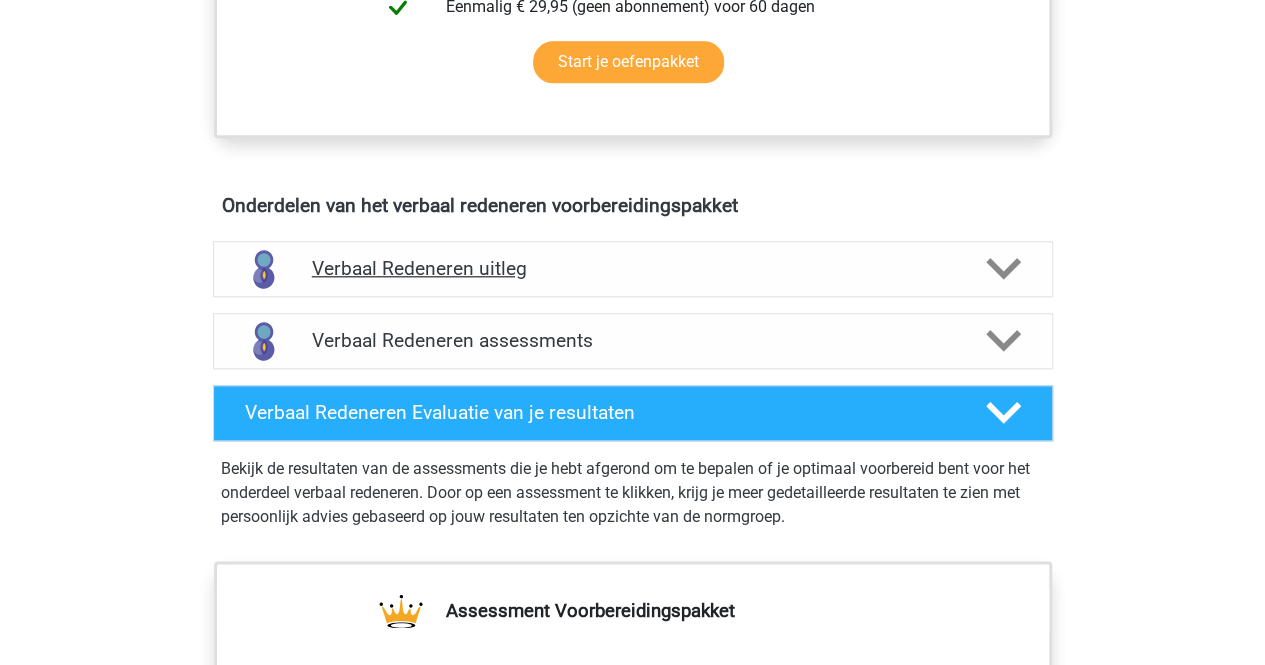 click 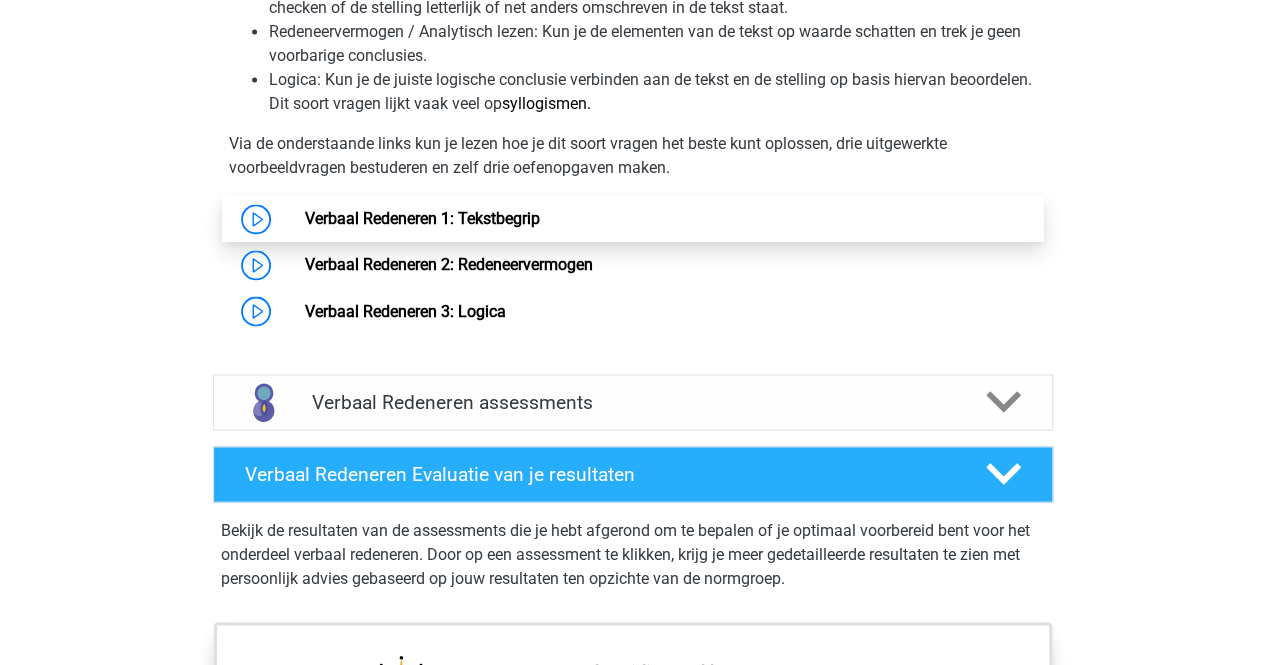 scroll, scrollTop: 1612, scrollLeft: 0, axis: vertical 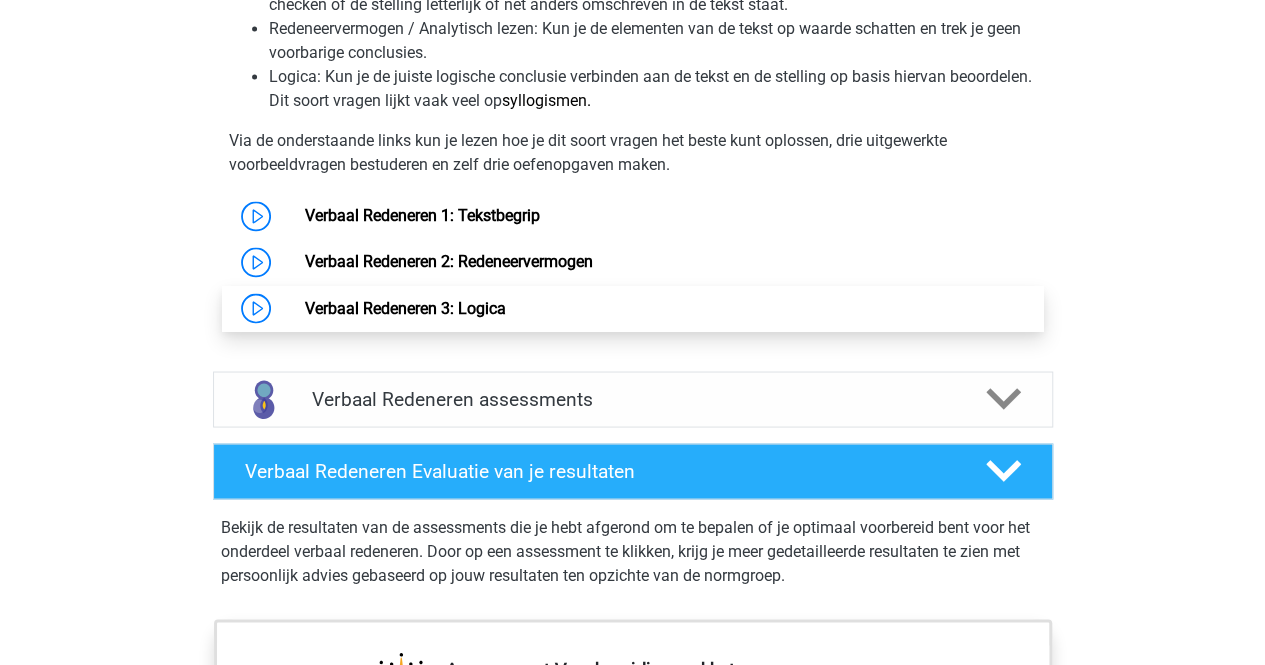 click on "Verbaal Redeneren 3: Logica" at bounding box center [405, 307] 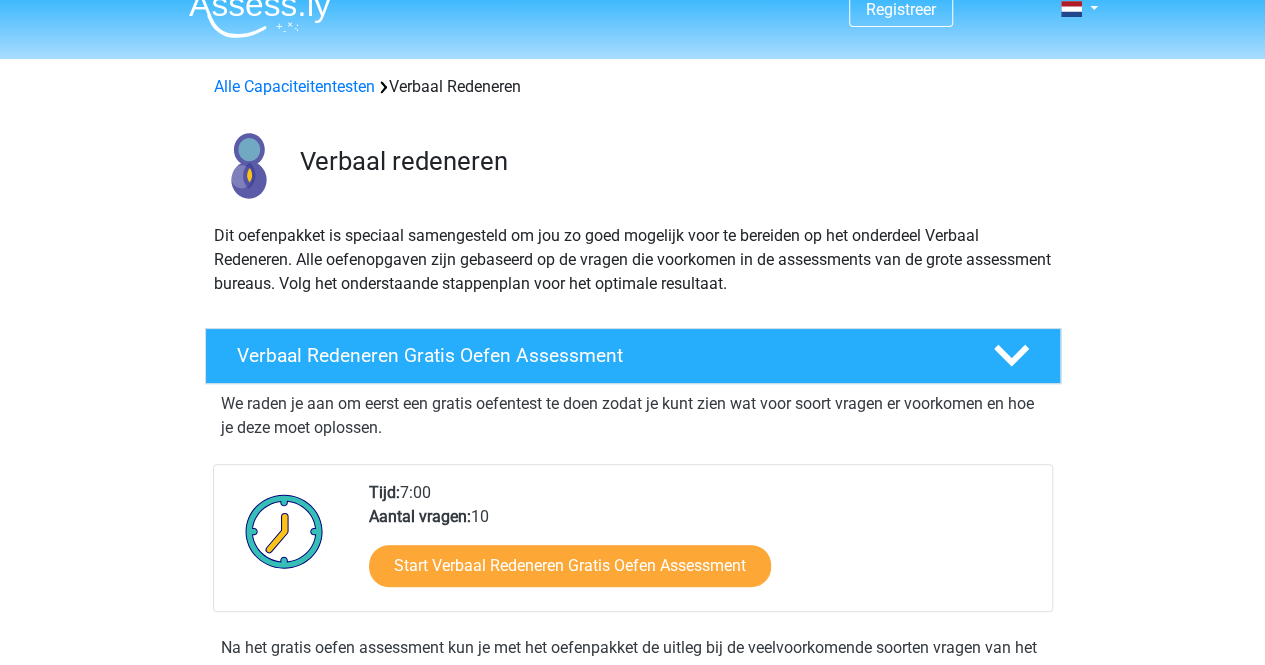 scroll, scrollTop: 0, scrollLeft: 0, axis: both 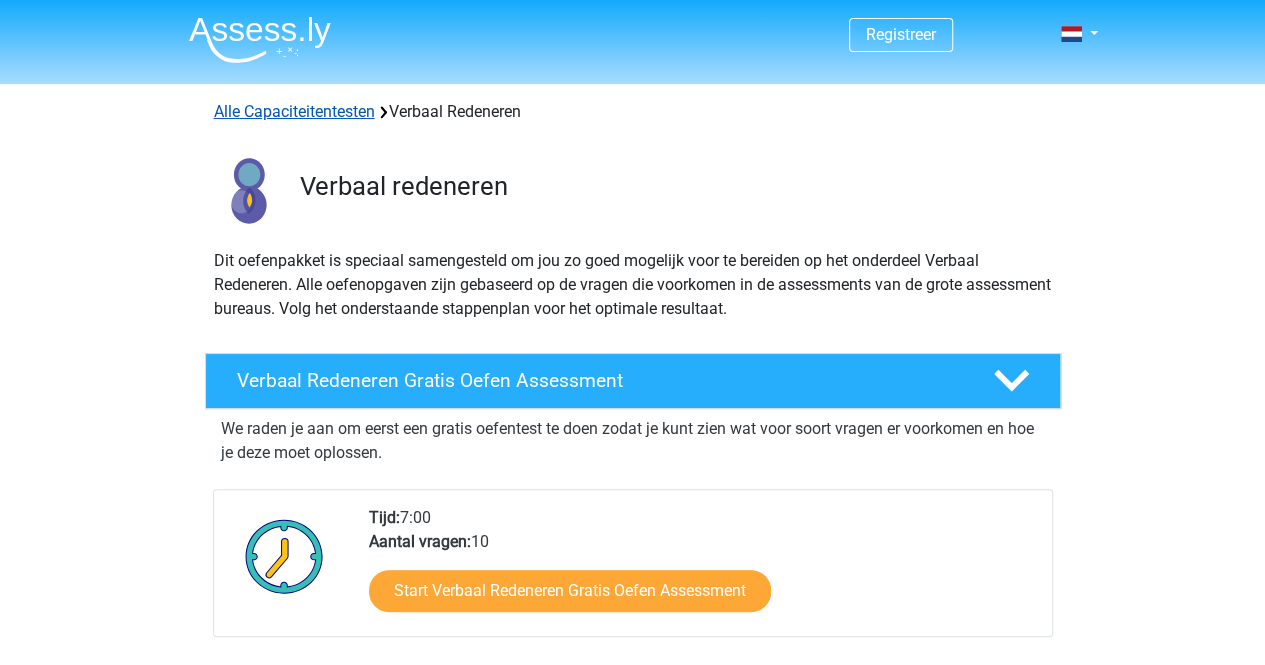 click on "Alle Capaciteitentesten" at bounding box center [294, 111] 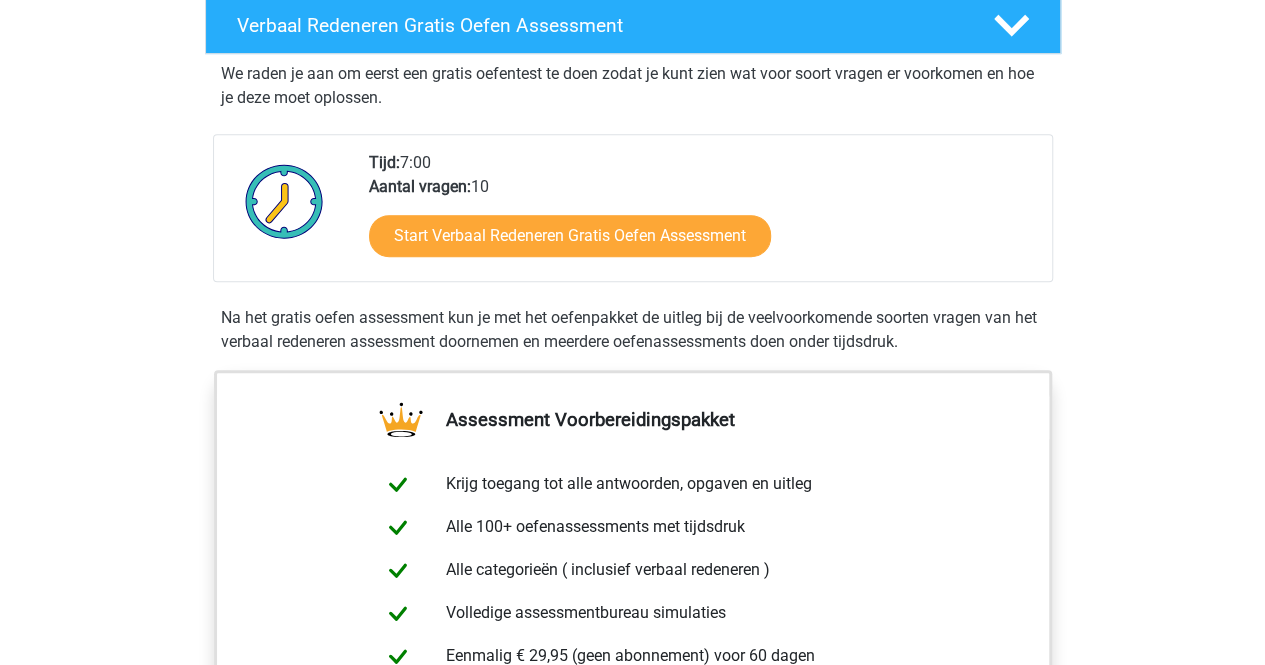 scroll, scrollTop: 356, scrollLeft: 0, axis: vertical 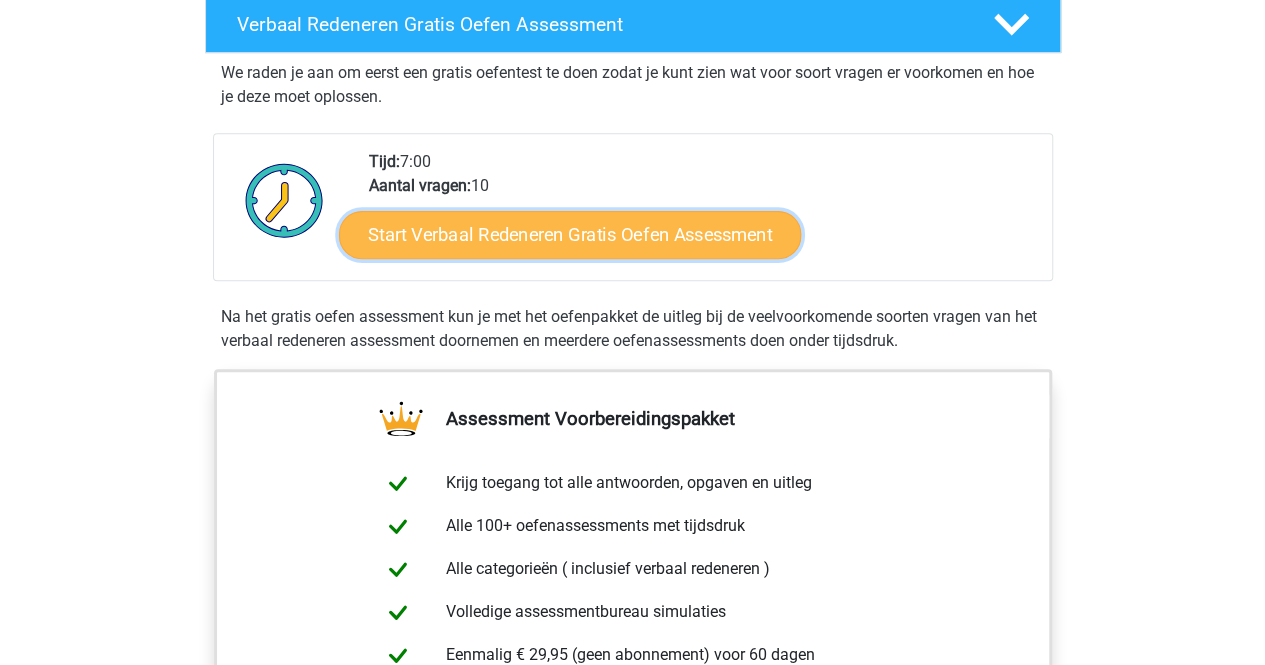 click on "Start Verbaal Redeneren
Gratis Oefen Assessment" at bounding box center (570, 235) 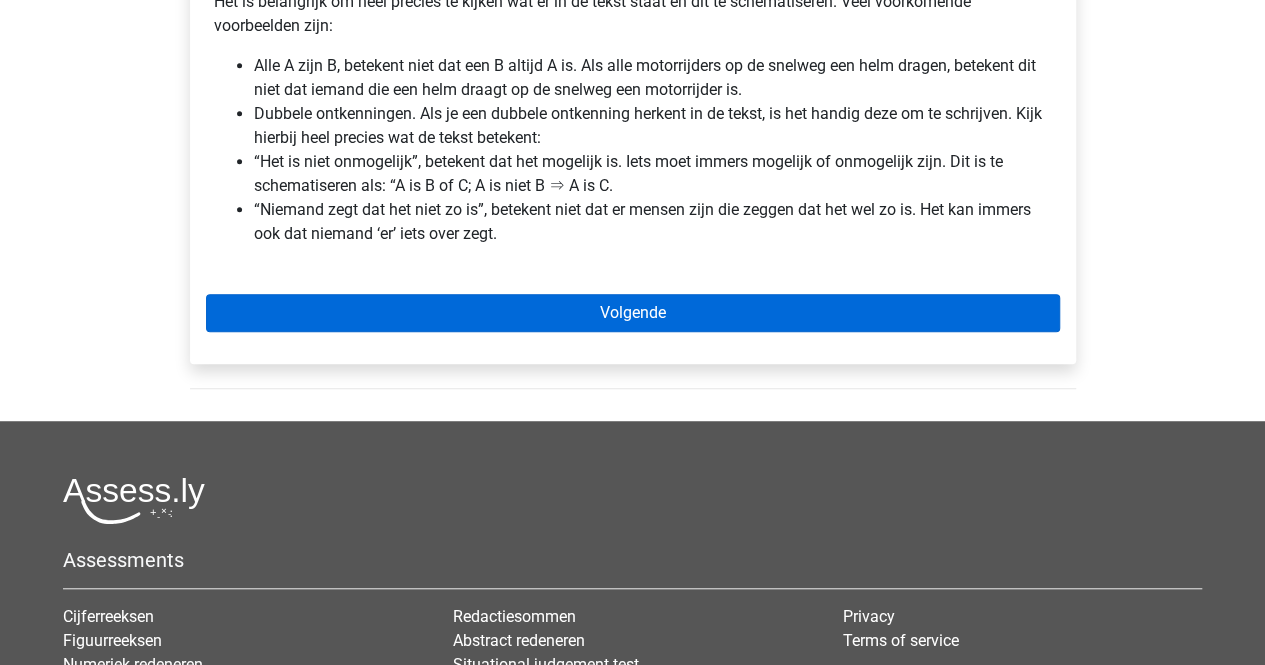 scroll, scrollTop: 500, scrollLeft: 0, axis: vertical 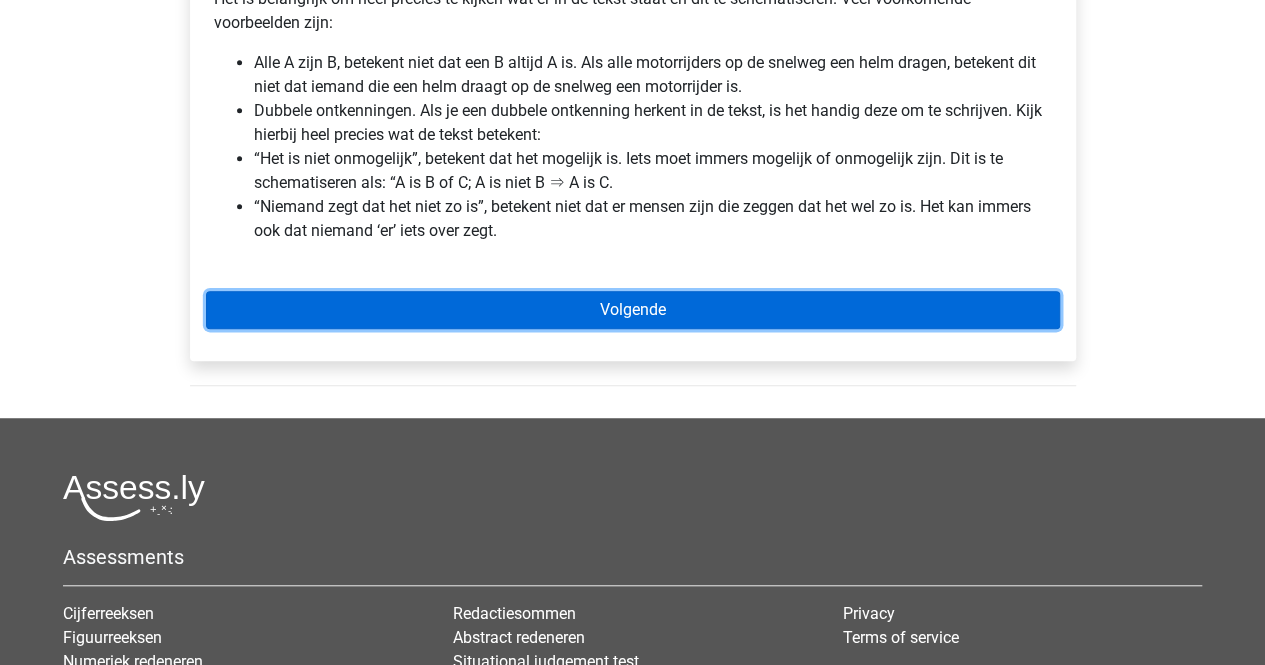 click on "Volgende" at bounding box center [633, 310] 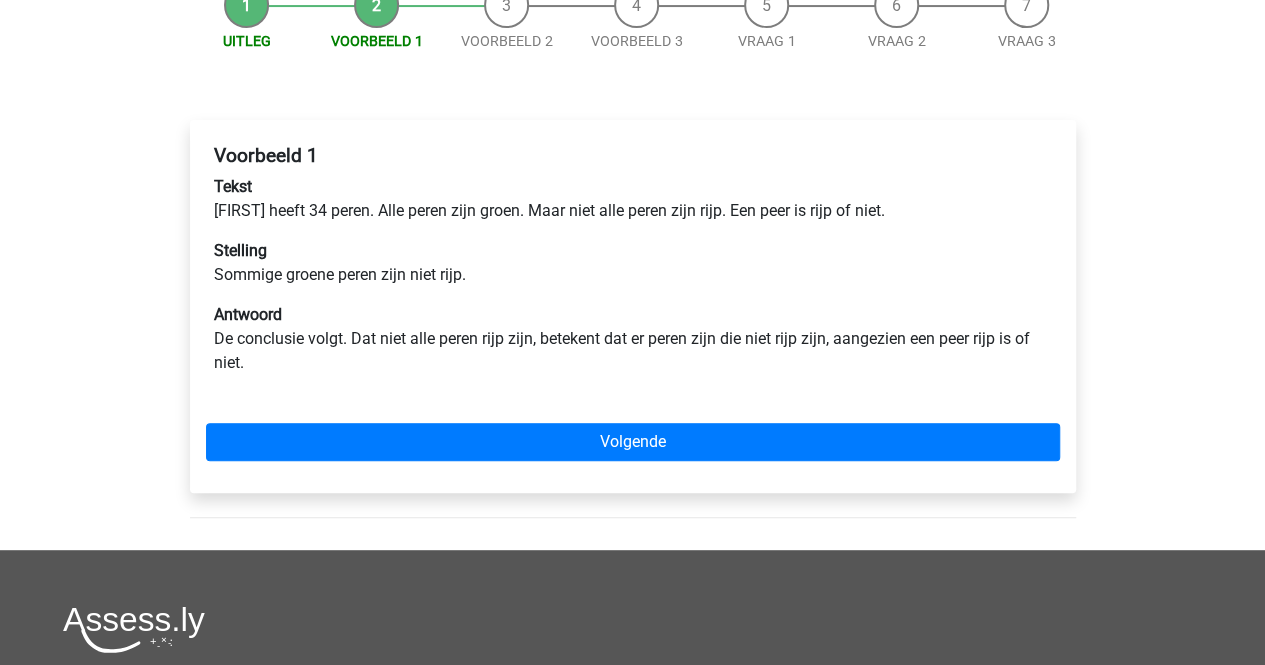scroll, scrollTop: 226, scrollLeft: 0, axis: vertical 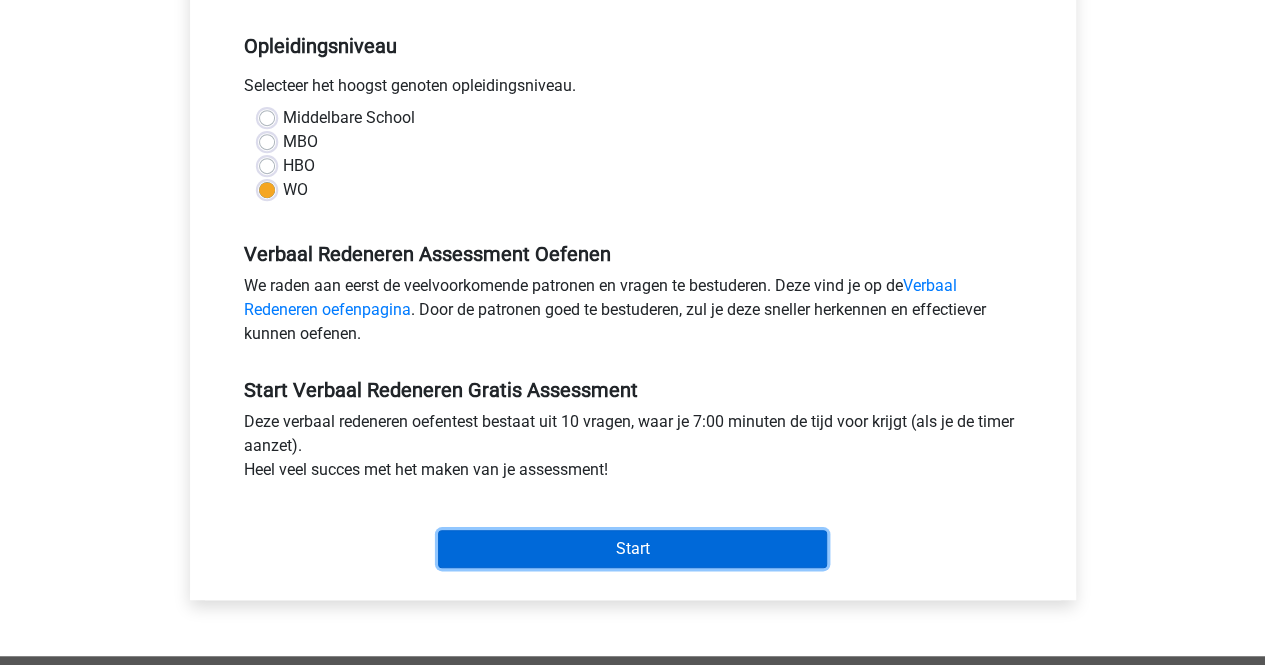 click on "Start" at bounding box center [632, 549] 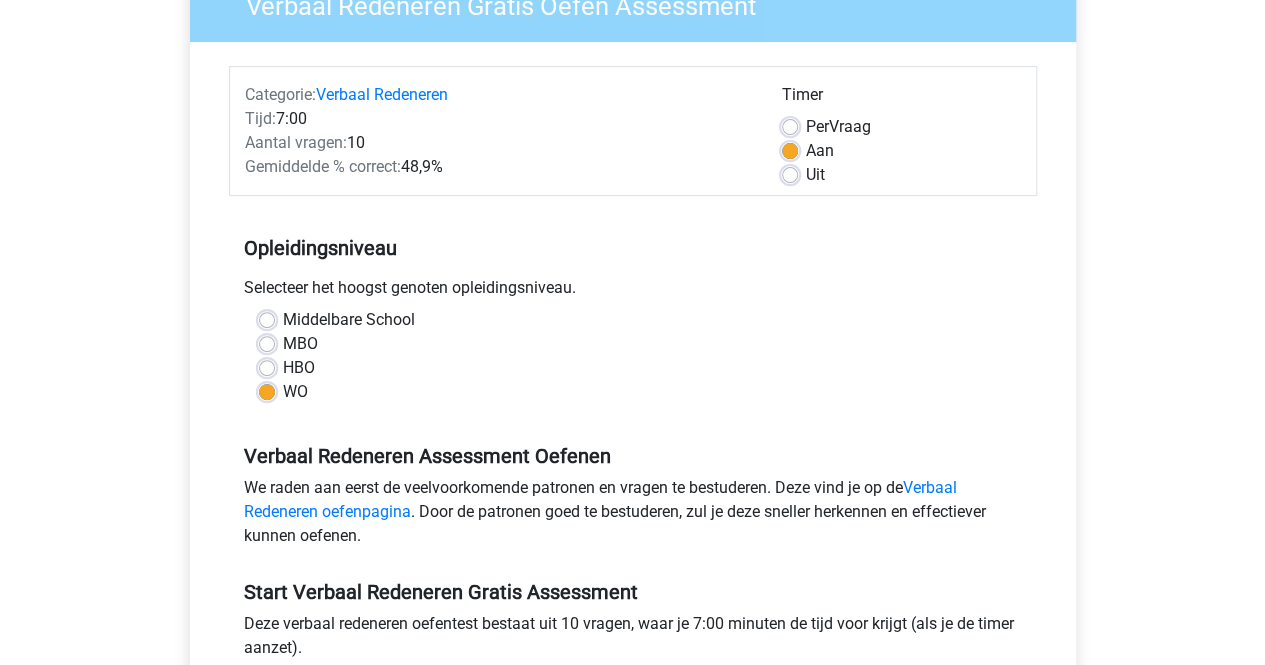 scroll, scrollTop: 0, scrollLeft: 0, axis: both 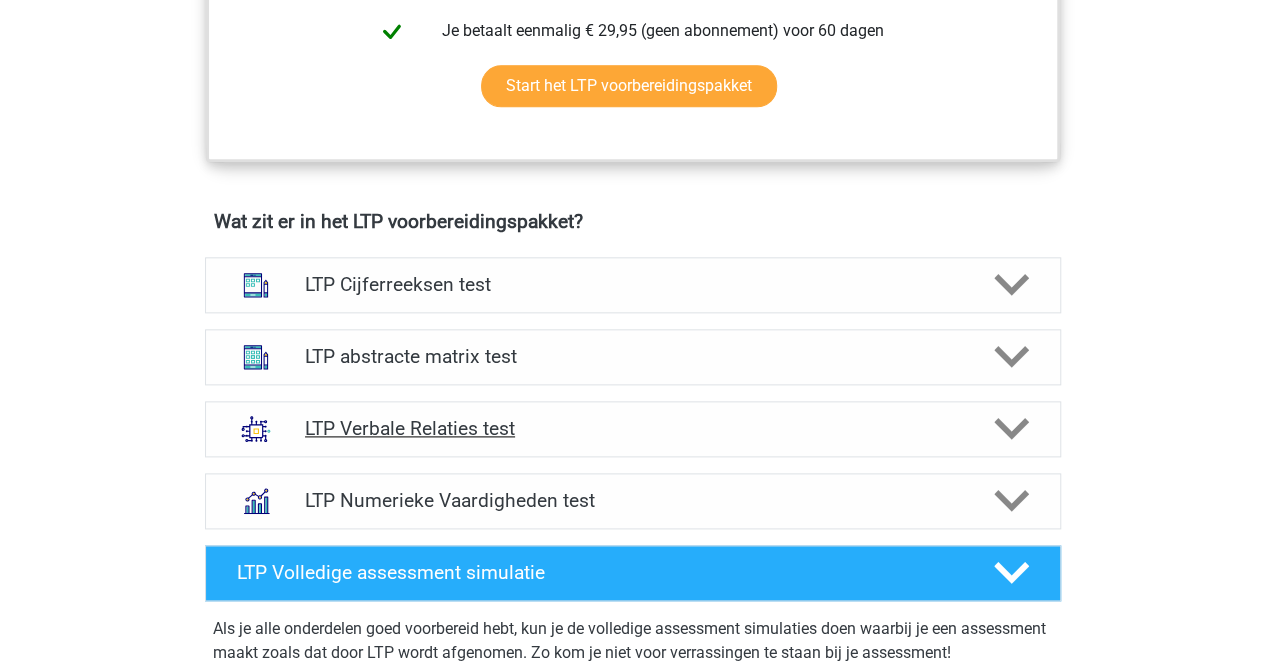 click on "LTP Verbale Relaties test" at bounding box center (632, 428) 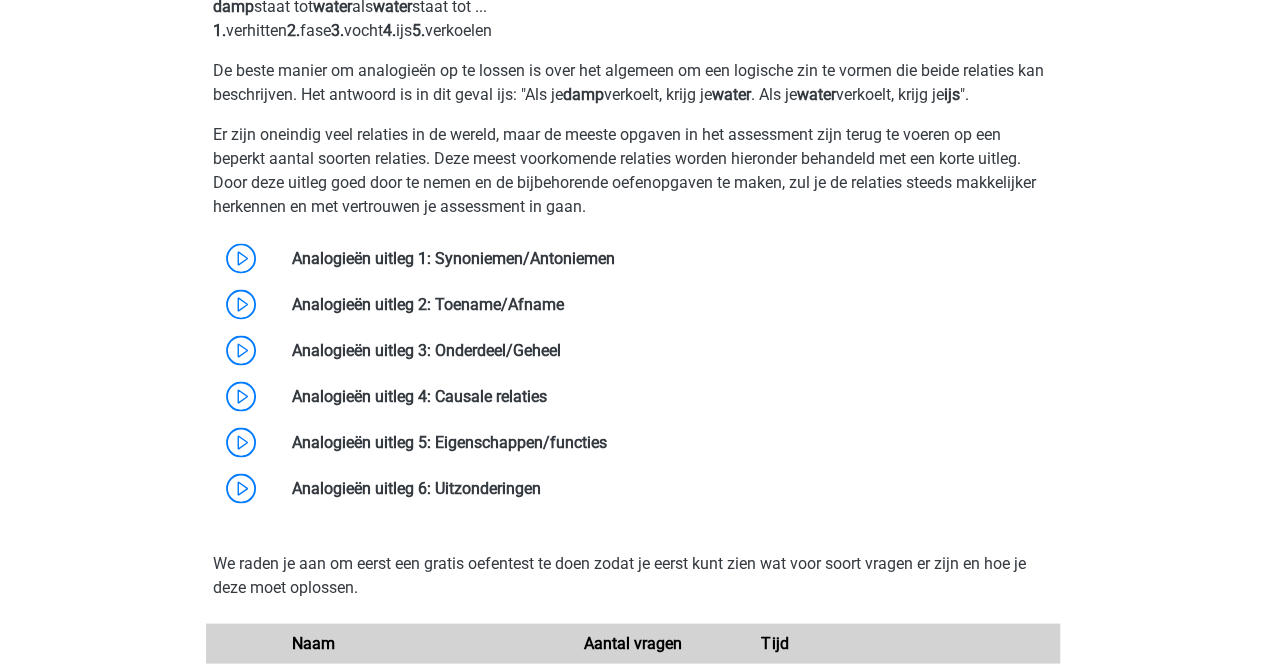 scroll, scrollTop: 1638, scrollLeft: 0, axis: vertical 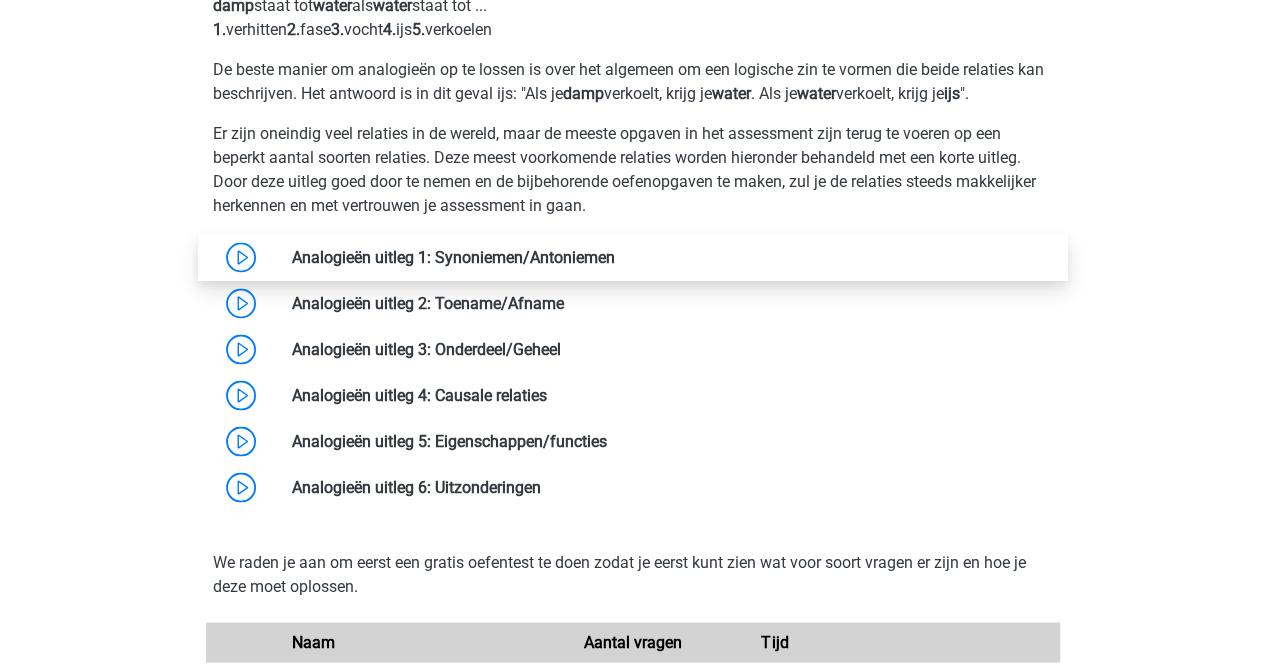 click at bounding box center (615, 256) 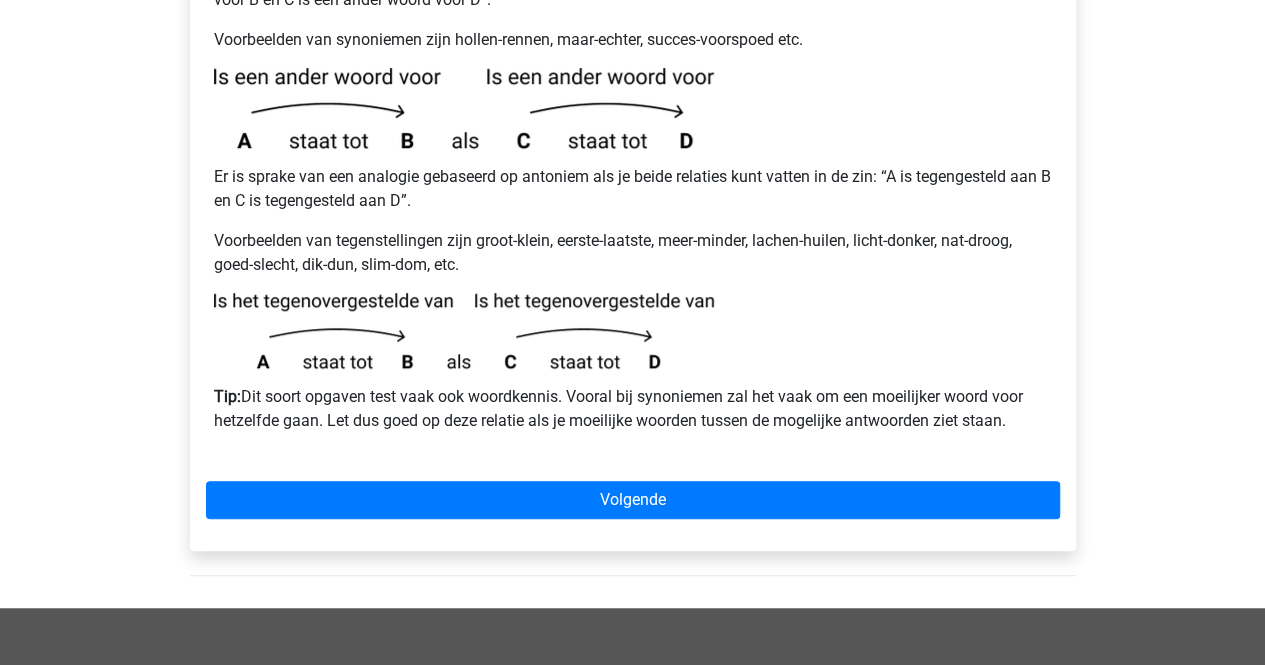 scroll, scrollTop: 436, scrollLeft: 0, axis: vertical 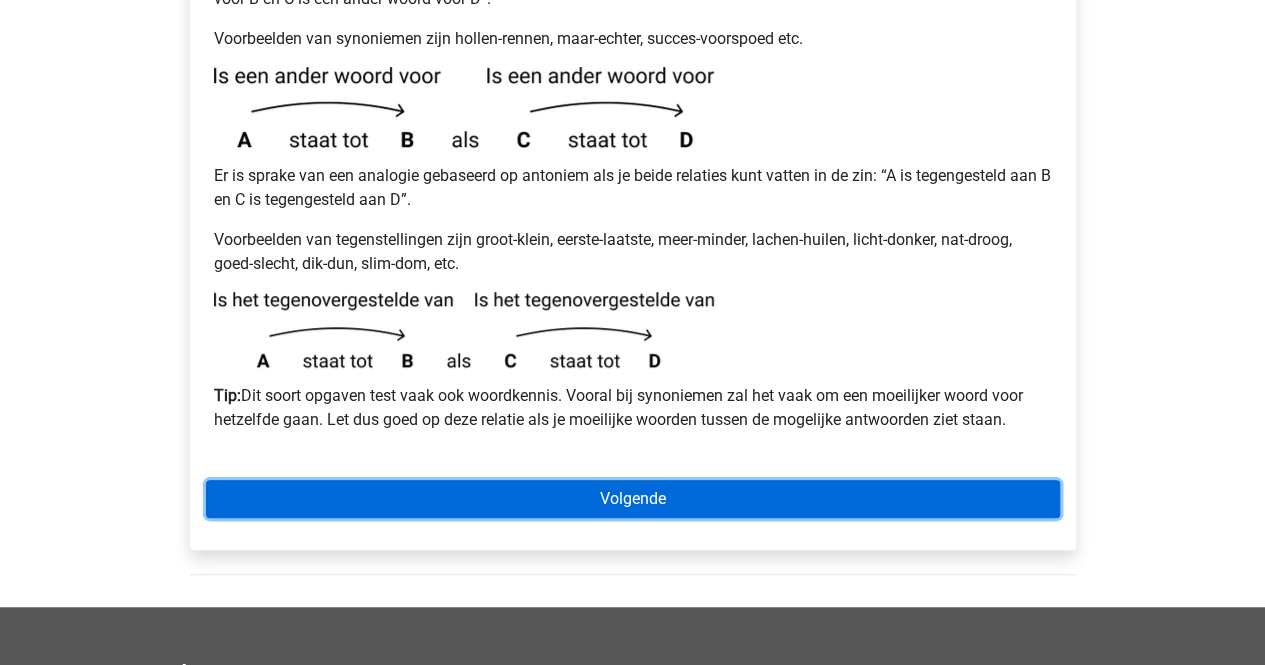 click on "Volgende" at bounding box center [633, 499] 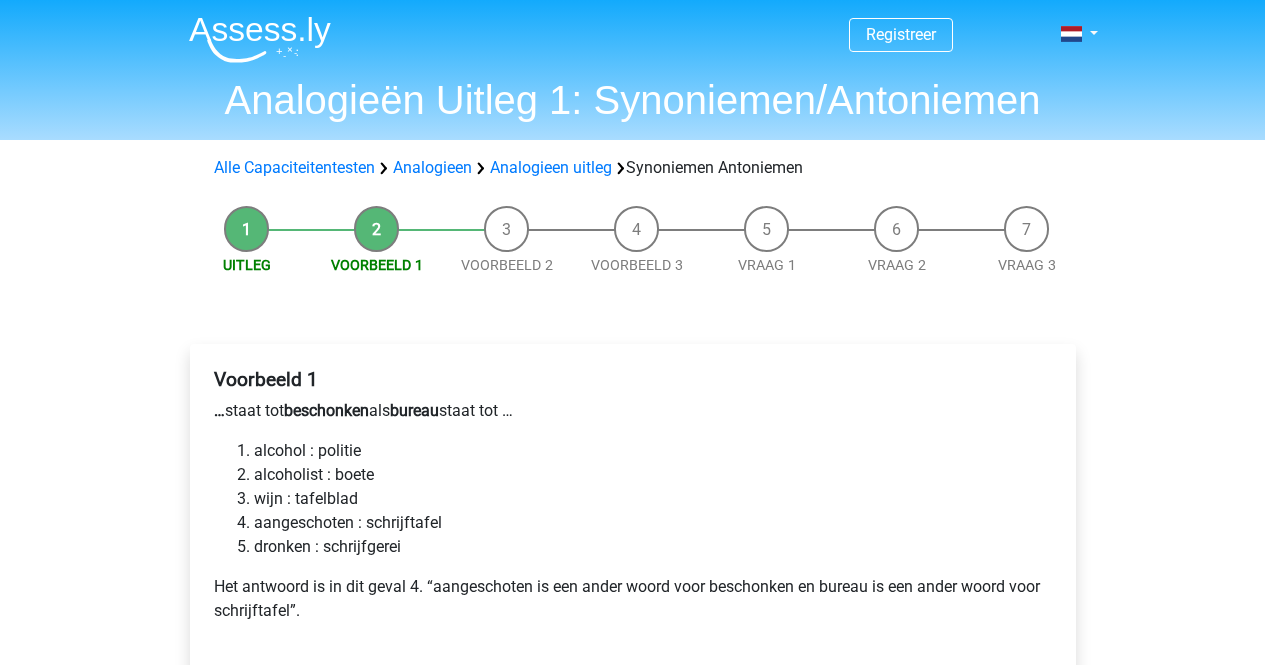scroll, scrollTop: 0, scrollLeft: 0, axis: both 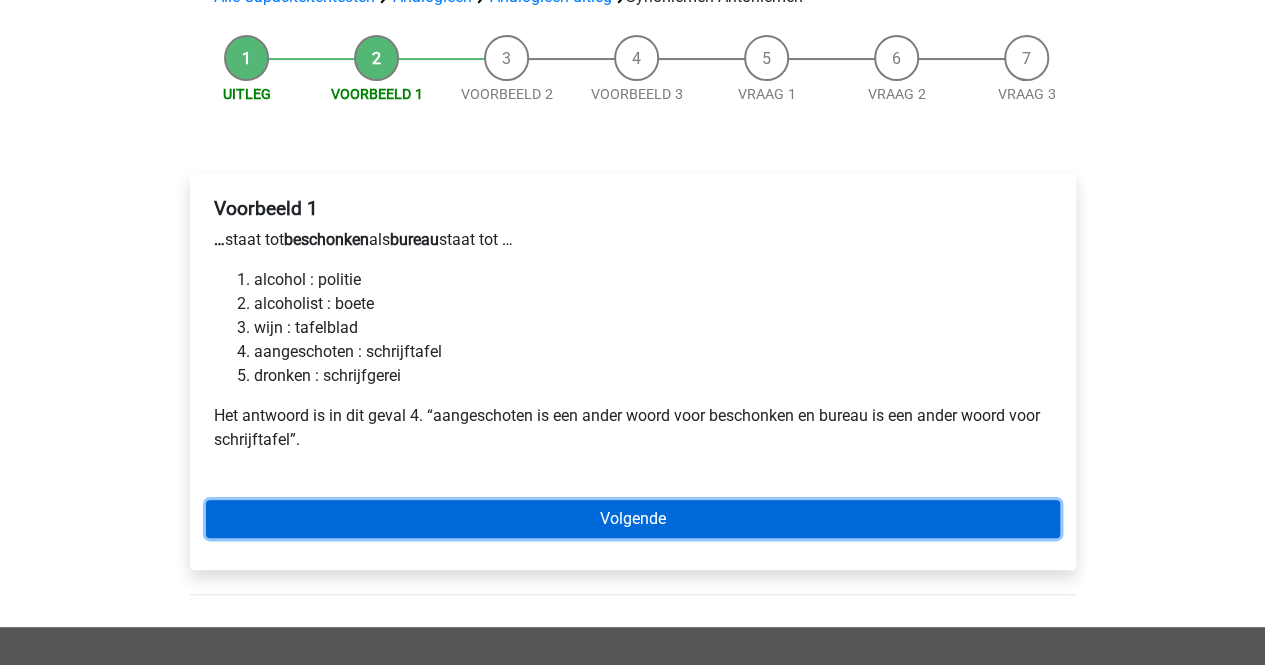 click on "Volgende" at bounding box center [633, 519] 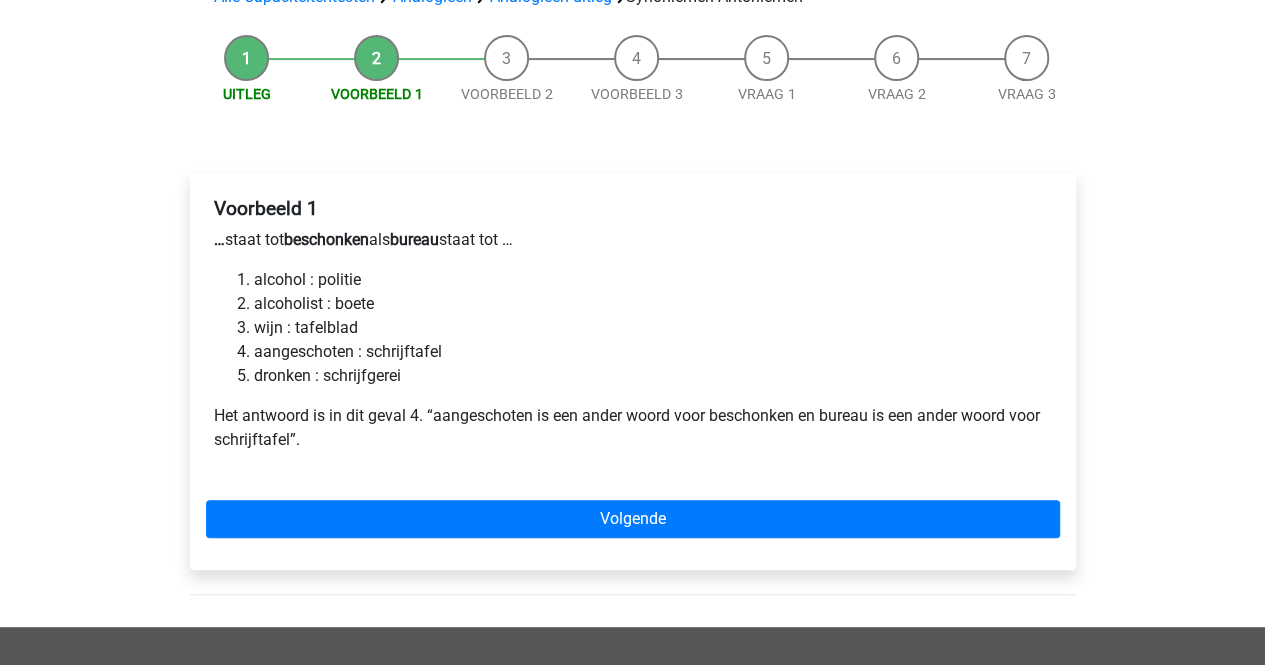 scroll, scrollTop: 0, scrollLeft: 0, axis: both 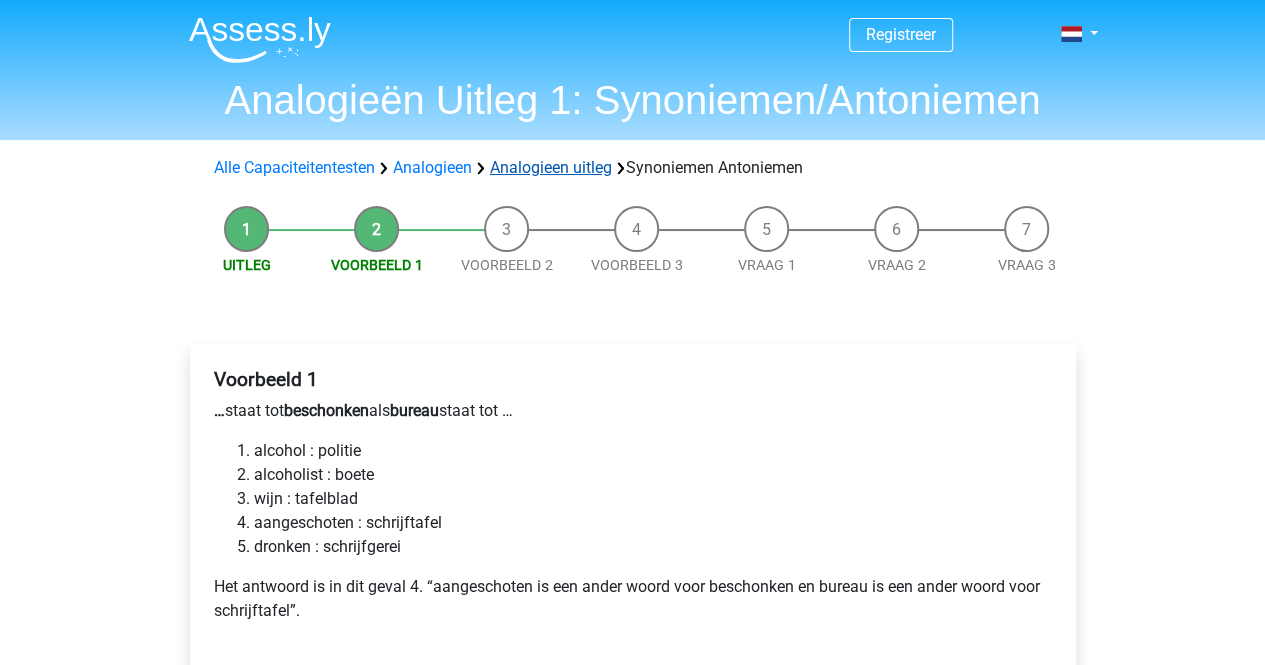 click on "Analogieen uitleg" at bounding box center [551, 167] 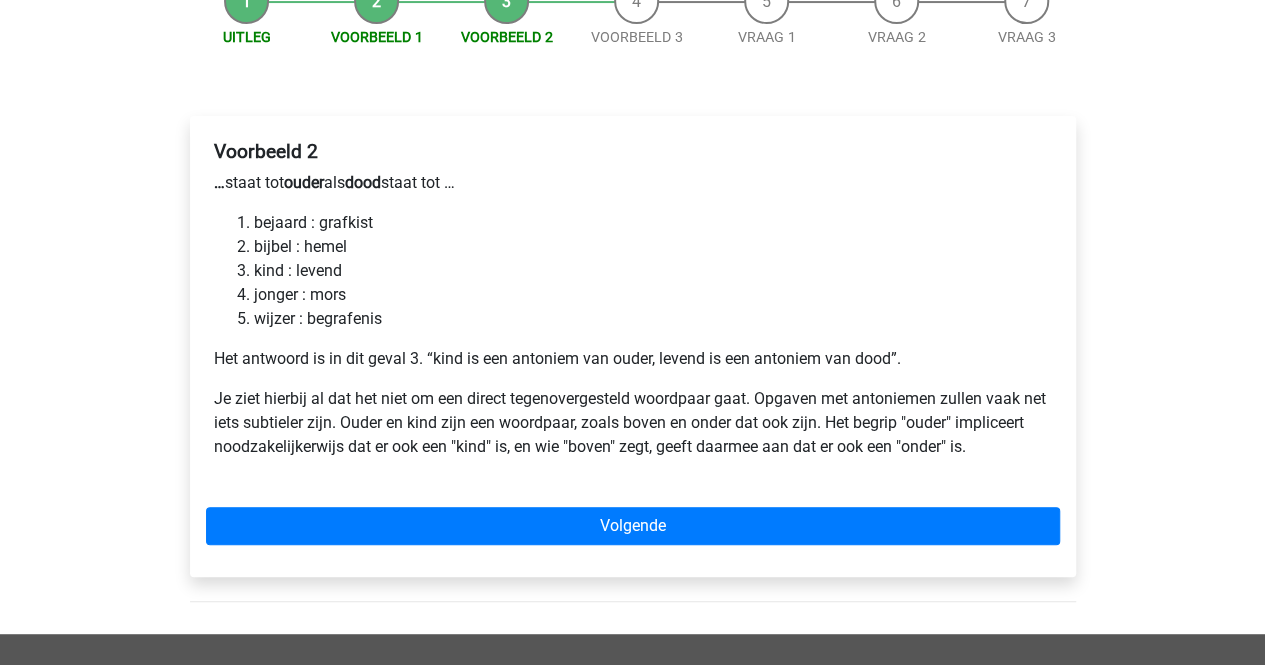scroll, scrollTop: 231, scrollLeft: 0, axis: vertical 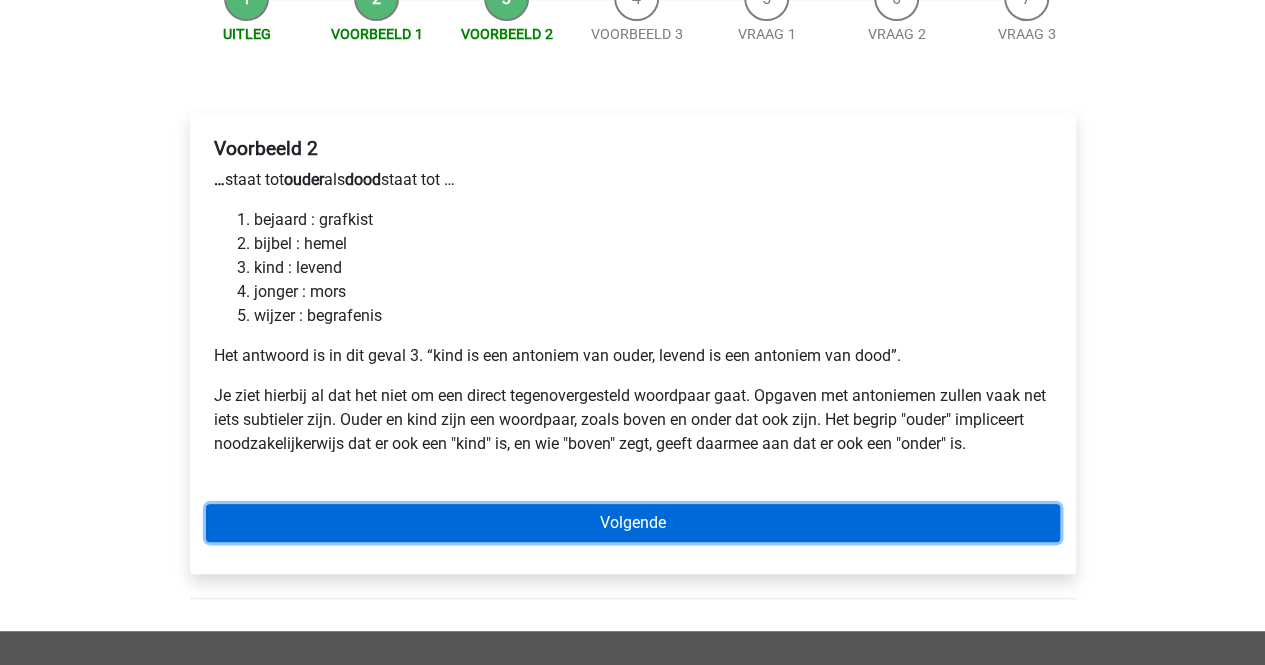 click on "Volgende" at bounding box center (633, 523) 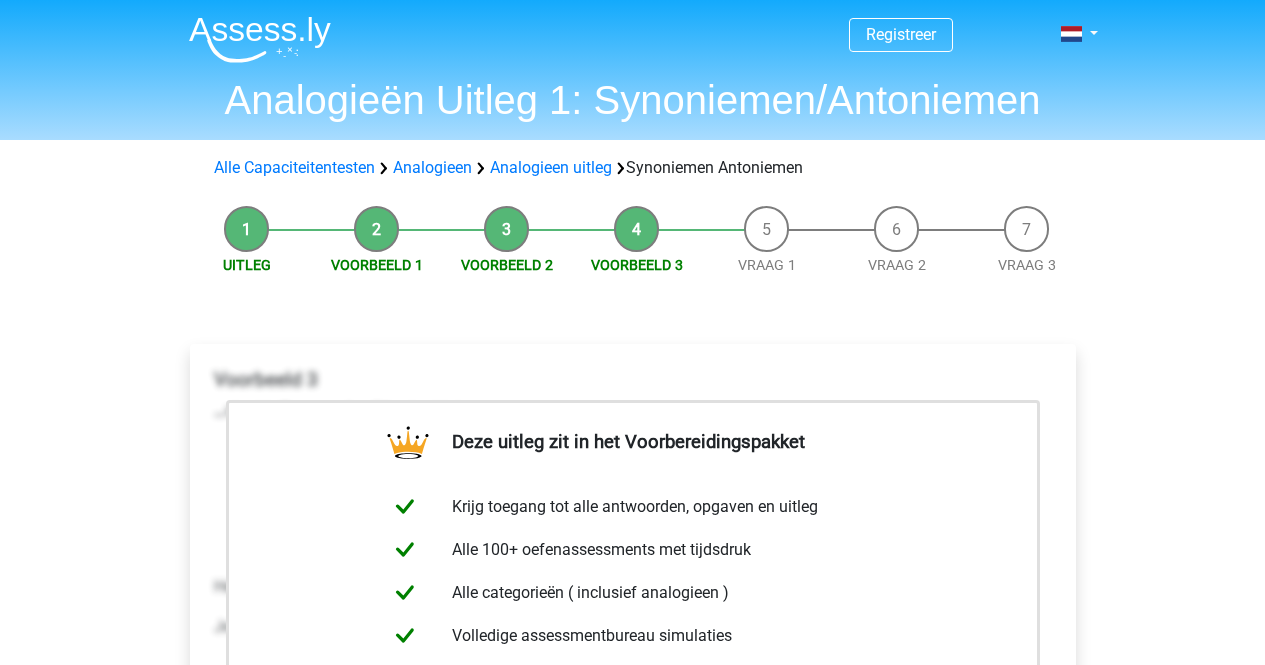 scroll, scrollTop: 0, scrollLeft: 0, axis: both 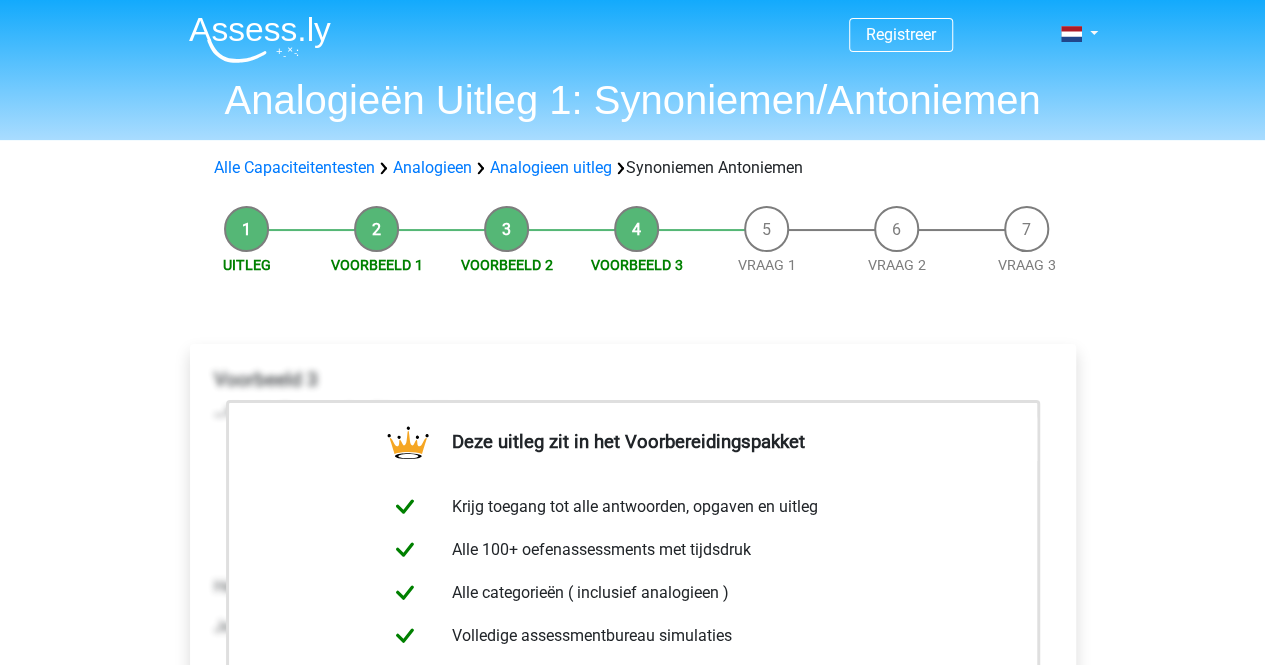 click on "Voorbeeld 1" at bounding box center (377, 241) 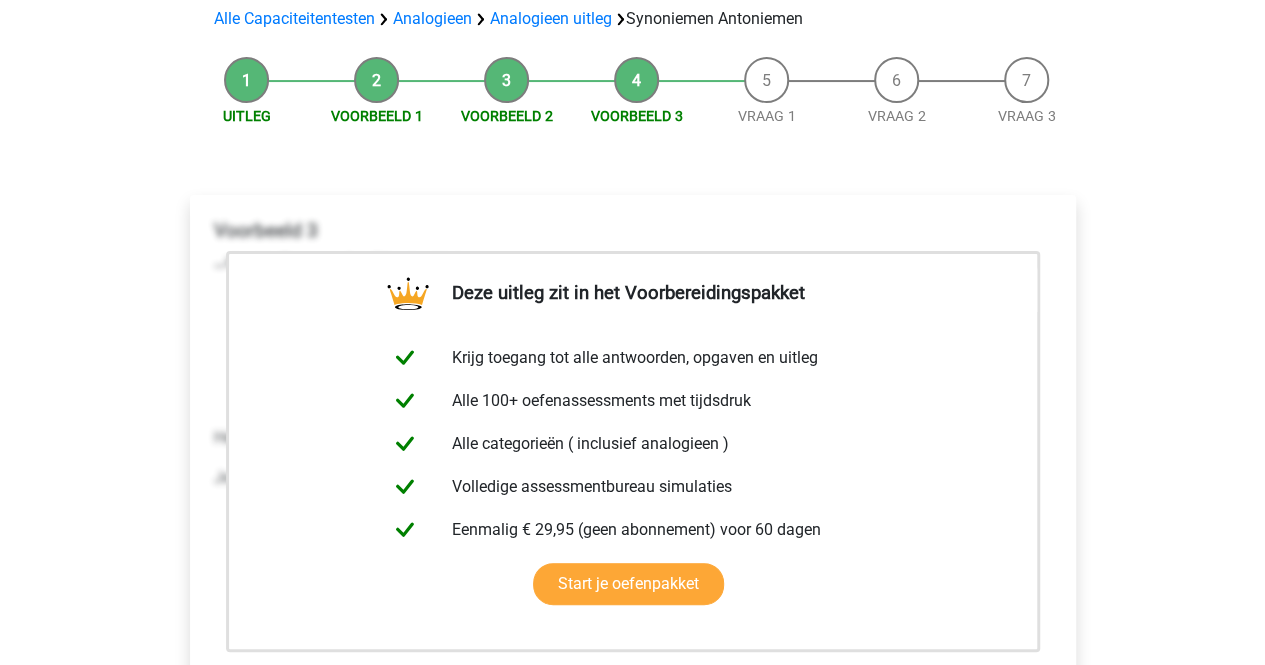 scroll, scrollTop: 106, scrollLeft: 0, axis: vertical 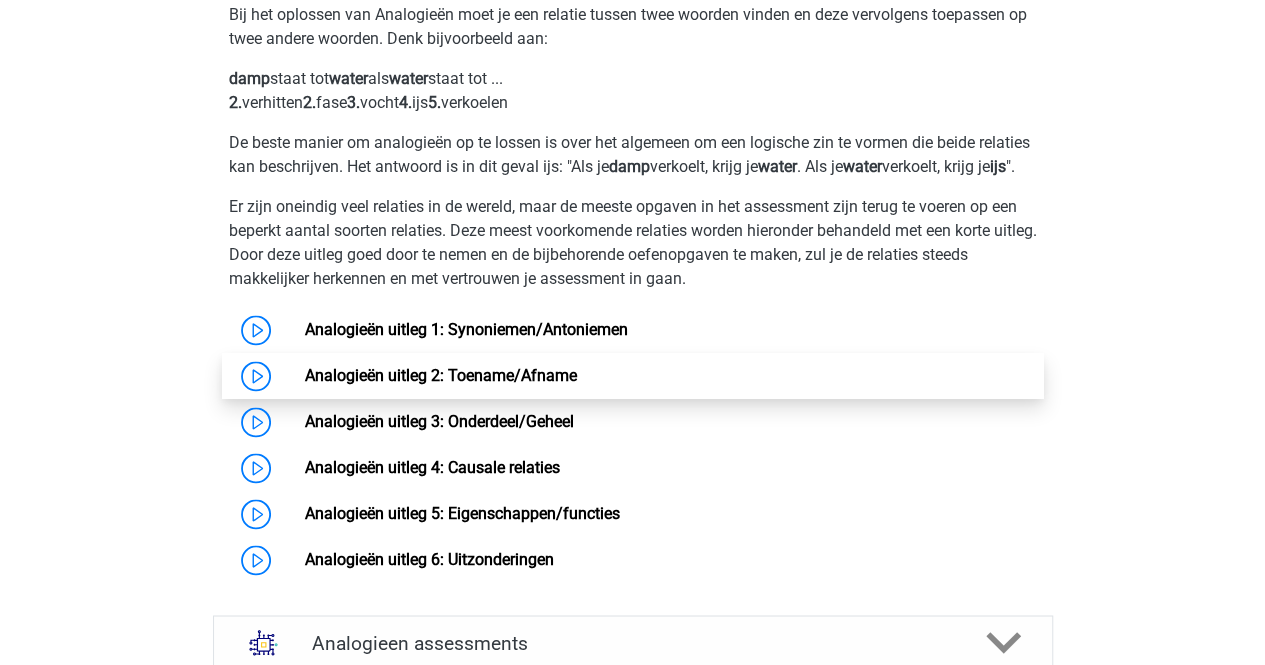 click on "Analogieën uitleg 2: Toename/Afname" at bounding box center (441, 375) 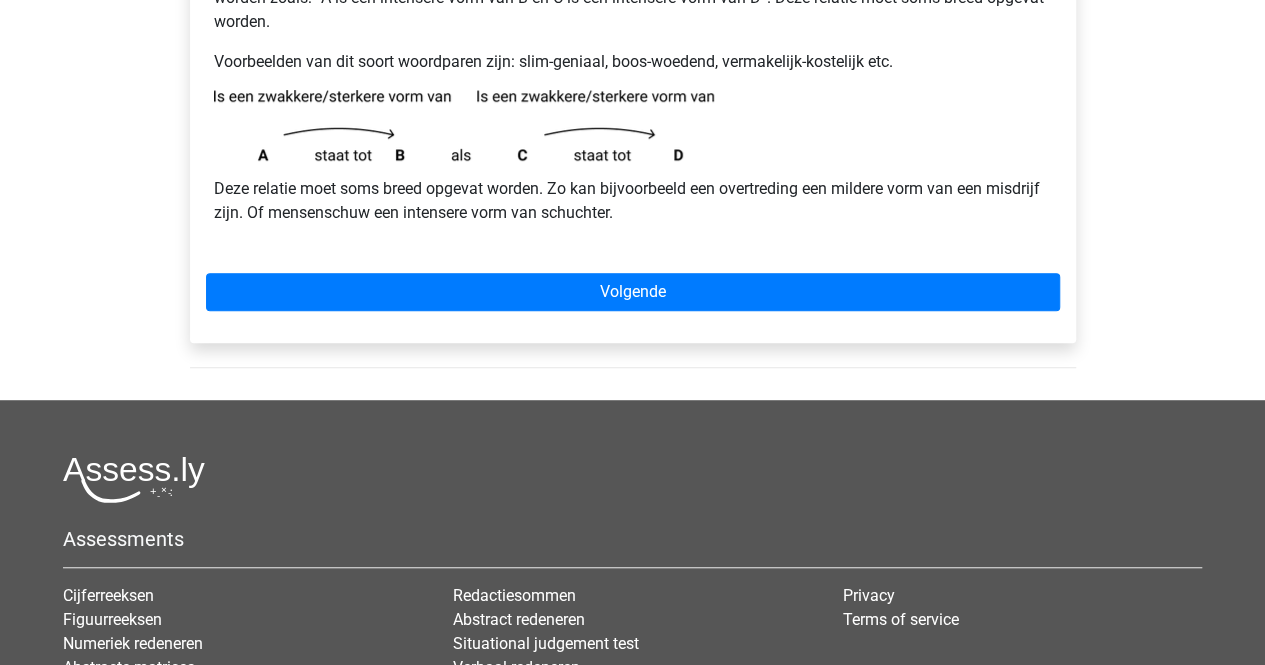 scroll, scrollTop: 438, scrollLeft: 0, axis: vertical 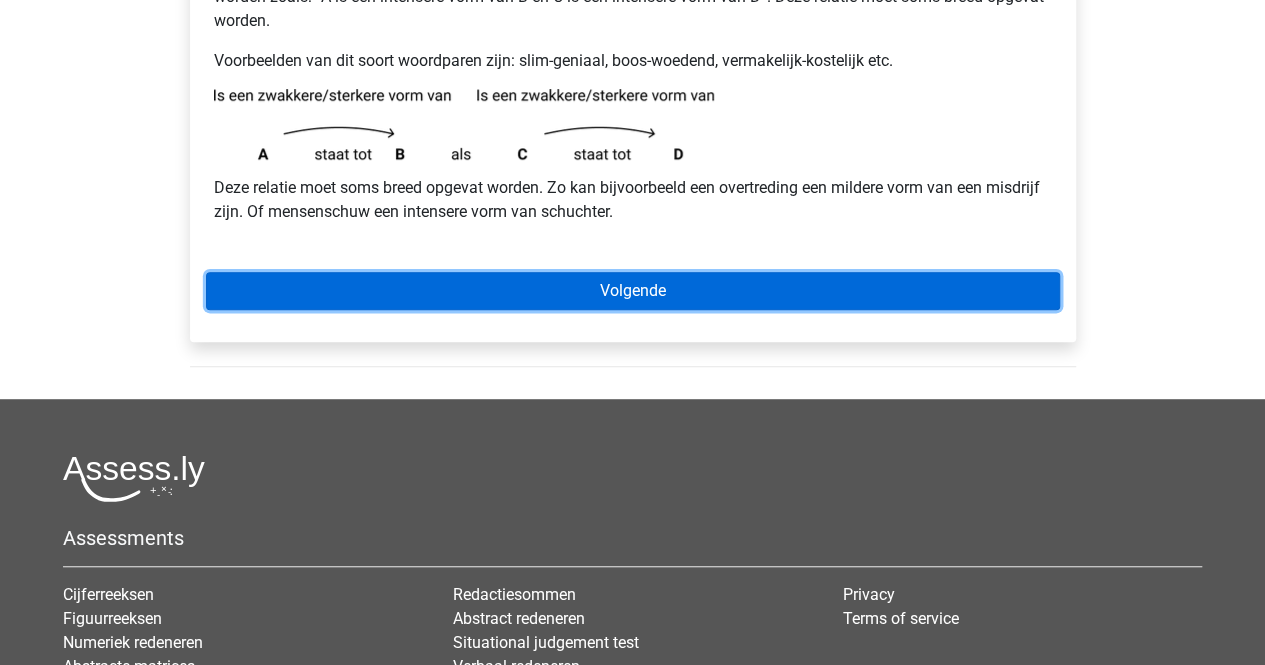 click on "Volgende" at bounding box center (633, 291) 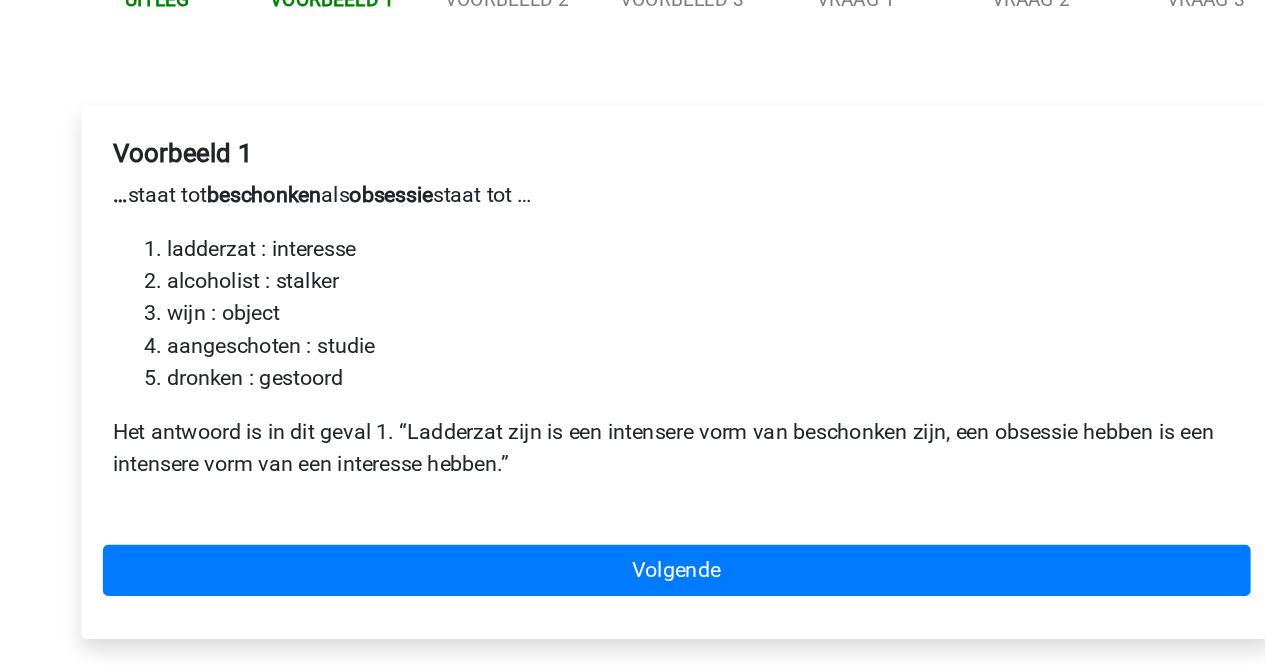 scroll, scrollTop: 94, scrollLeft: 0, axis: vertical 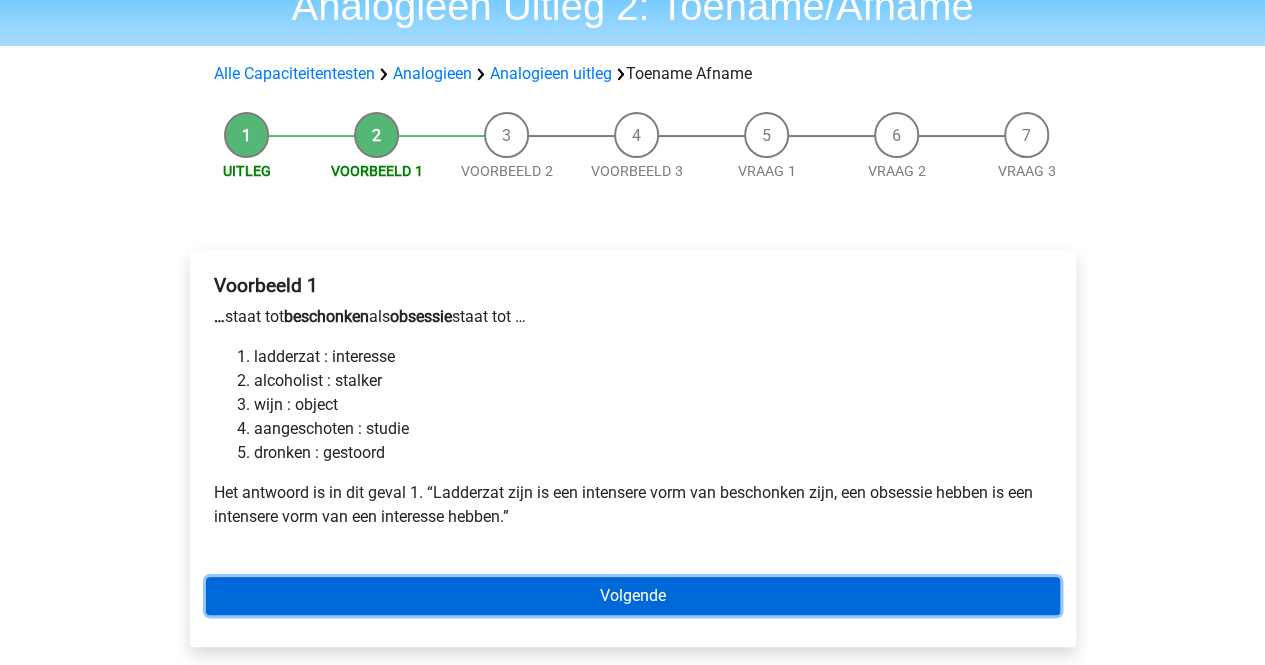 click on "Volgende" at bounding box center (633, 596) 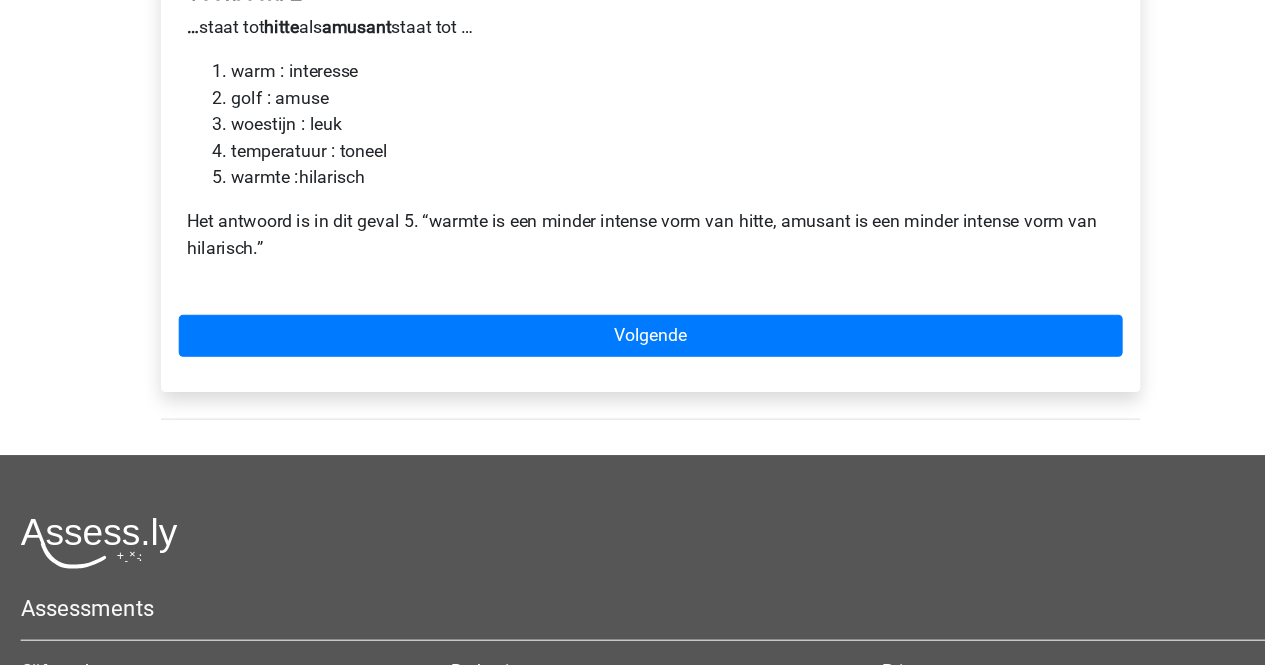 scroll, scrollTop: 324, scrollLeft: 0, axis: vertical 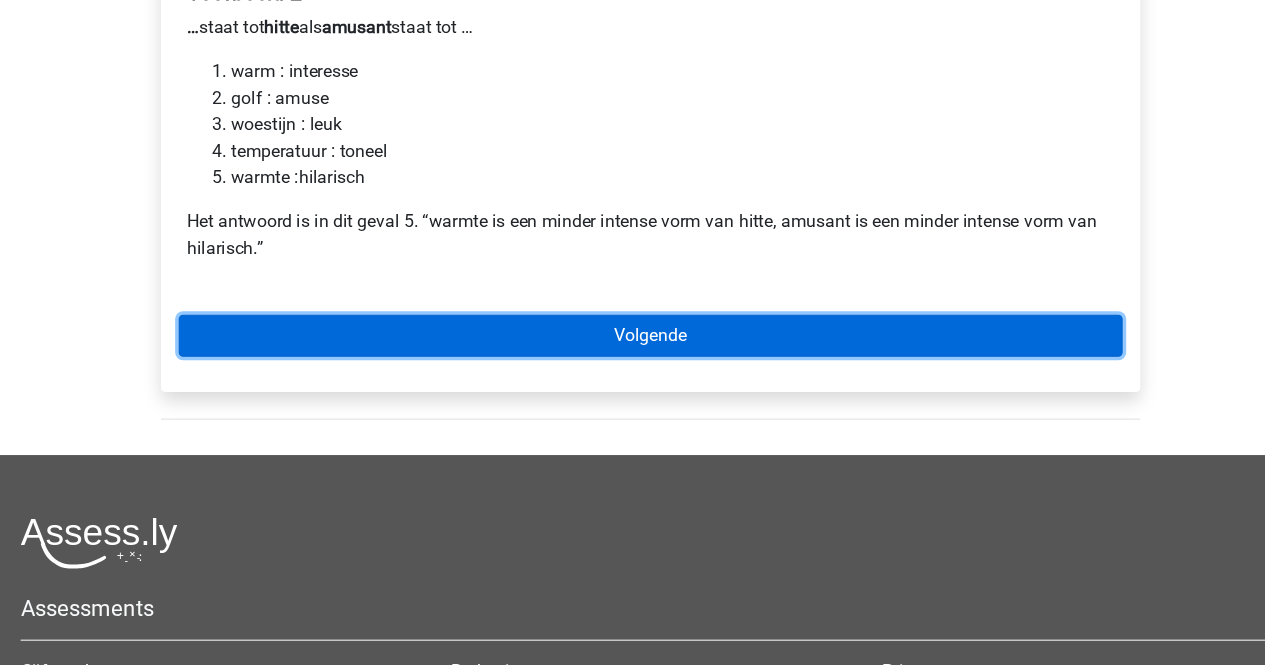 click on "Volgende" at bounding box center (633, 366) 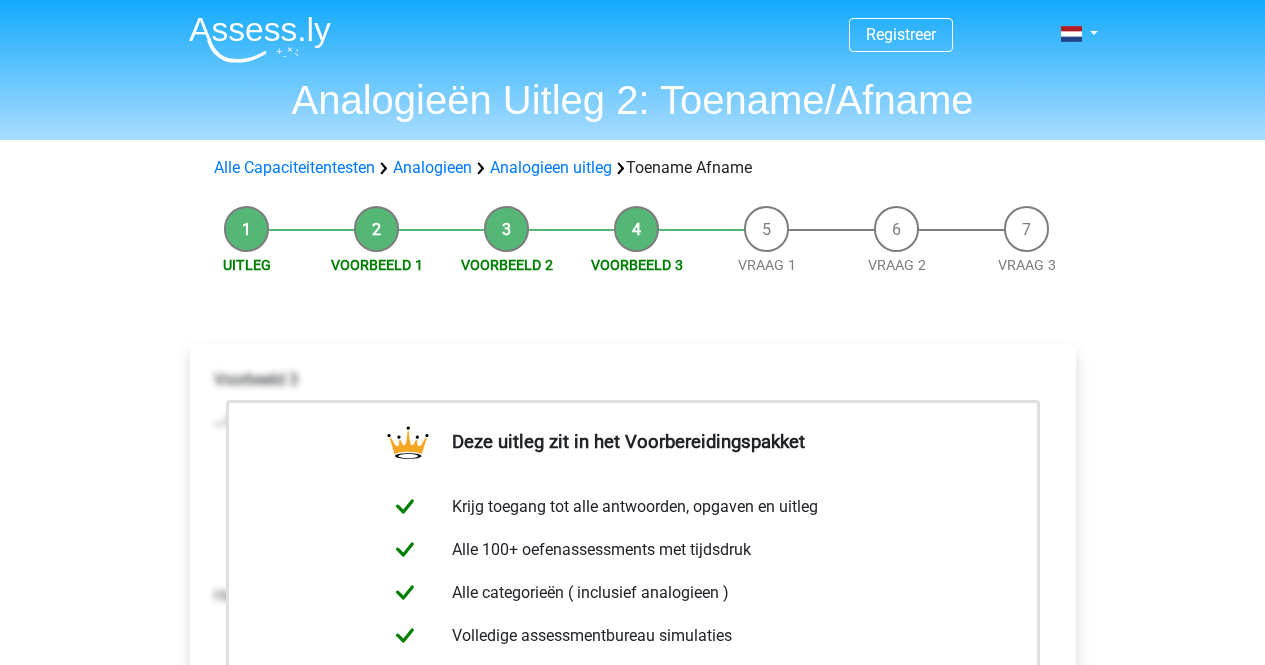scroll, scrollTop: 0, scrollLeft: 0, axis: both 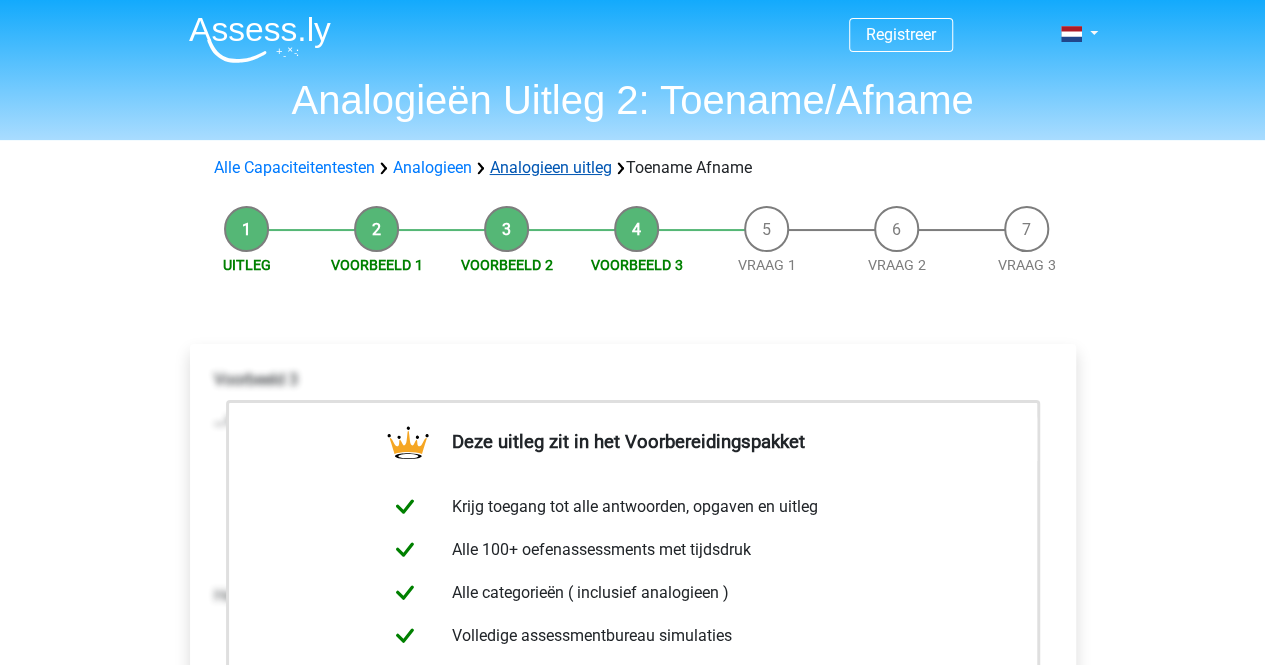 click on "Analogieen uitleg" at bounding box center [551, 167] 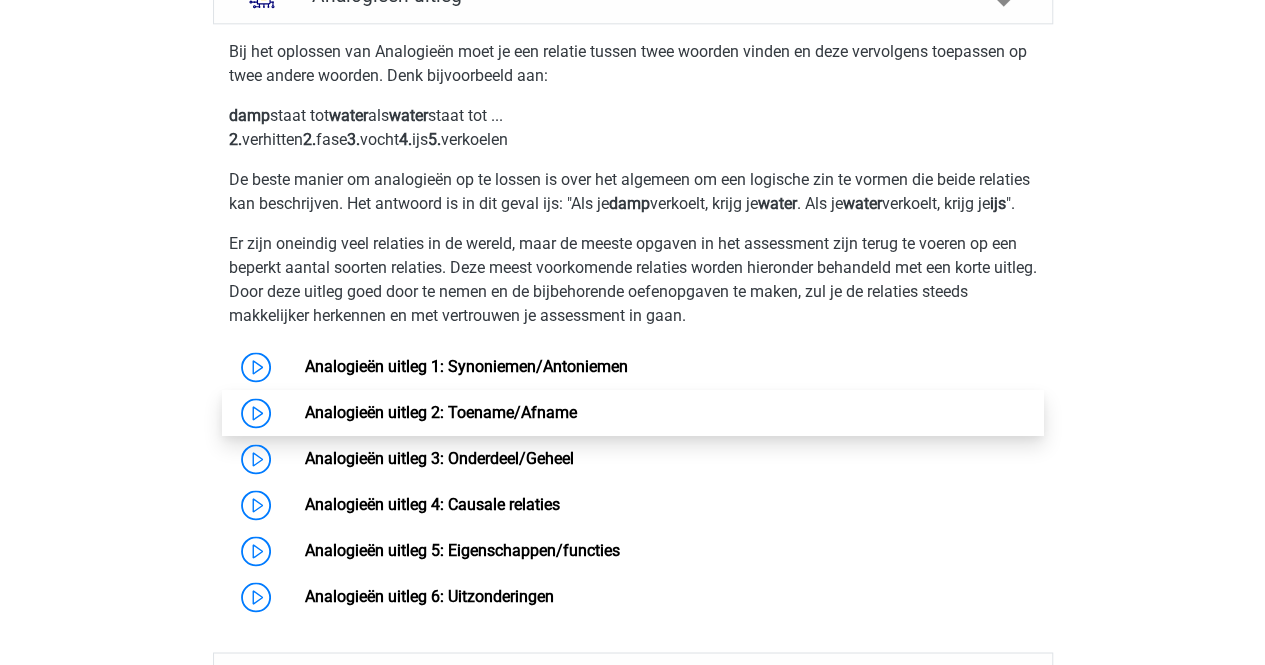 scroll, scrollTop: 1255, scrollLeft: 0, axis: vertical 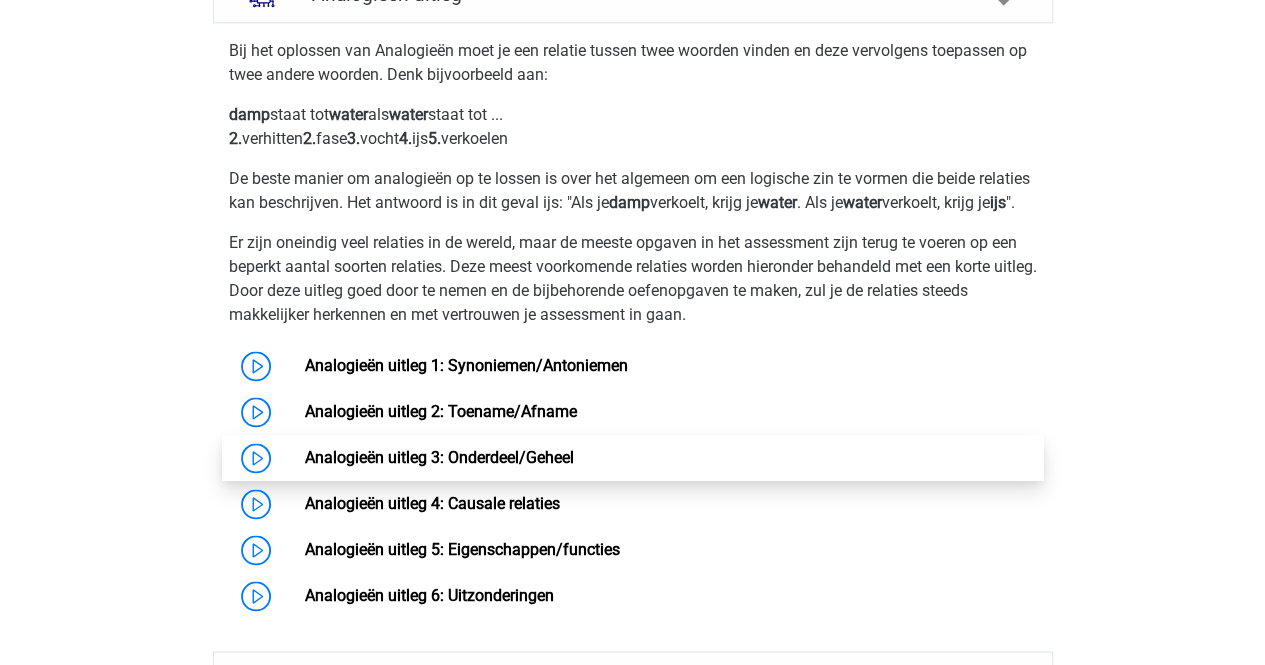 click on "Analogieën uitleg 3: Onderdeel/Geheel" at bounding box center [439, 457] 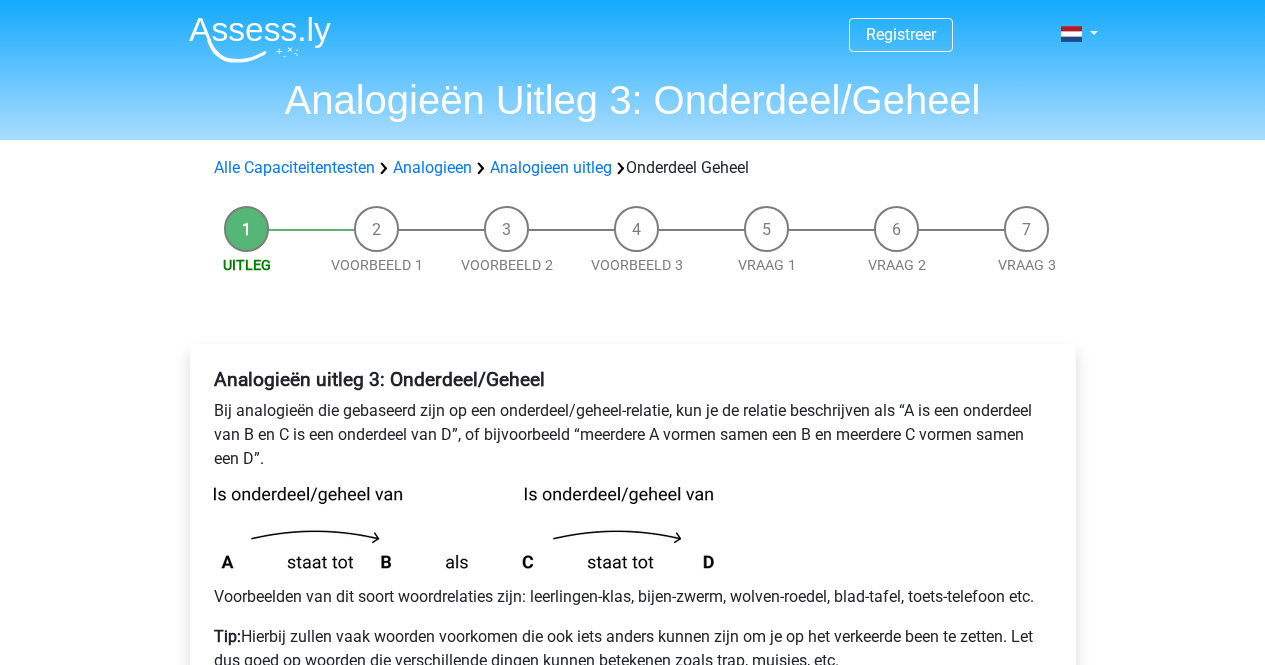 scroll, scrollTop: 0, scrollLeft: 0, axis: both 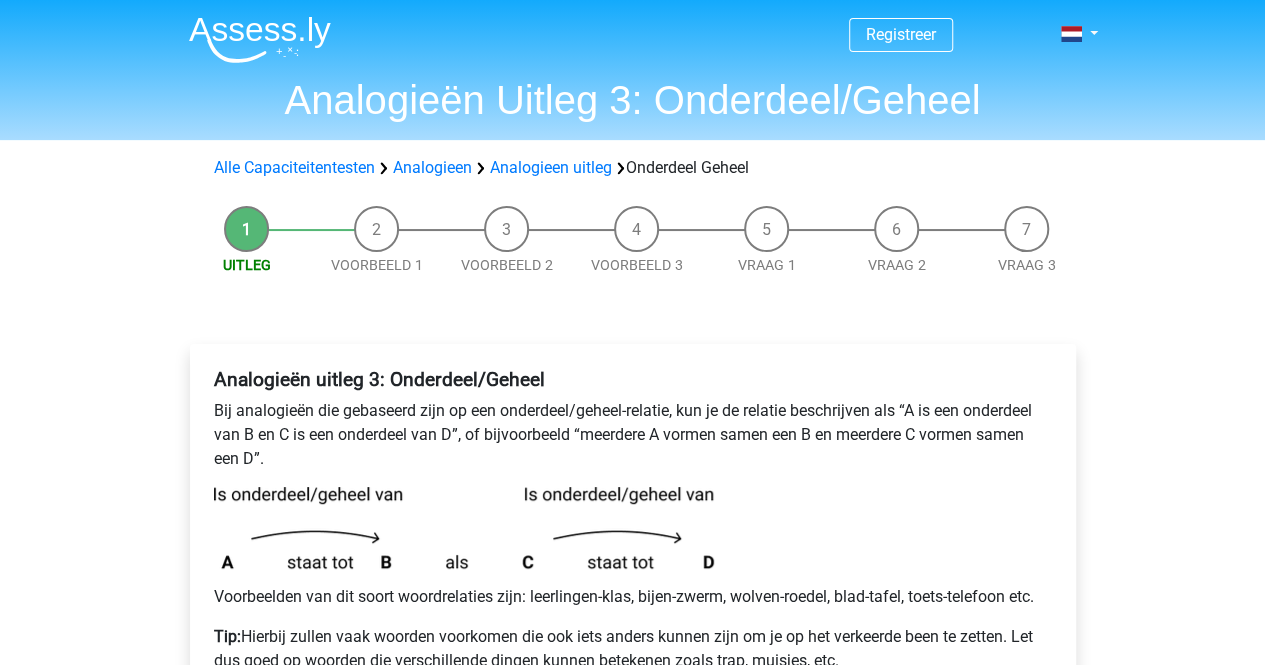 click on "Analogieën uitleg 3: Onderdeel/Geheel Bij analogieën die gebaseerd zijn op een onderdeel/geheel-relatie, kun je de relatie beschrijven als “A is een onderdeel van B en C is een onderdeel van D”, of bijvoorbeeld “meerdere A vormen samen een B en meerdere C vormen samen een D”. Voorbeelden van dit soort woordrelaties zijn: leerlingen-klas, bijen-zwerm, wolven-roedel, blad-tafel, toets-telefoon etc.  Tip:  Hierbij zullen vaak woorden voorkomen die ook iets anders kunnen zijn om je op het verkeerde been te zetten. Let dus goed op woorden die verschillende dingen kunnen betekenen zoals trap, muisjes, etc.
Volgende" at bounding box center (633, 567) 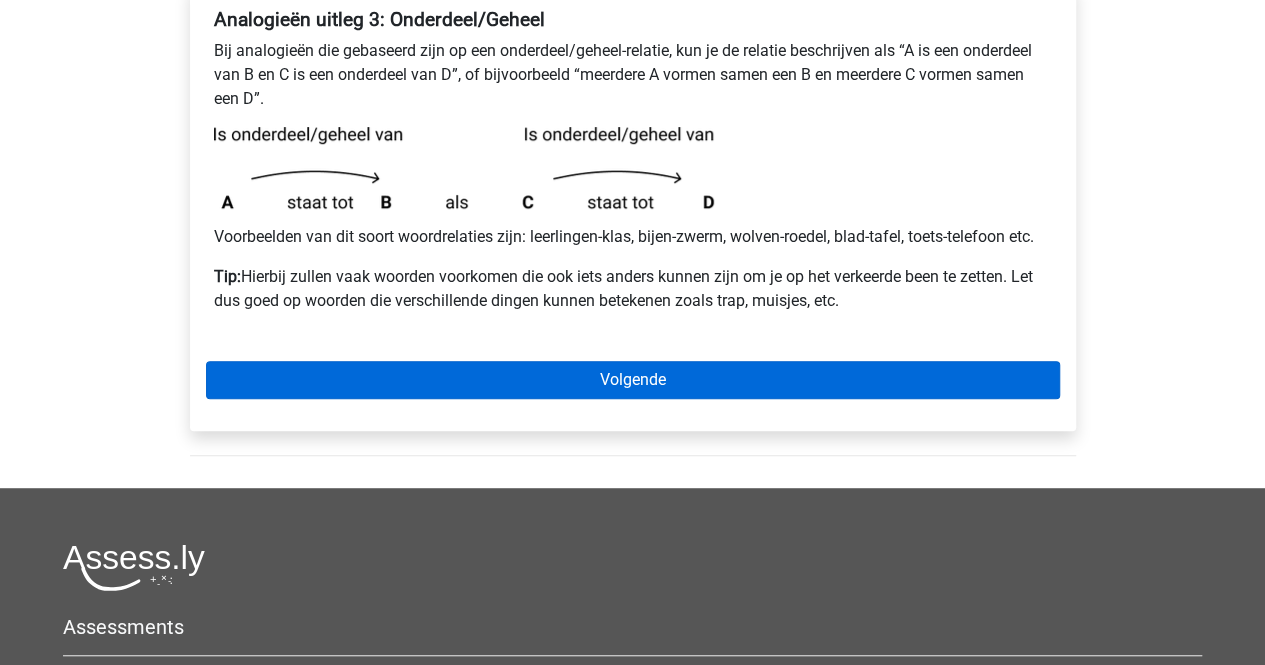 scroll, scrollTop: 378, scrollLeft: 0, axis: vertical 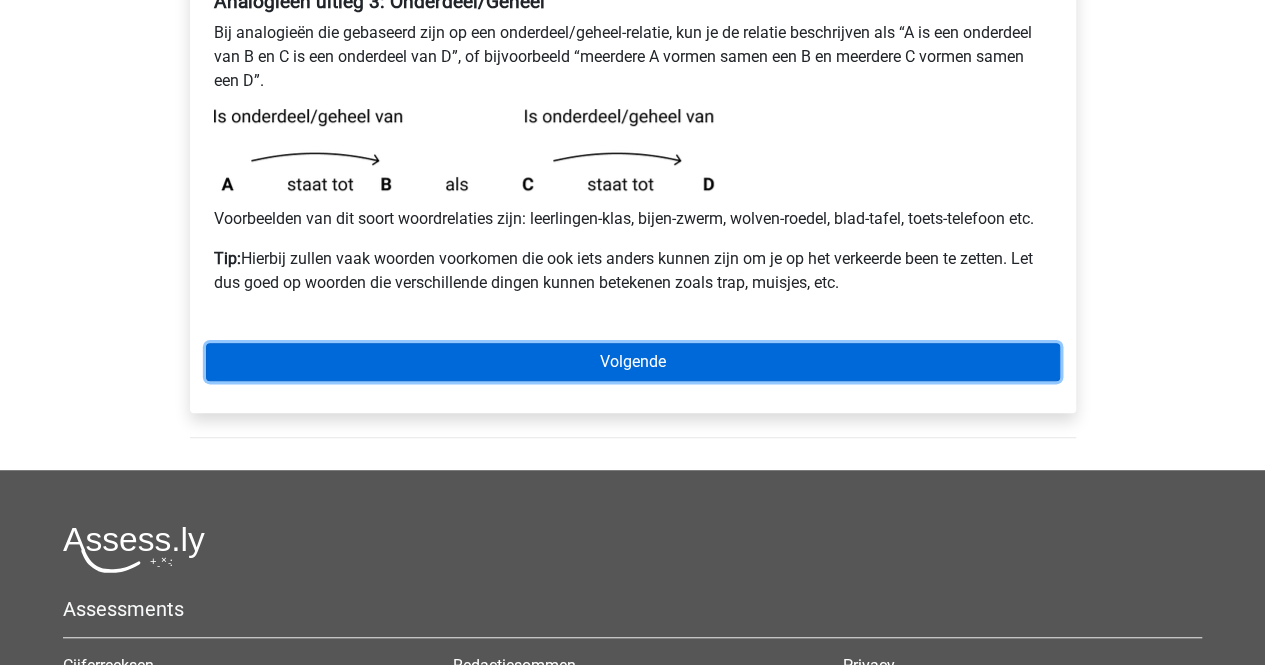 click on "Volgende" at bounding box center (633, 362) 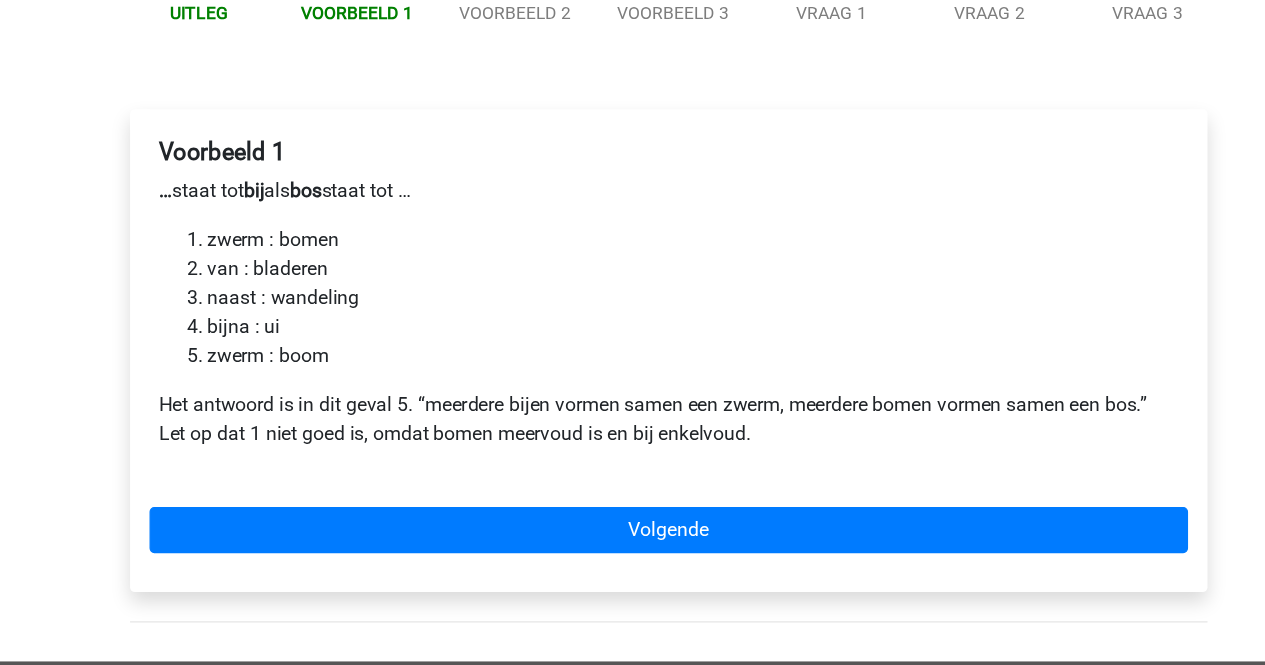 scroll, scrollTop: 142, scrollLeft: 0, axis: vertical 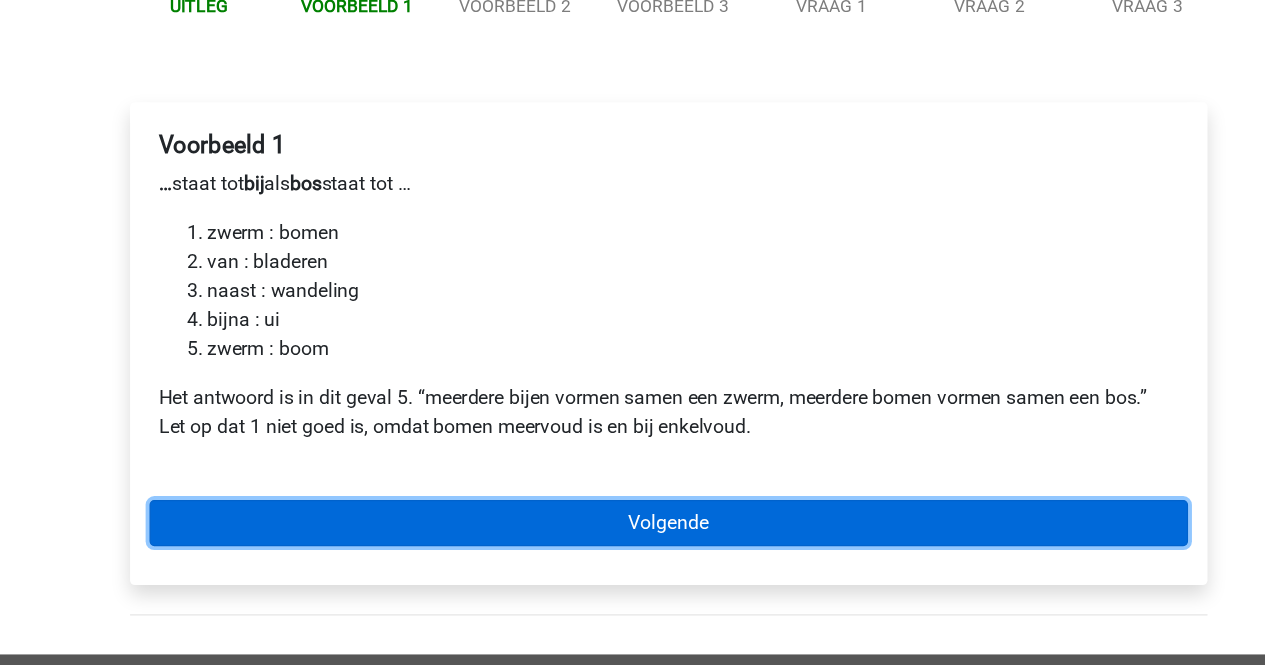 click on "Volgende" at bounding box center [633, 548] 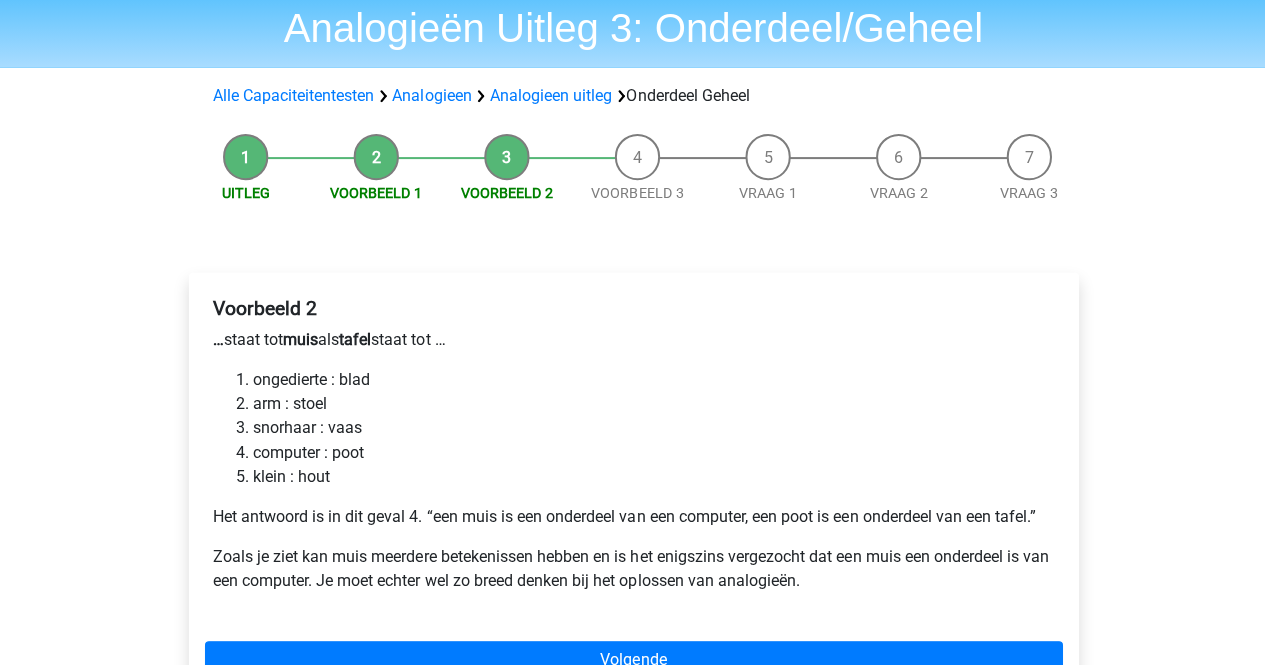 scroll, scrollTop: 70, scrollLeft: 0, axis: vertical 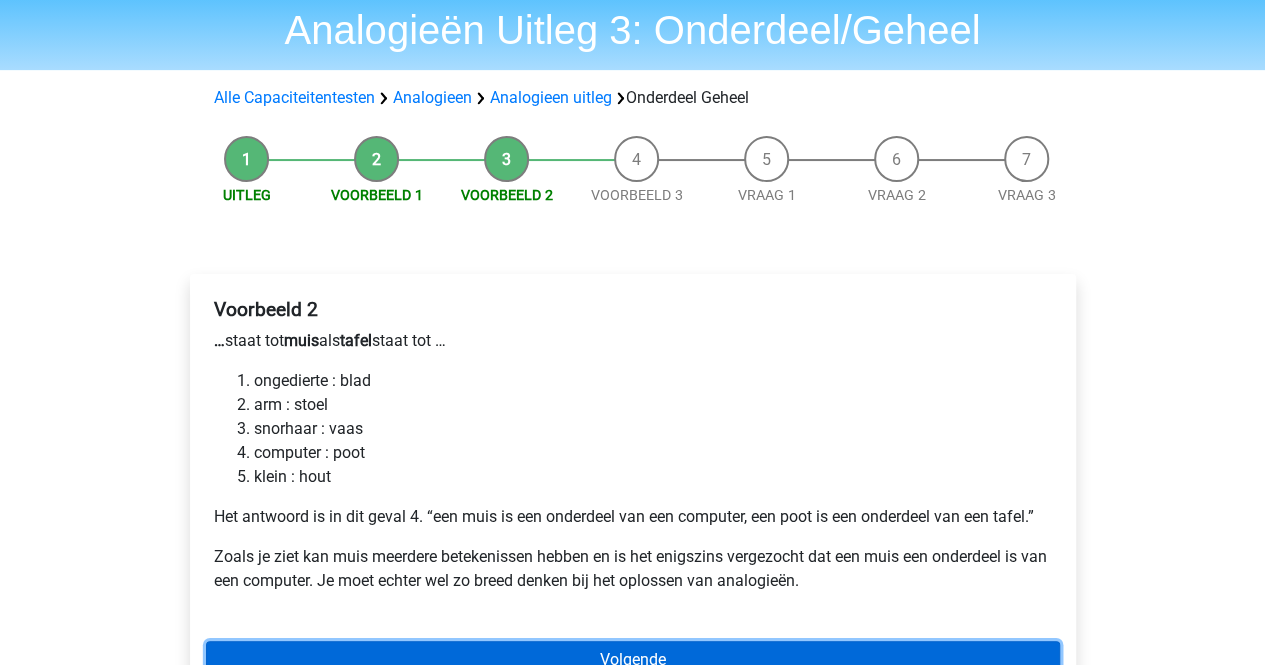 click on "Volgende" at bounding box center (633, 660) 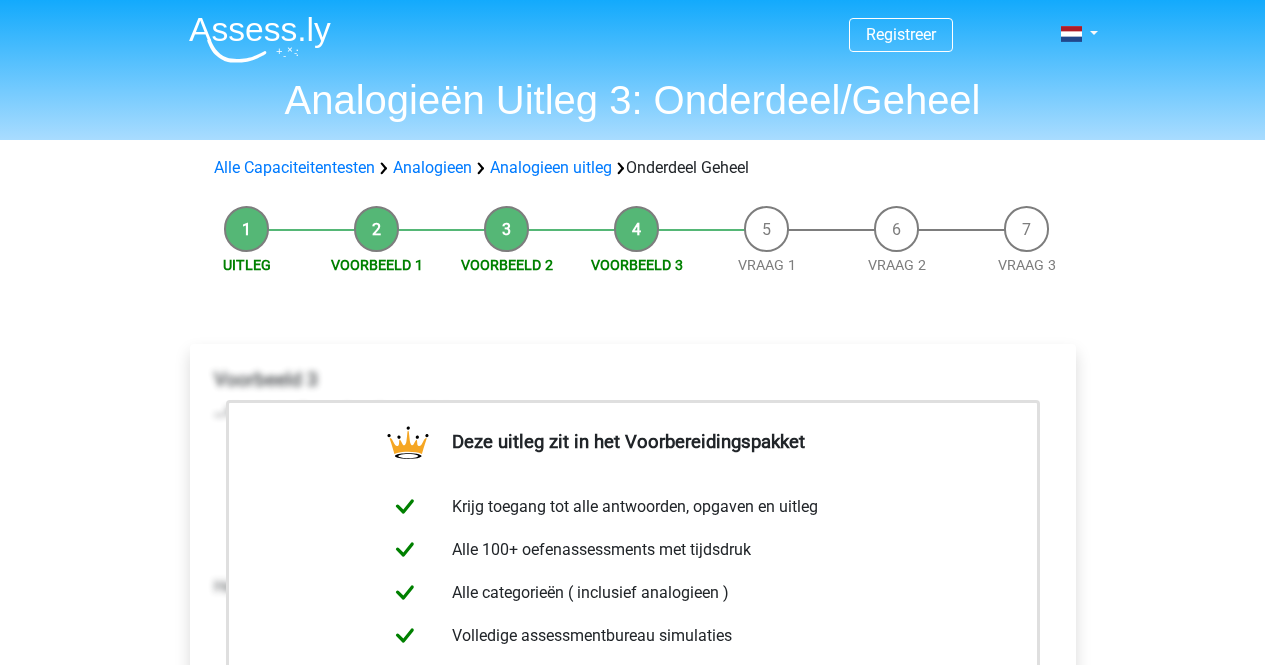 scroll, scrollTop: 0, scrollLeft: 0, axis: both 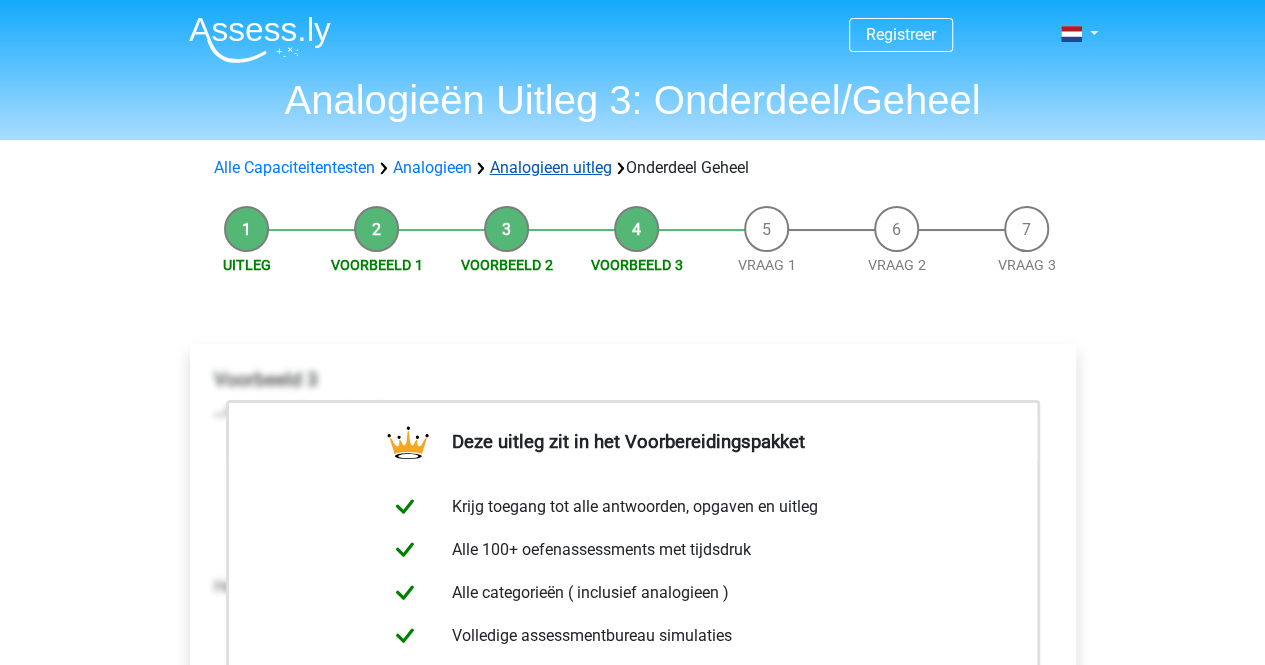click on "Analogieen uitleg" at bounding box center (551, 167) 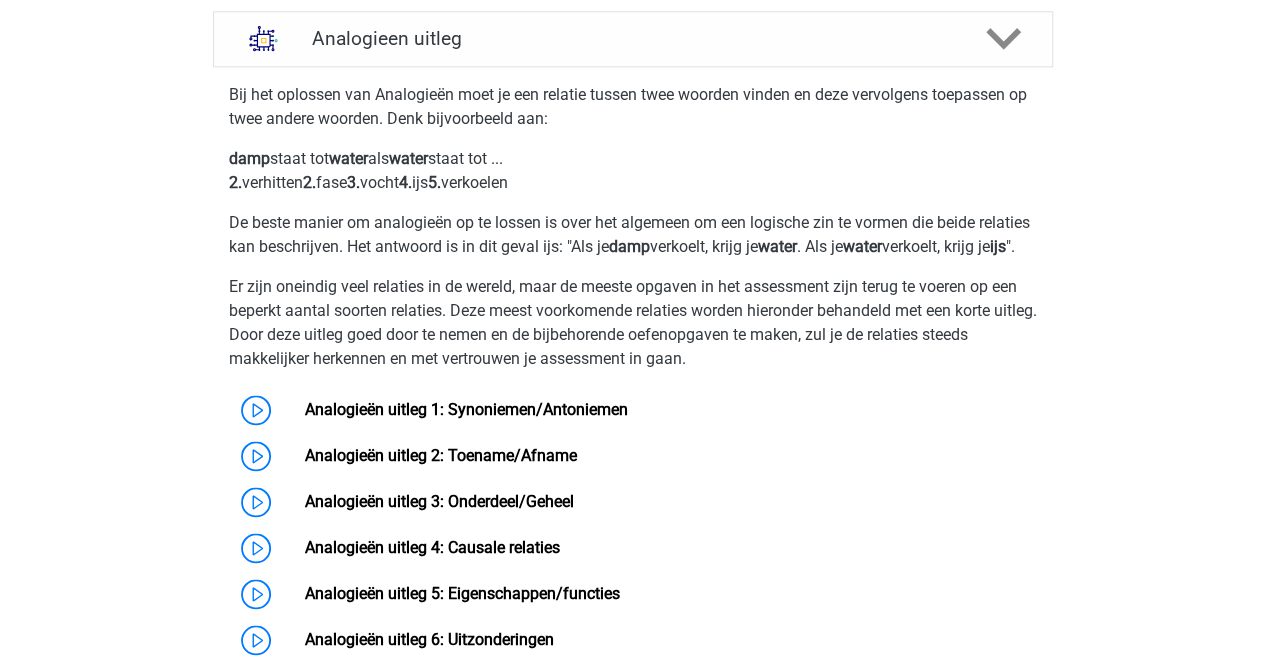 scroll, scrollTop: 1231, scrollLeft: 0, axis: vertical 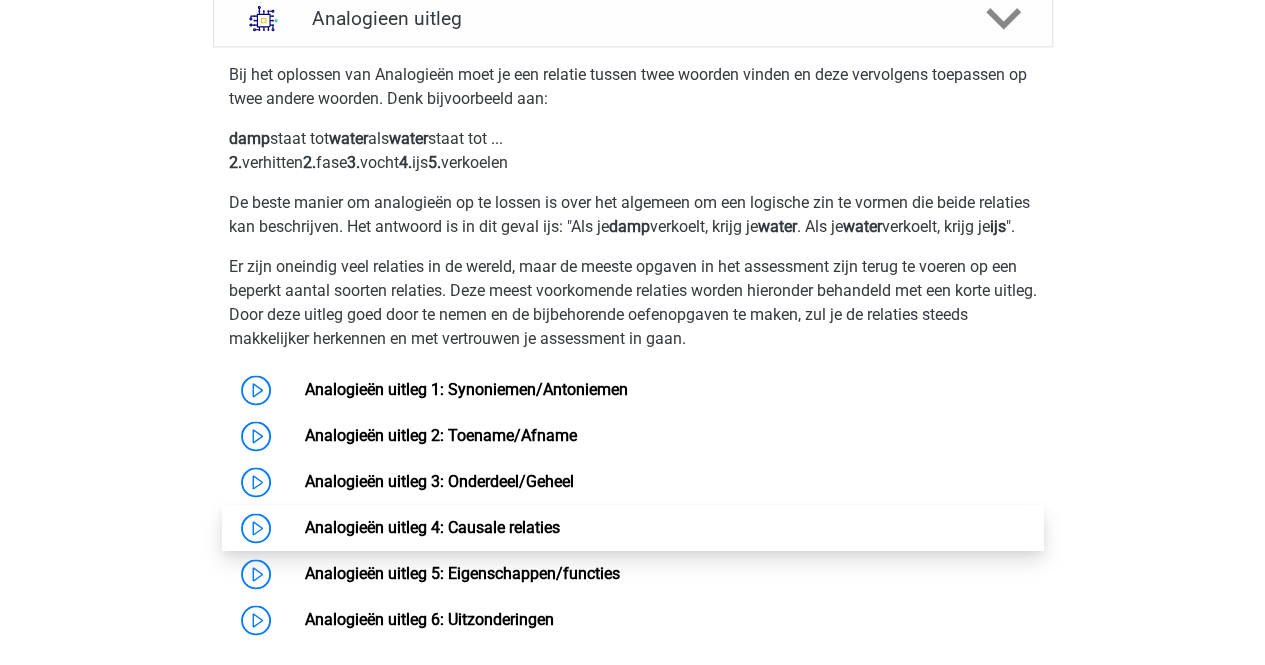 click on "Analogieën uitleg 4: Causale relaties" at bounding box center (432, 527) 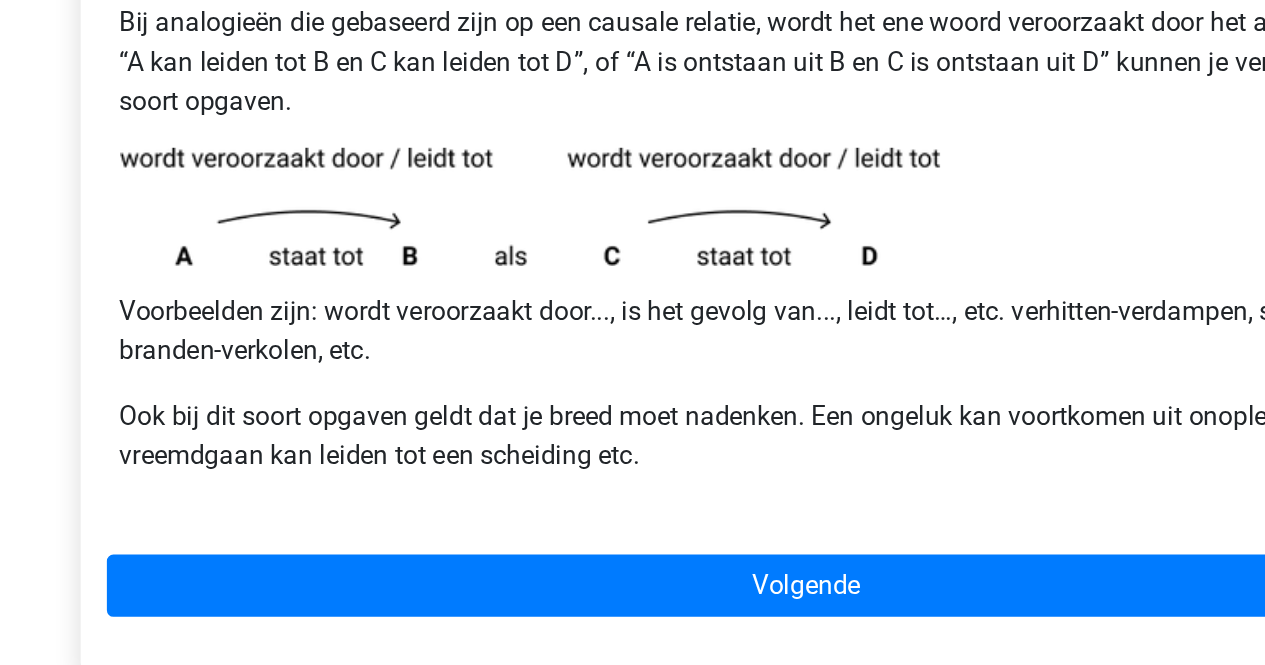 scroll, scrollTop: 138, scrollLeft: 0, axis: vertical 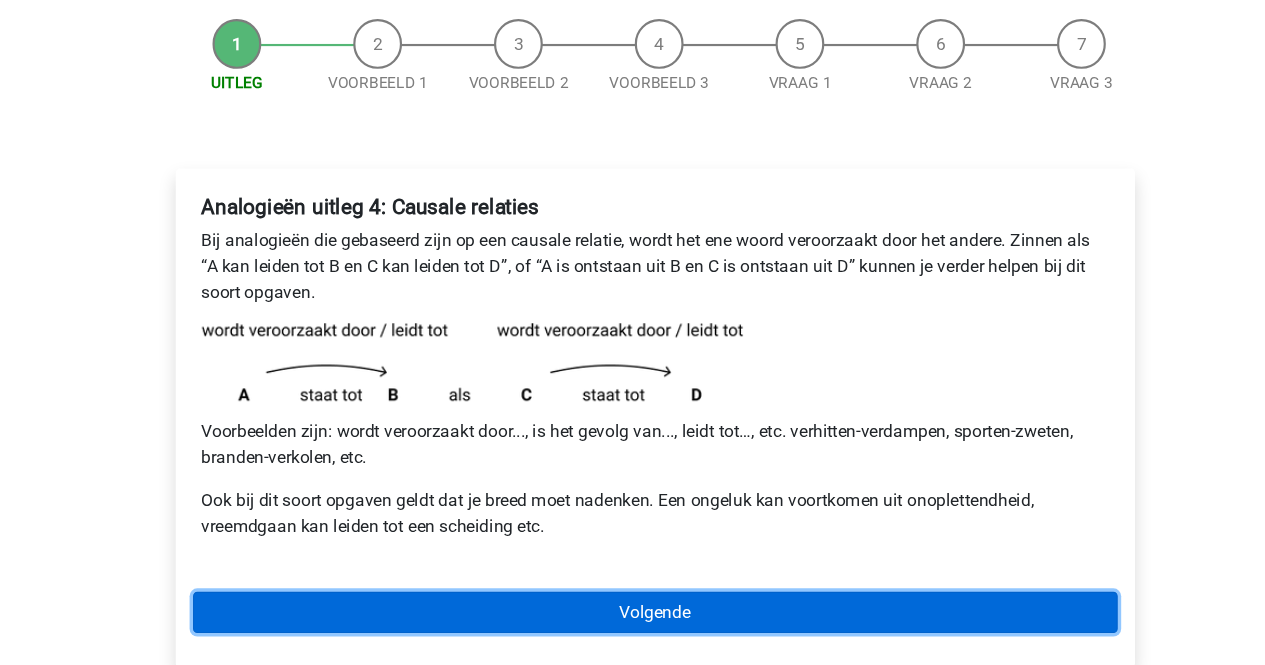 click on "Volgende" at bounding box center (633, 616) 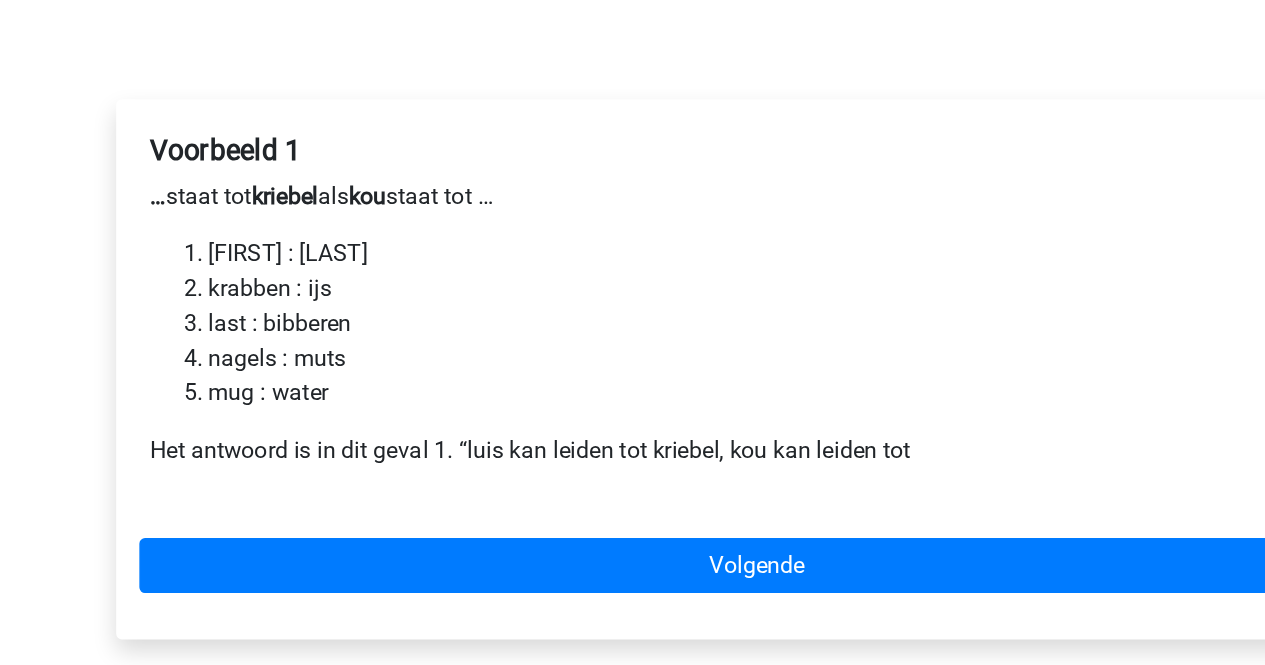 scroll, scrollTop: 69, scrollLeft: 0, axis: vertical 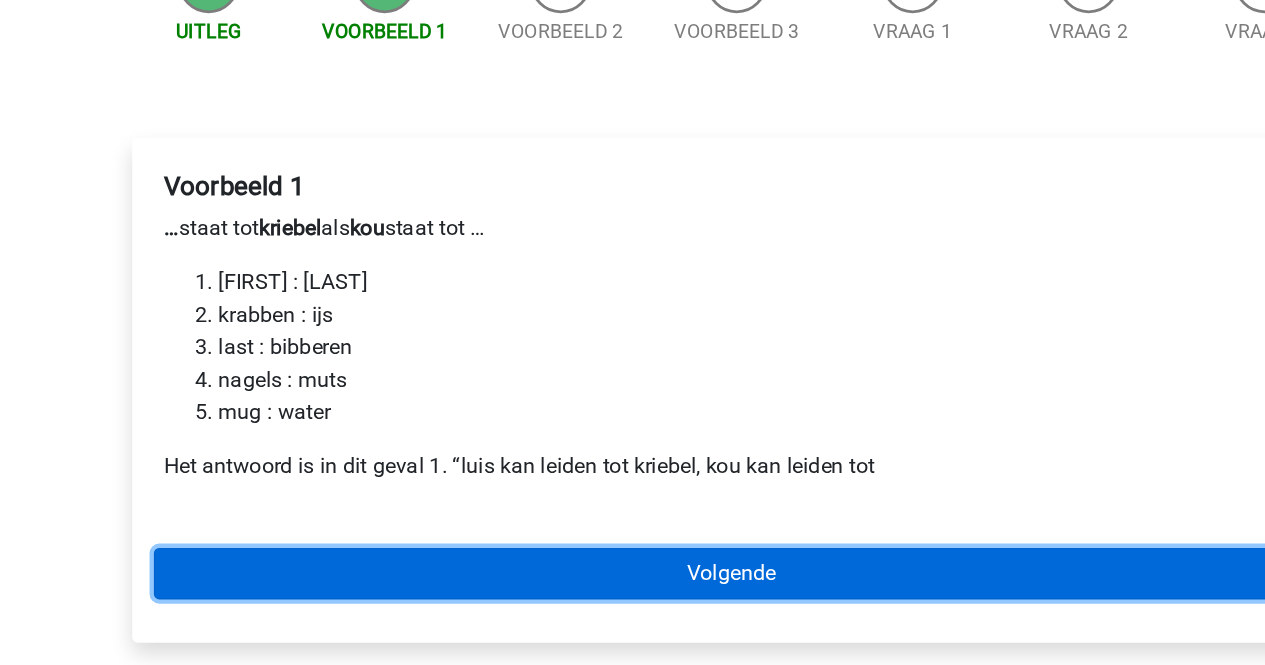 click on "Volgende" at bounding box center (633, 597) 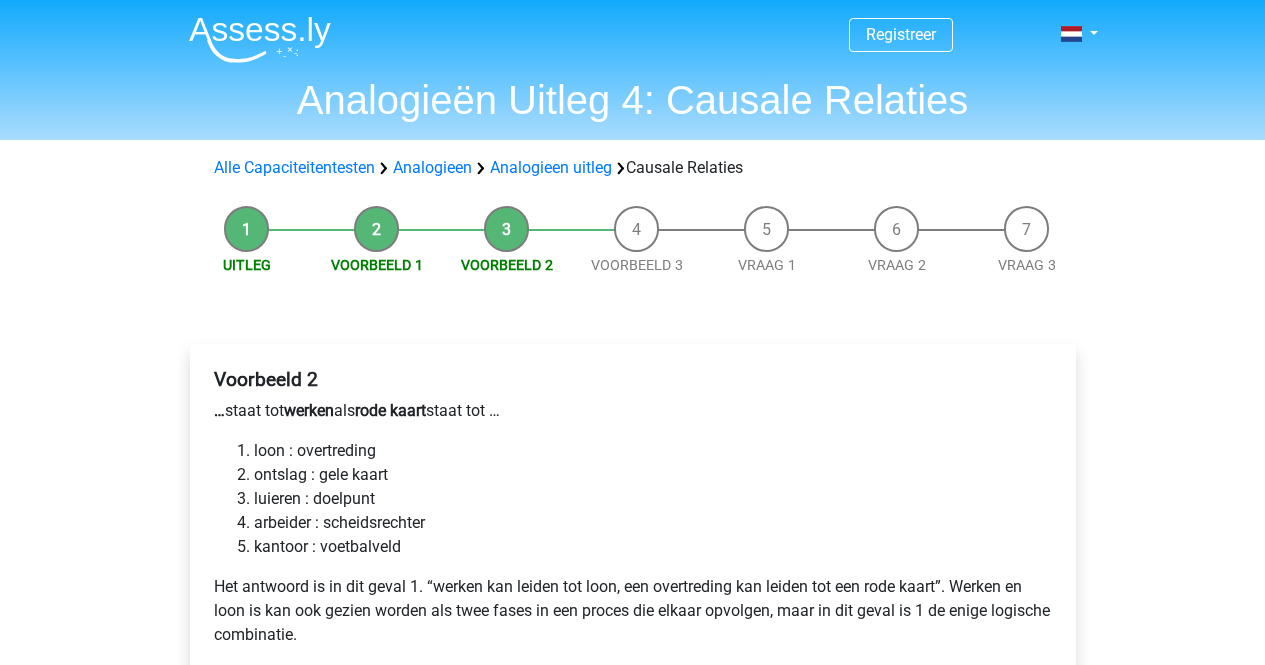 scroll, scrollTop: 0, scrollLeft: 0, axis: both 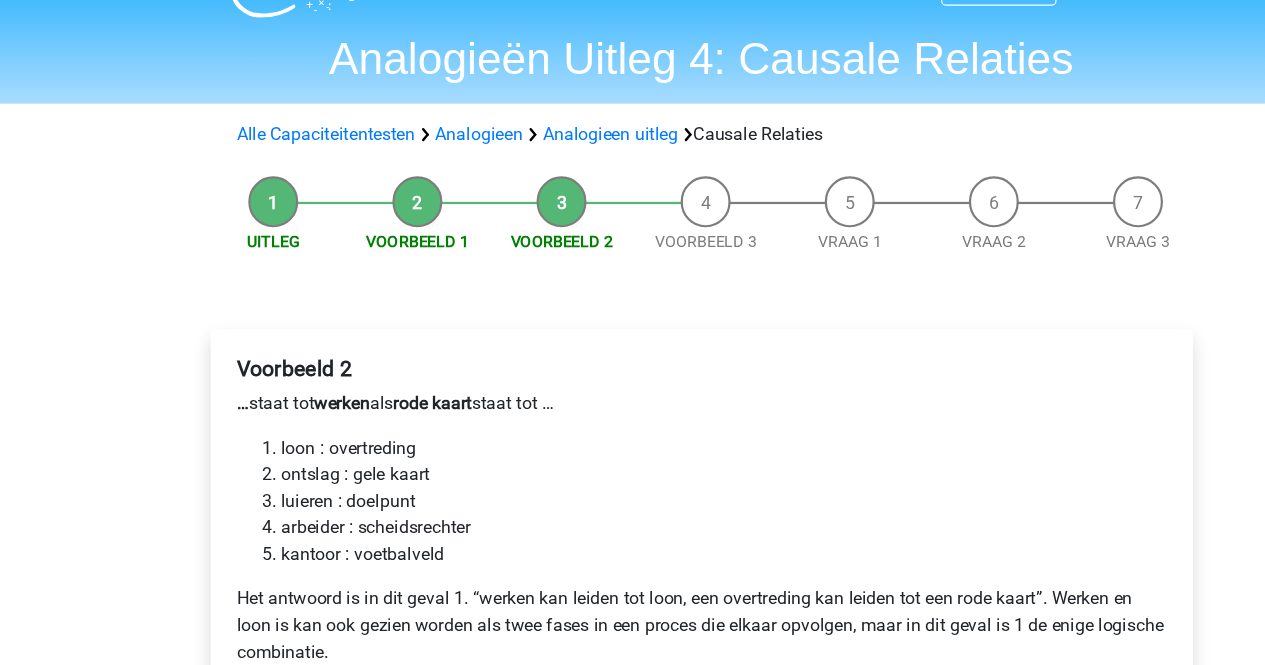 click on "…  staat tot  werken  als  rode kaart  staat tot …" at bounding box center [633, 411] 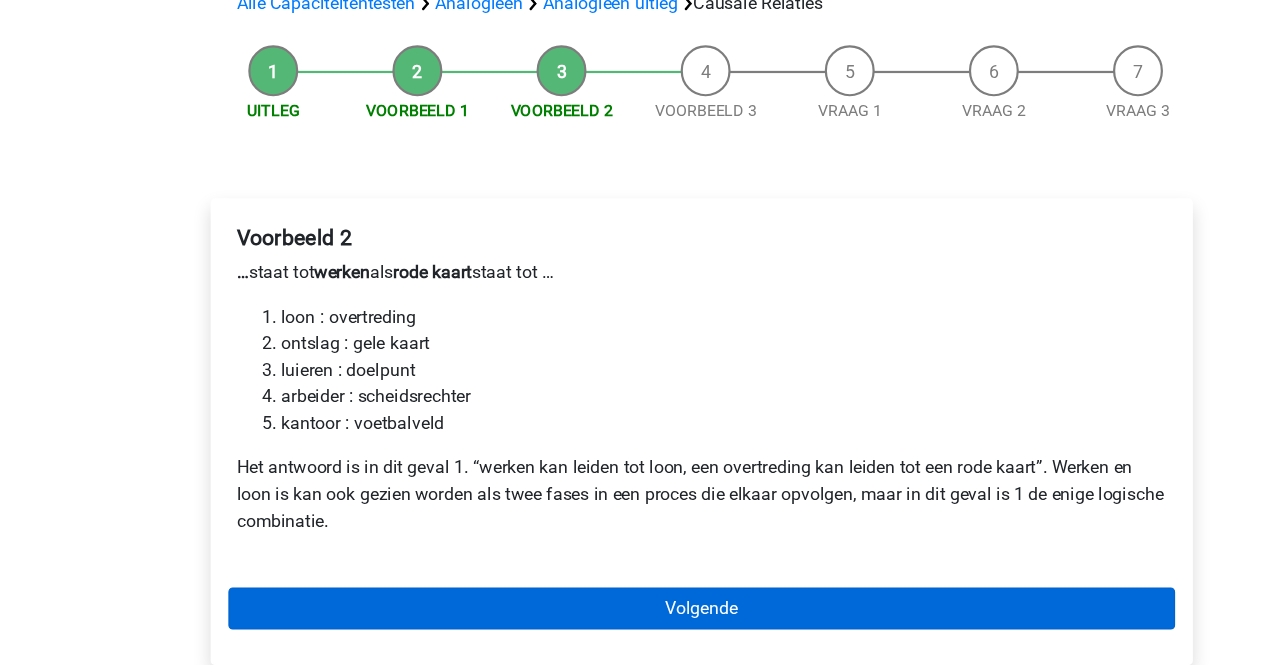 scroll, scrollTop: 100, scrollLeft: 0, axis: vertical 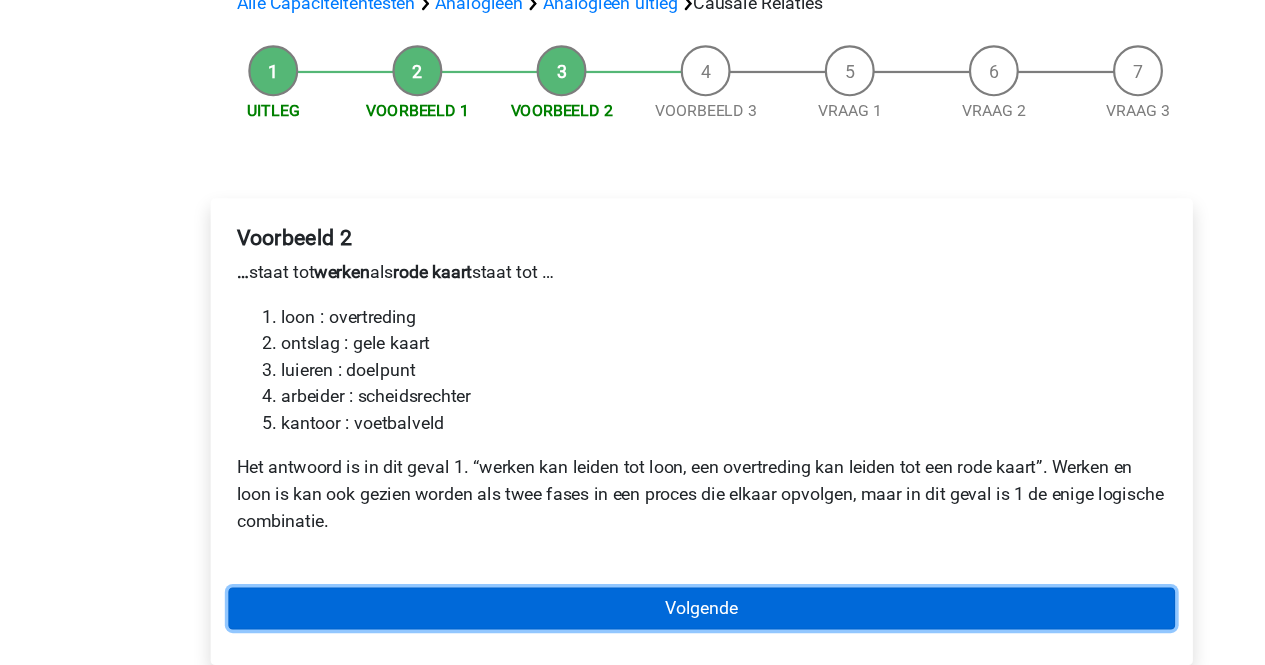 click on "Volgende" at bounding box center (633, 614) 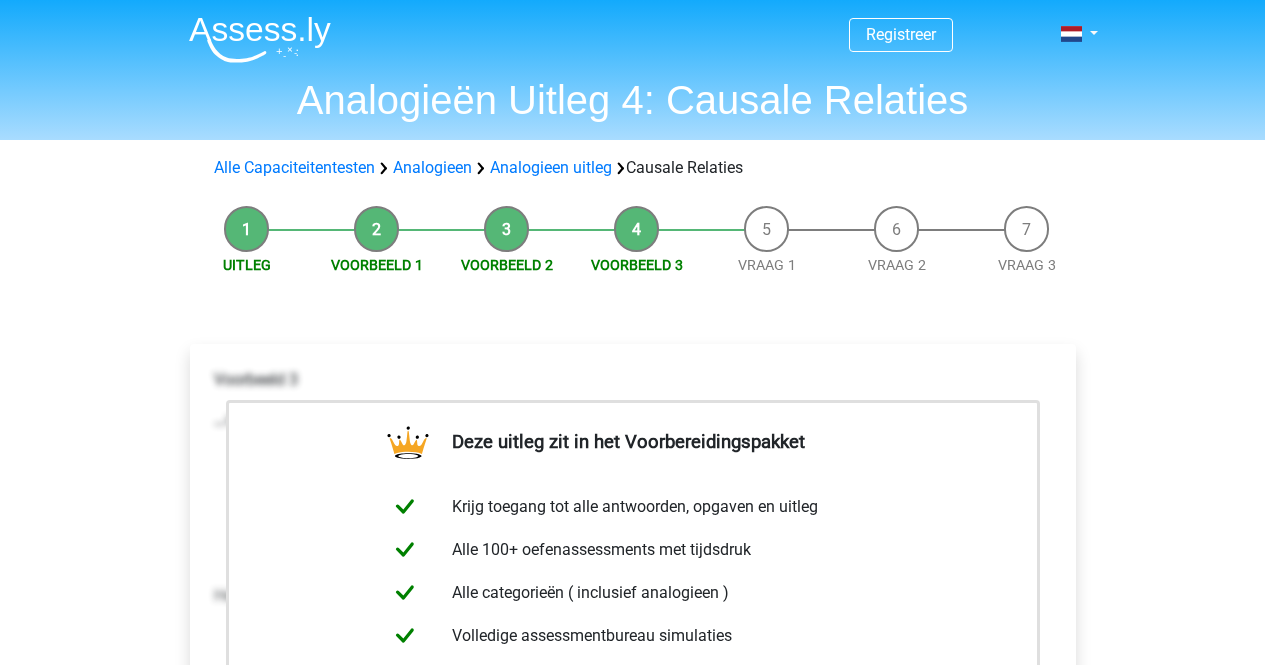 scroll, scrollTop: 0, scrollLeft: 0, axis: both 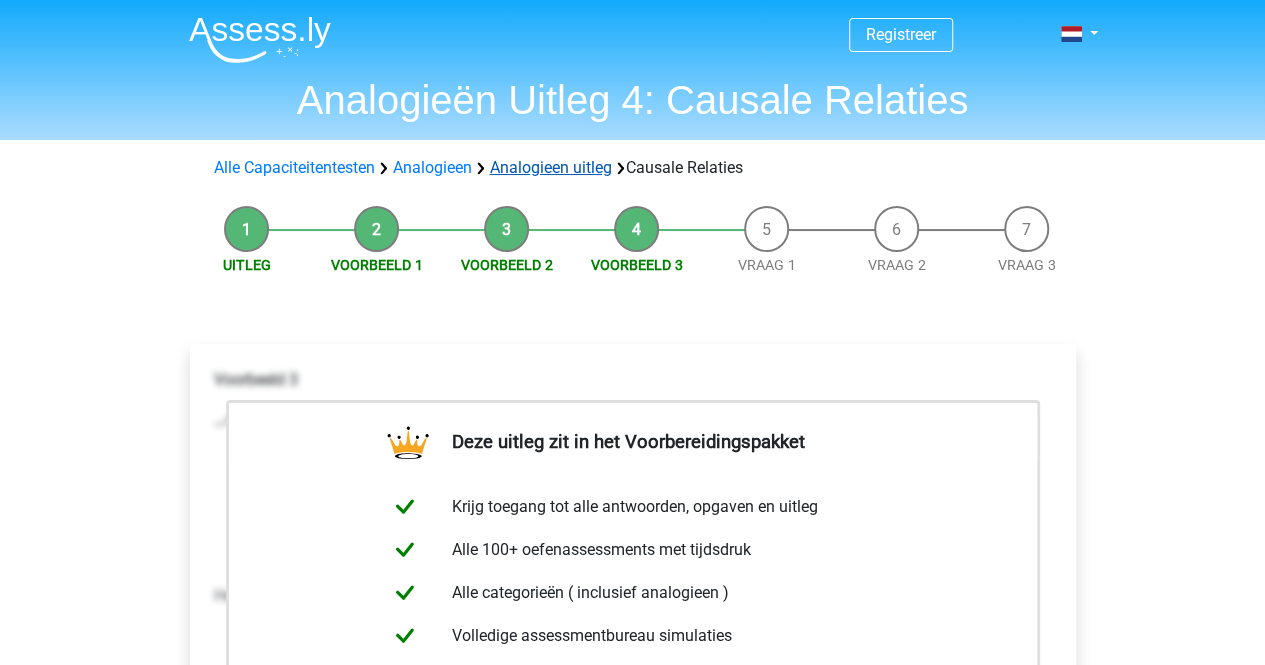 click on "Analogieen uitleg" at bounding box center (551, 167) 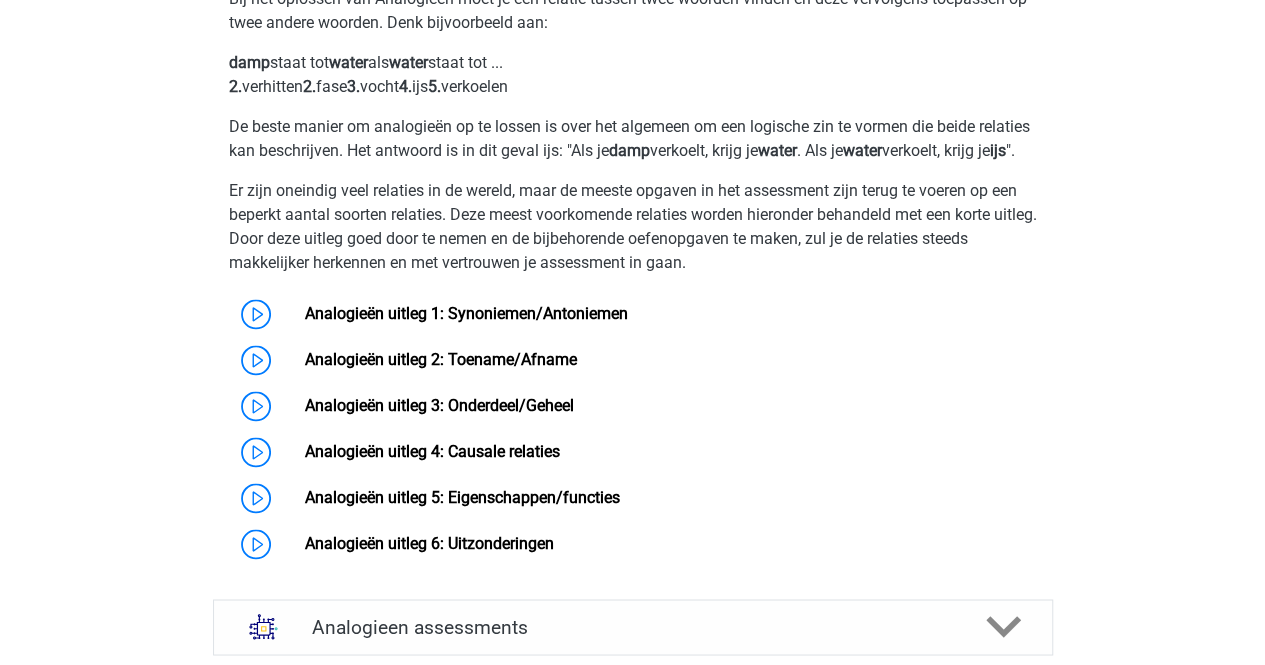 scroll, scrollTop: 1327, scrollLeft: 0, axis: vertical 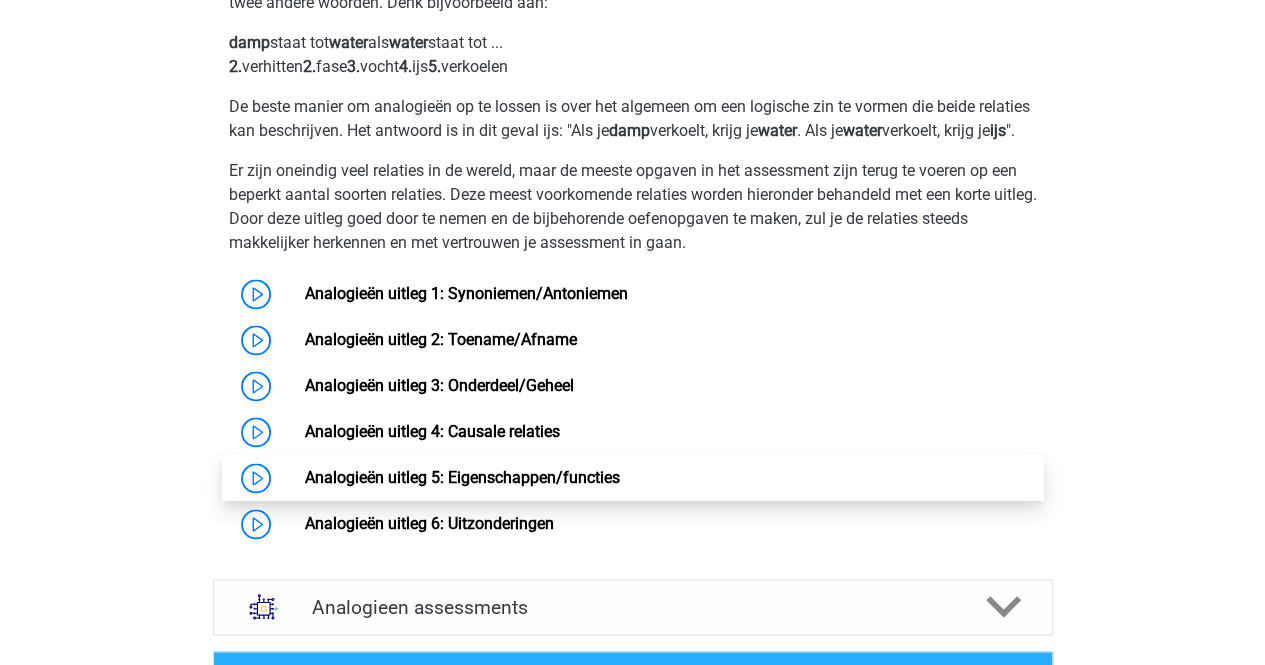 click on "Analogieën uitleg 5: Eigenschappen/functies" at bounding box center [462, 477] 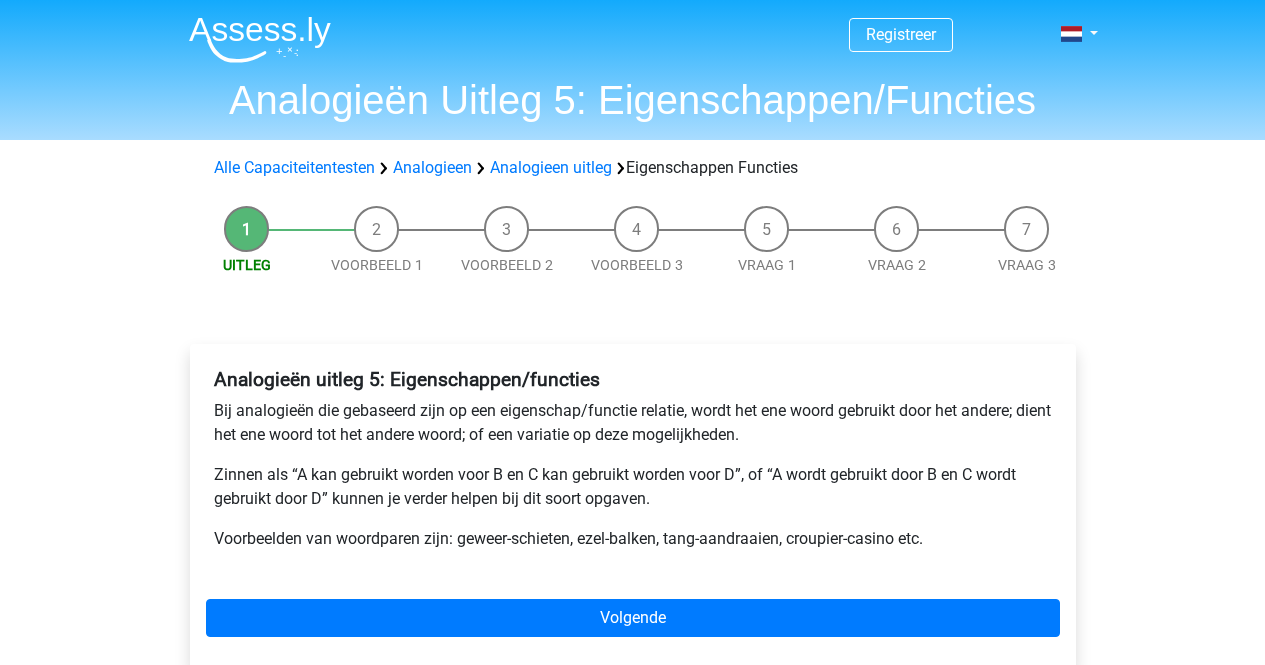 scroll, scrollTop: 0, scrollLeft: 0, axis: both 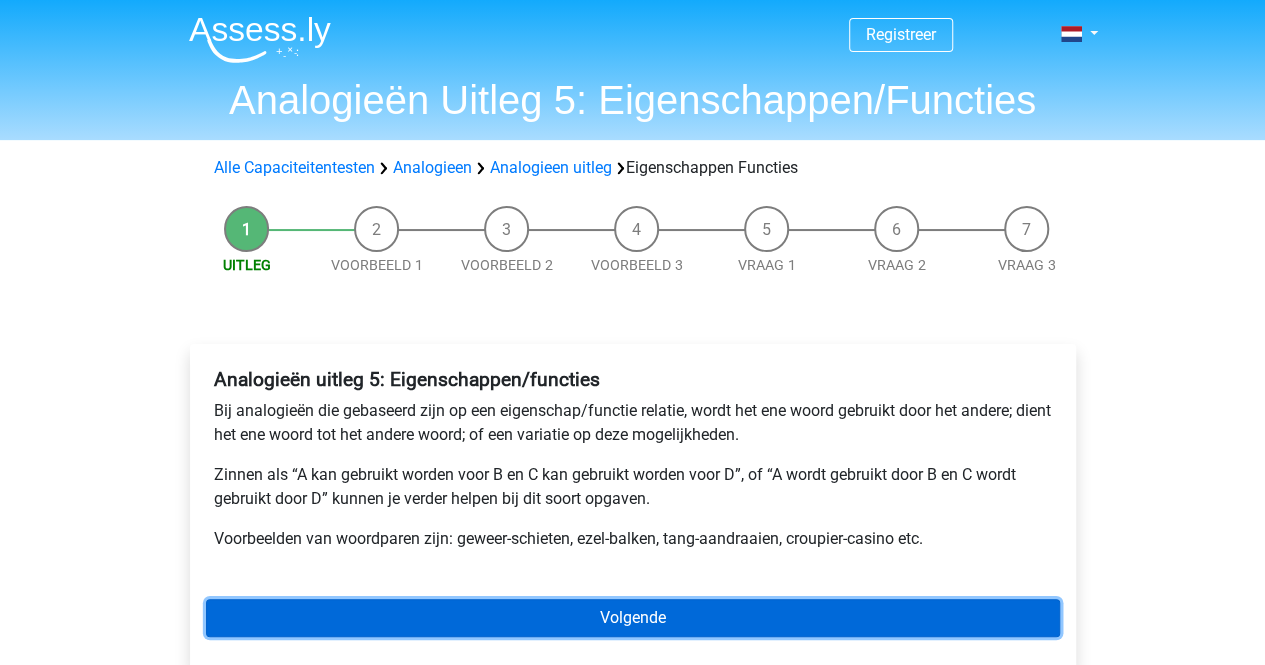 click on "Volgende" at bounding box center (633, 618) 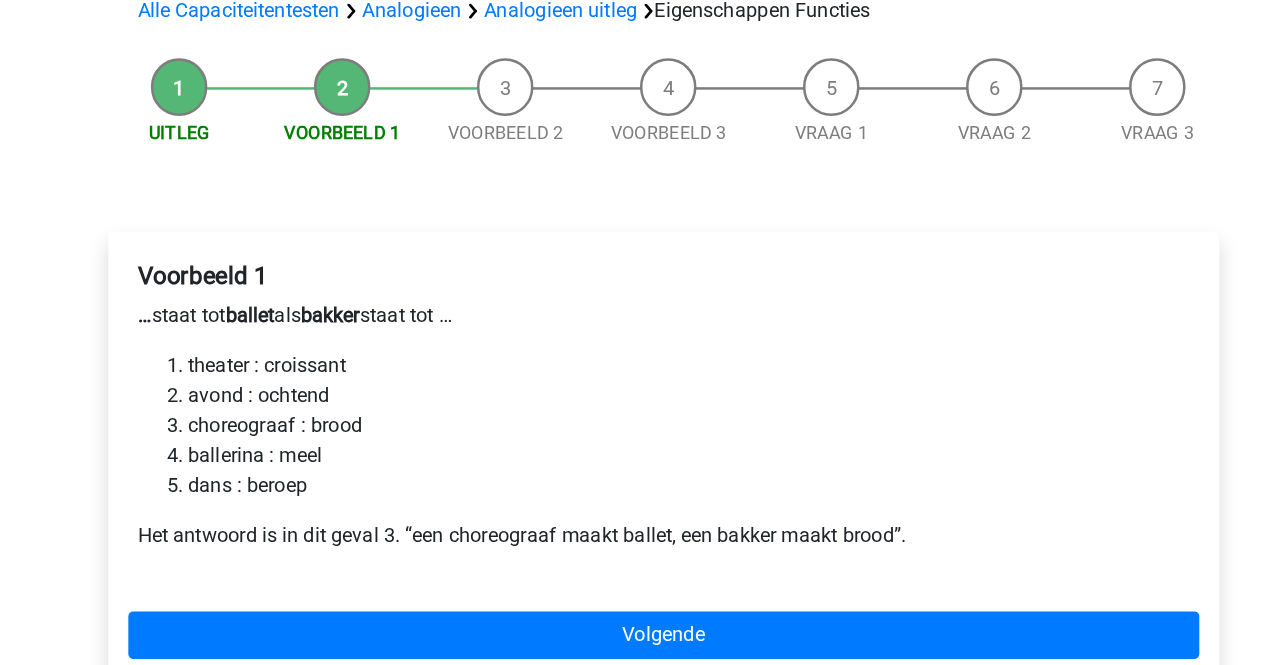 scroll, scrollTop: 24, scrollLeft: 0, axis: vertical 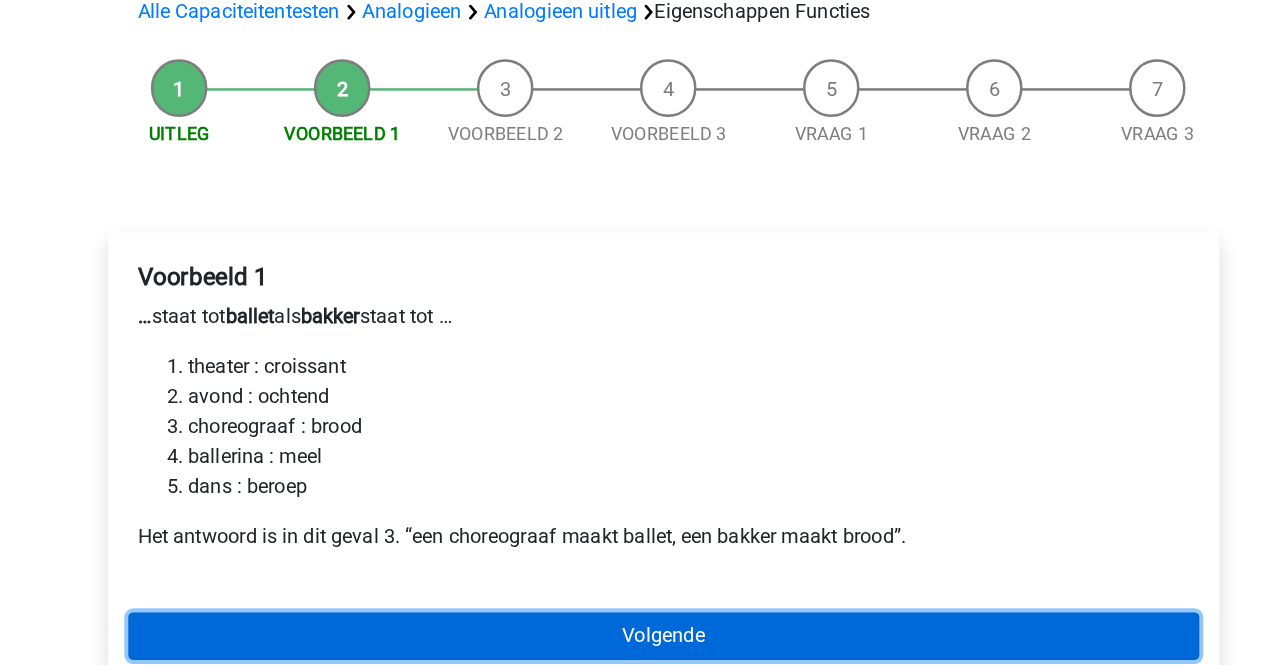 click on "Volgende" at bounding box center [633, 642] 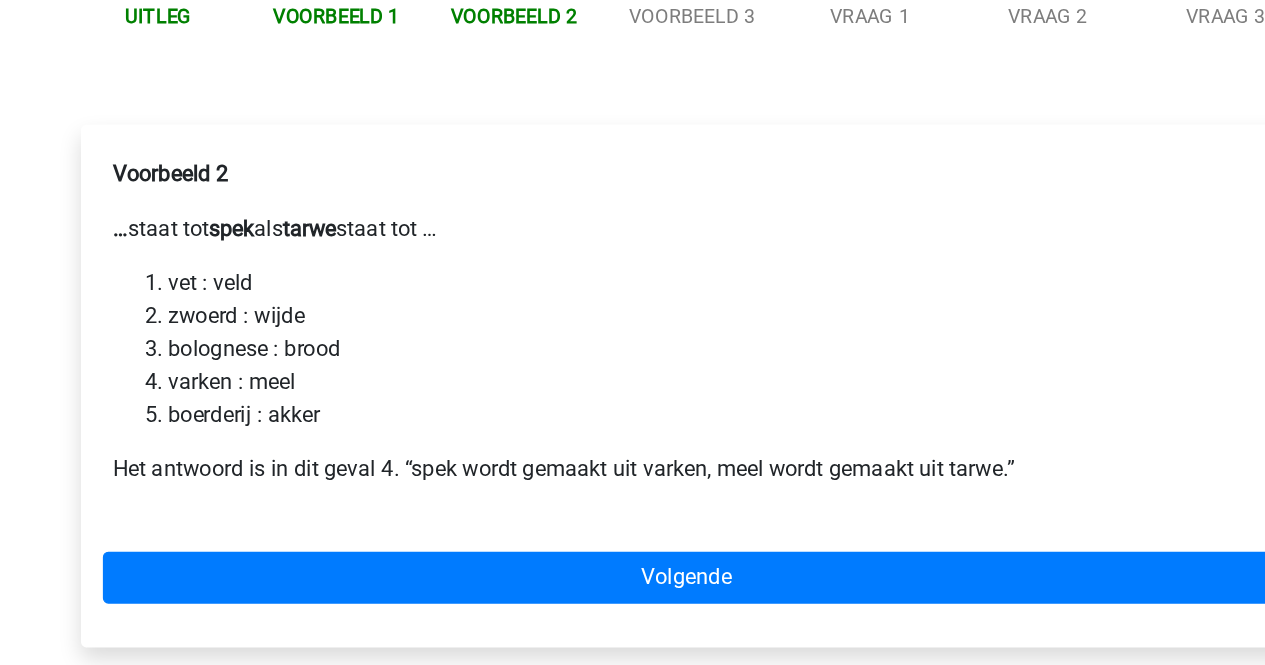 scroll, scrollTop: 79, scrollLeft: 0, axis: vertical 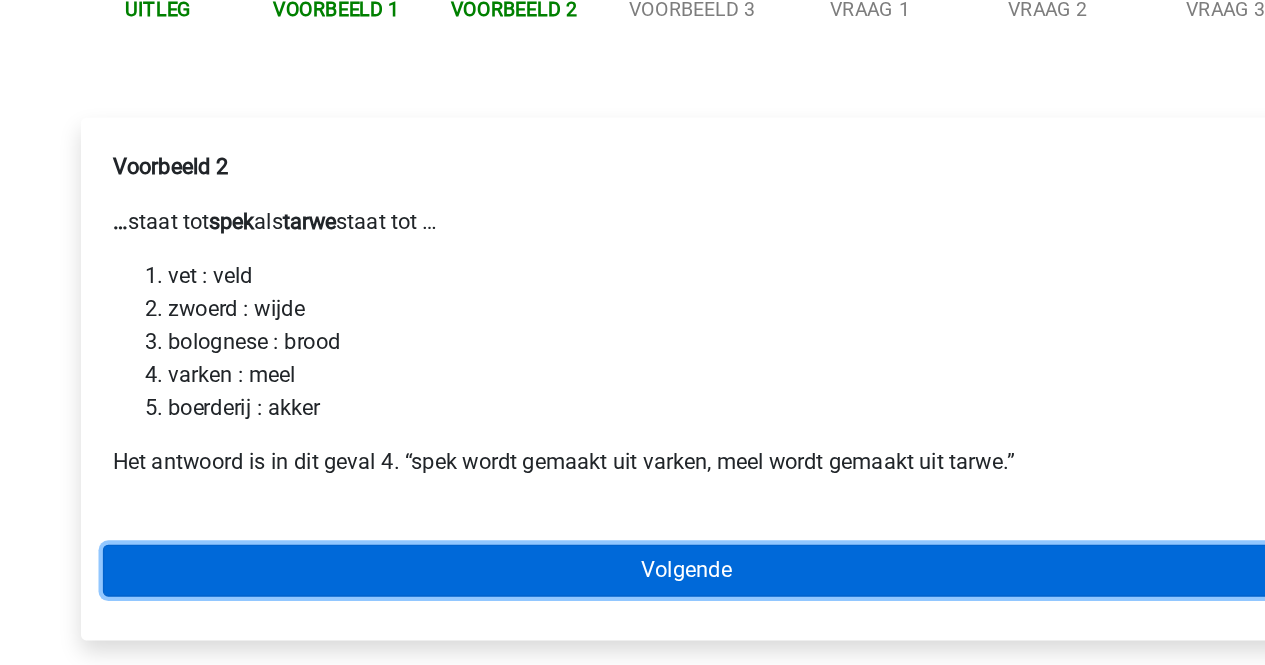 click on "Volgende" at bounding box center [633, 596] 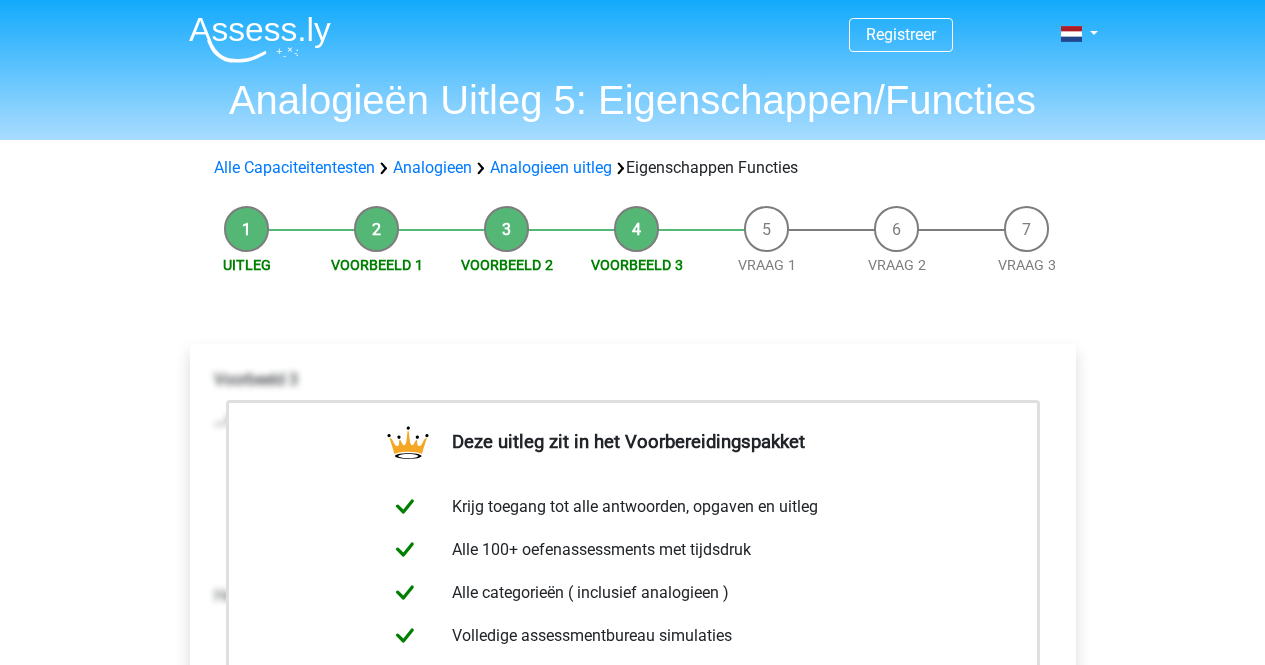 scroll, scrollTop: 0, scrollLeft: 0, axis: both 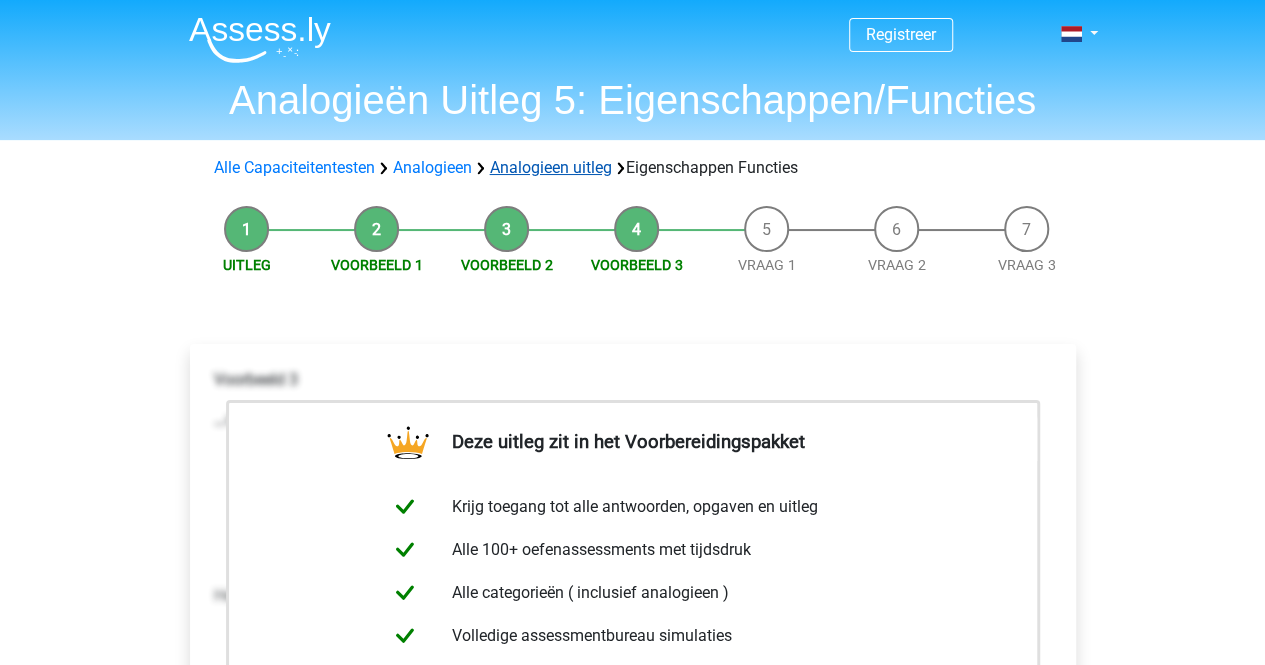 click on "Analogieen uitleg" at bounding box center [551, 167] 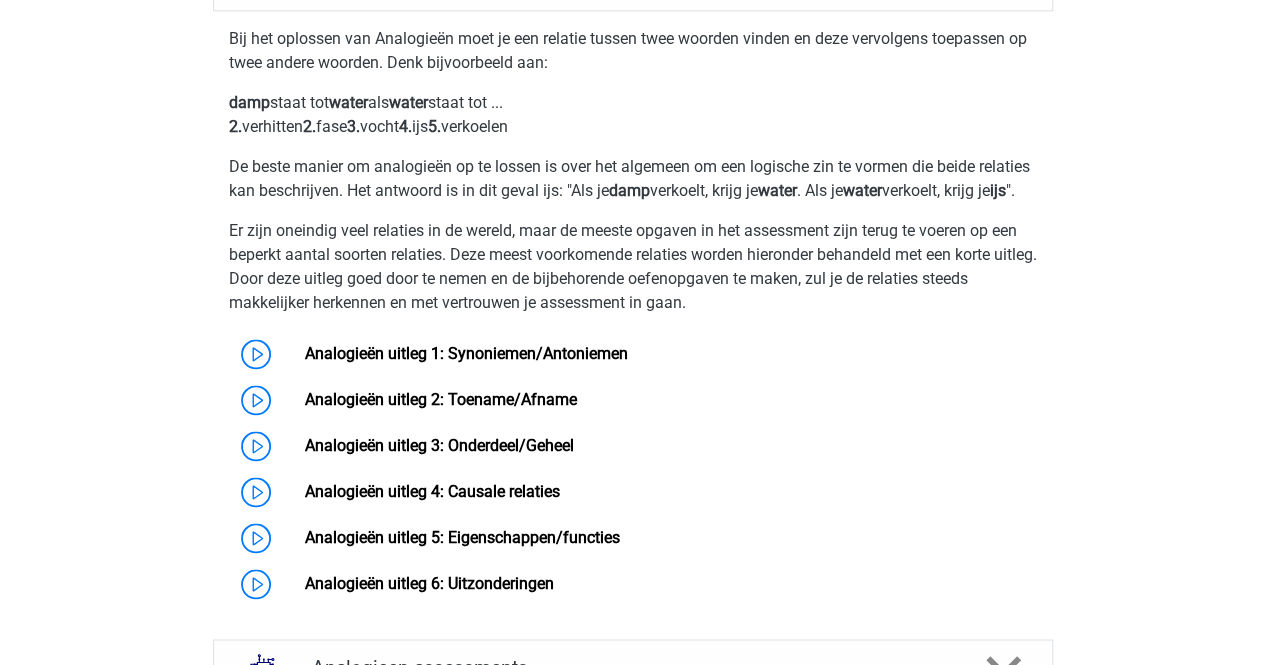 scroll, scrollTop: 1269, scrollLeft: 0, axis: vertical 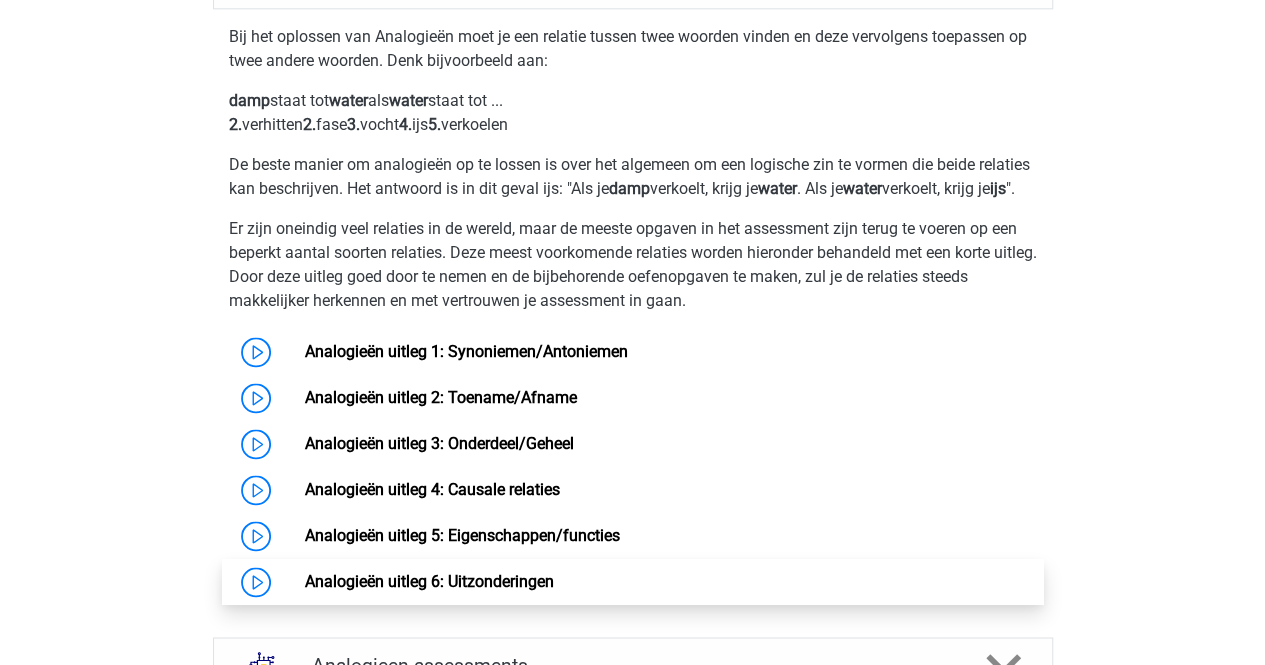 click on "Analogieën uitleg 6: Uitzonderingen" at bounding box center [429, 581] 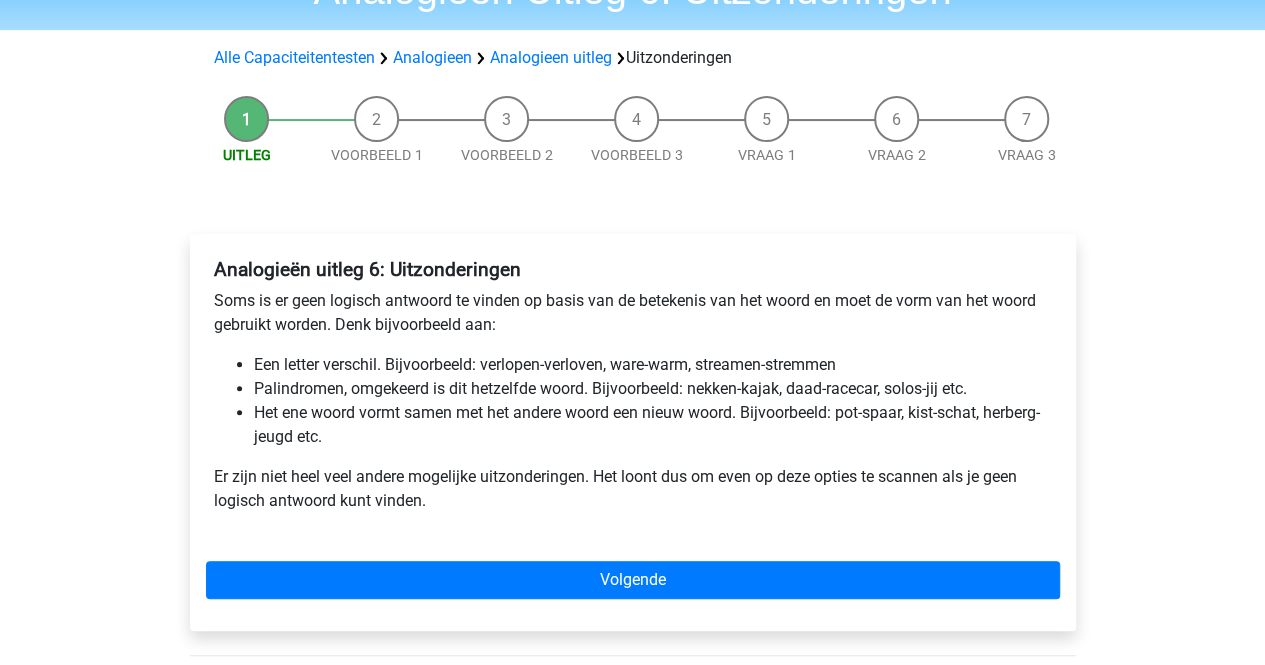 scroll, scrollTop: 112, scrollLeft: 0, axis: vertical 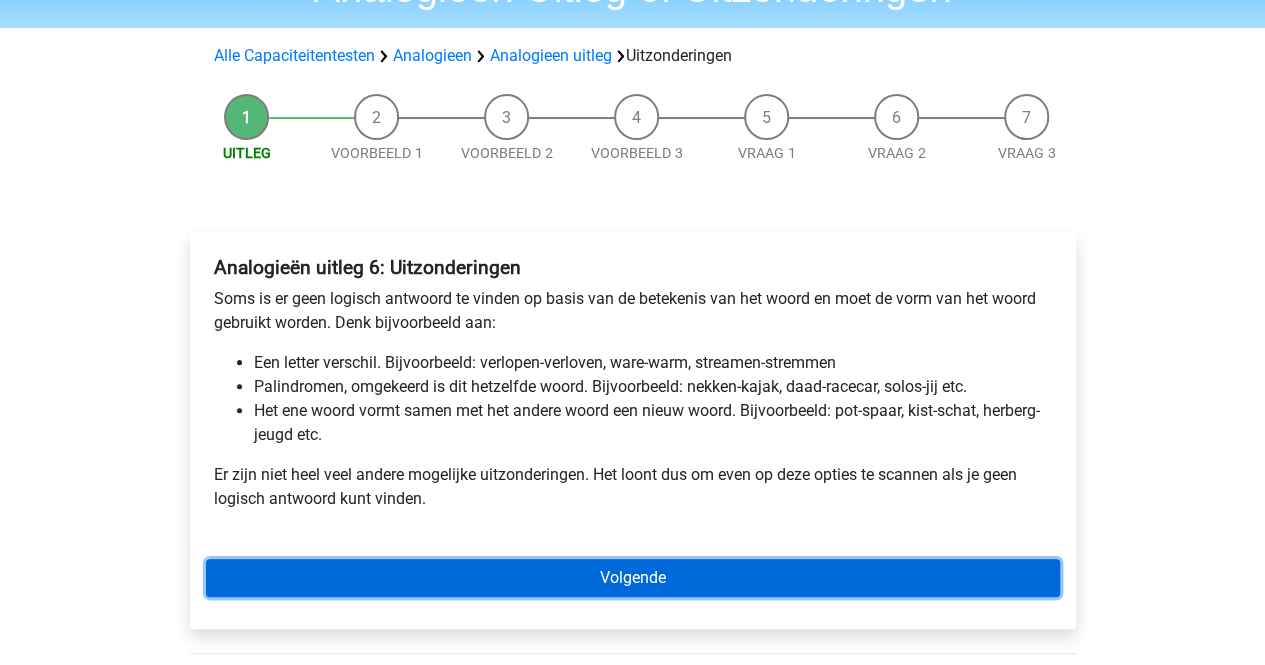 click on "Volgende" at bounding box center [633, 578] 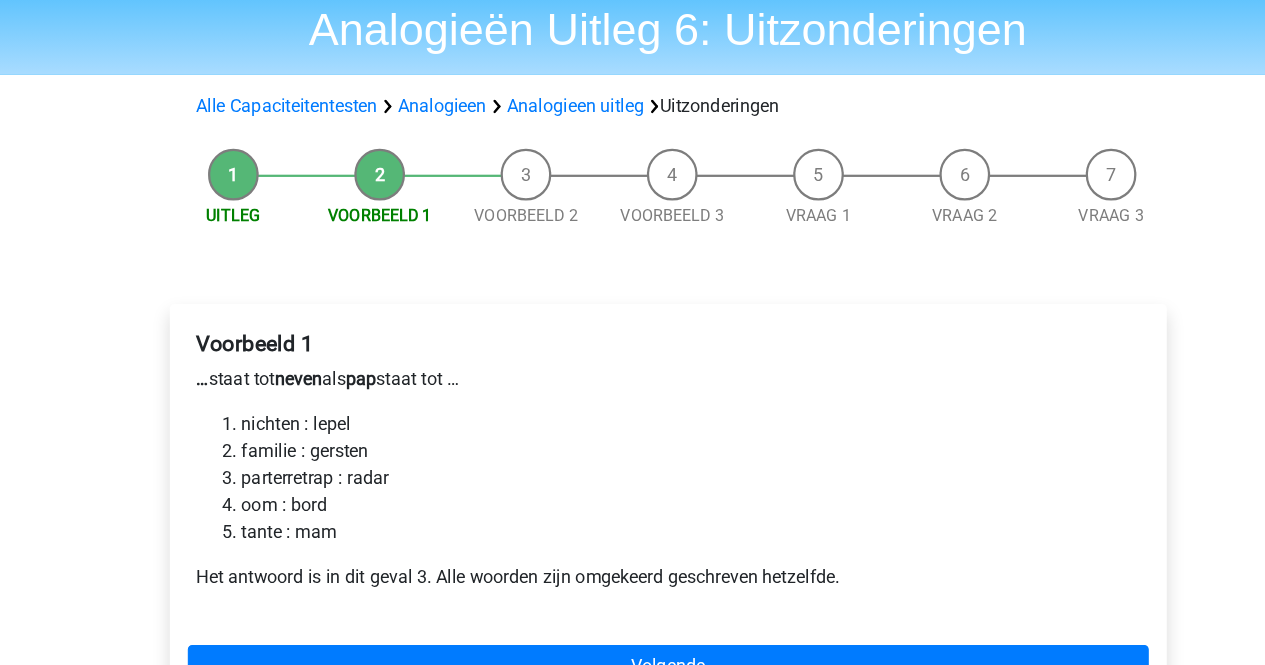 scroll, scrollTop: 51, scrollLeft: 0, axis: vertical 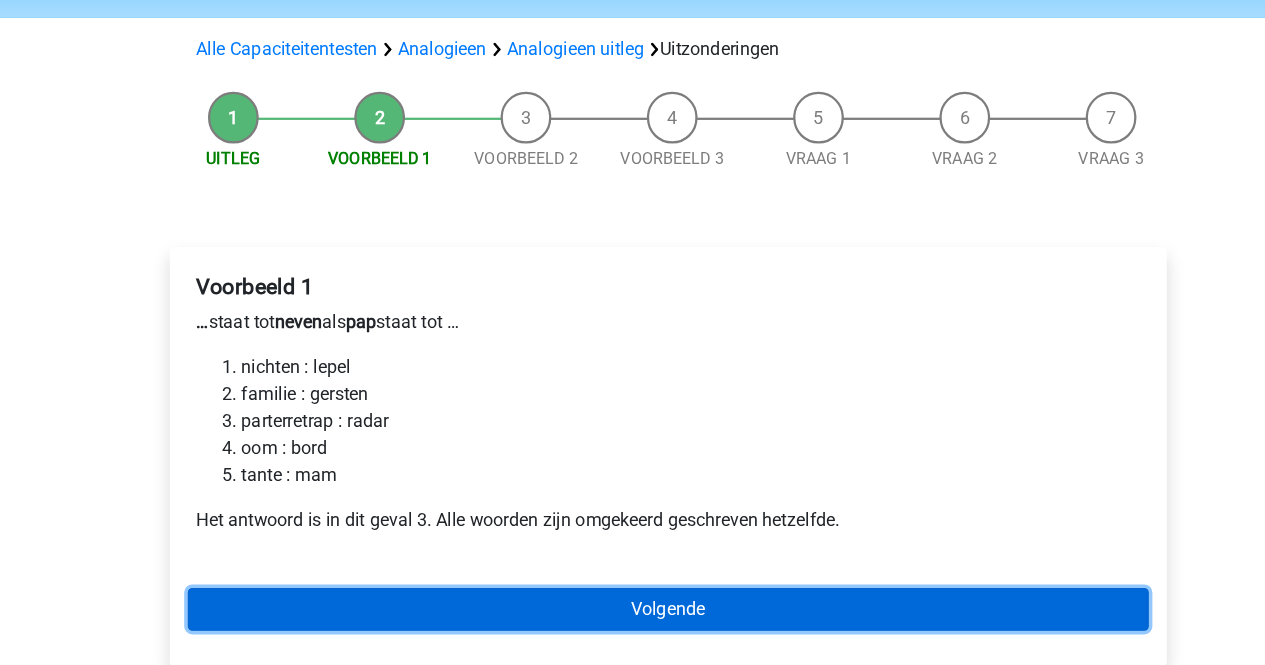 click on "Volgende" at bounding box center [633, 615] 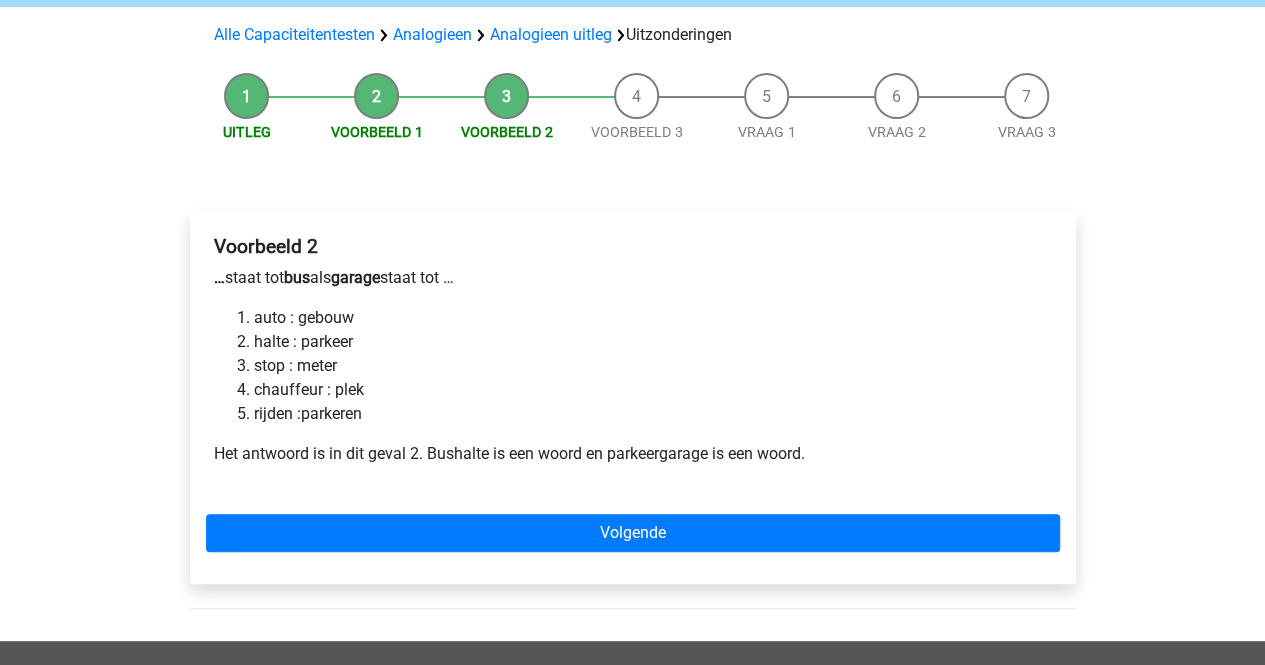 scroll, scrollTop: 139, scrollLeft: 0, axis: vertical 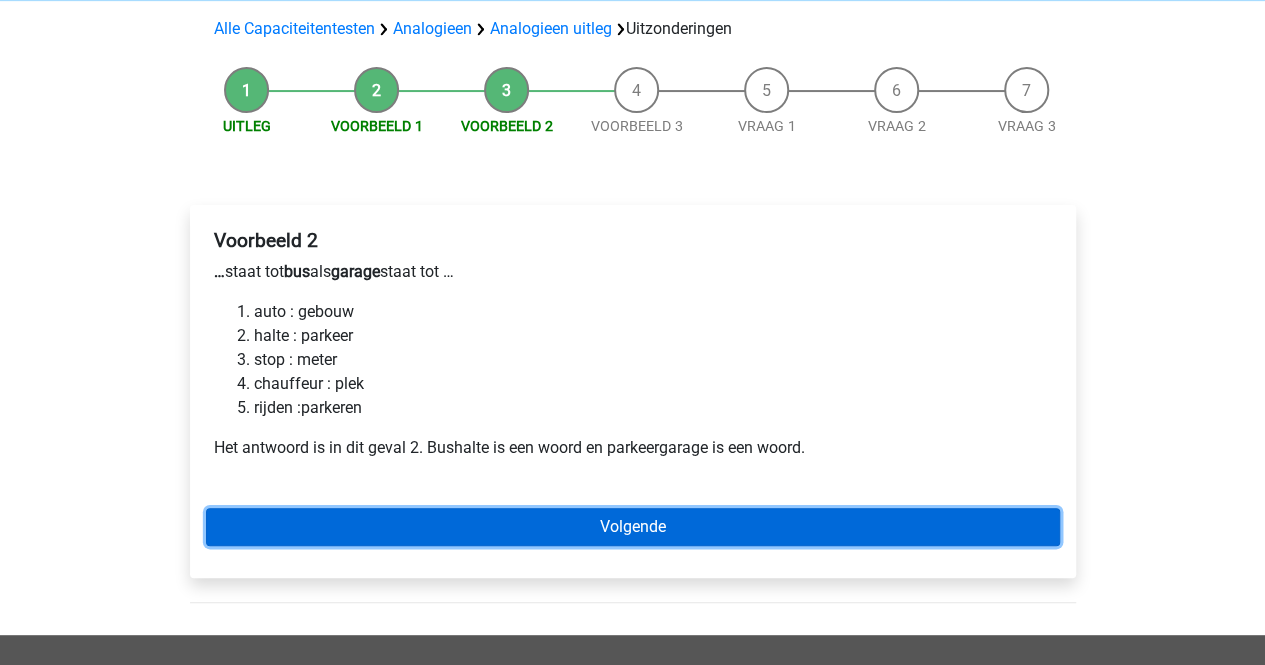 click on "Volgende" at bounding box center (633, 527) 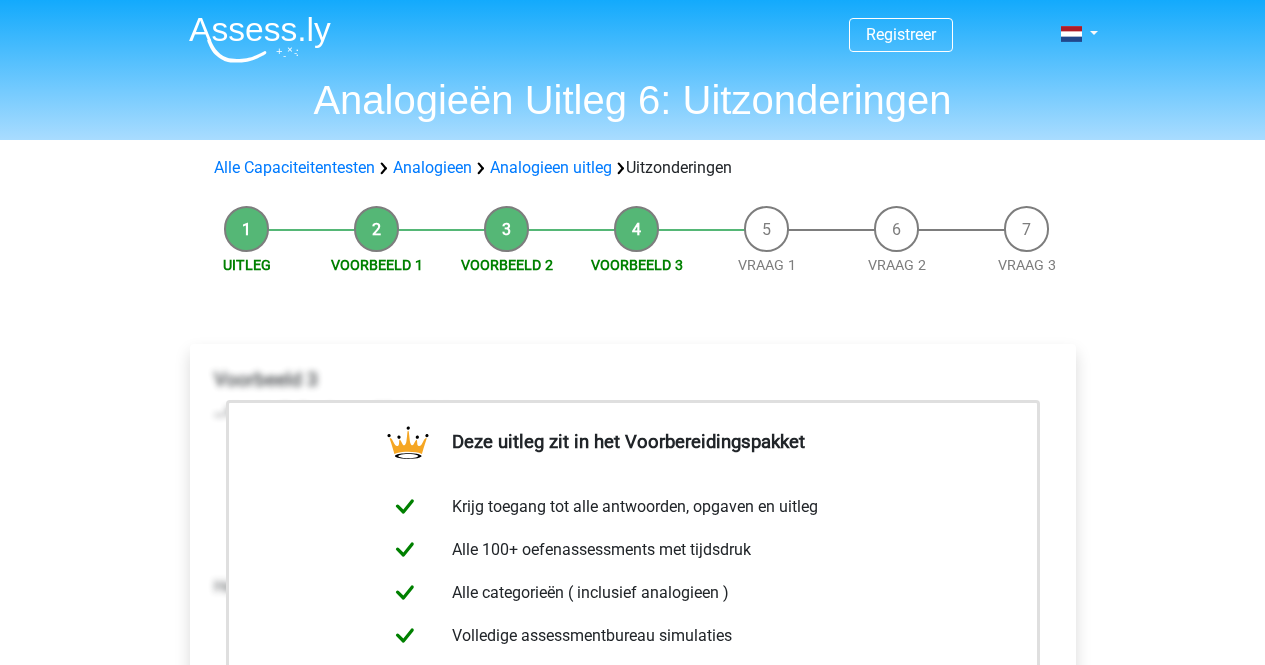 scroll, scrollTop: 0, scrollLeft: 0, axis: both 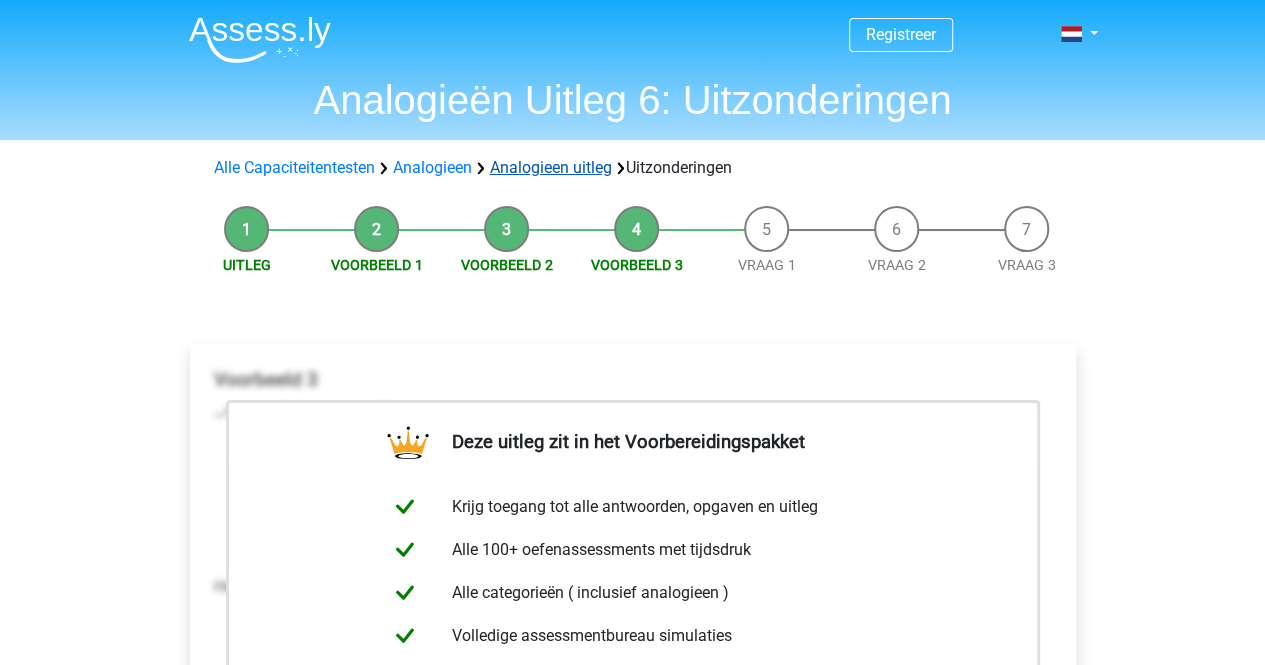 click on "Analogieen uitleg" at bounding box center [551, 167] 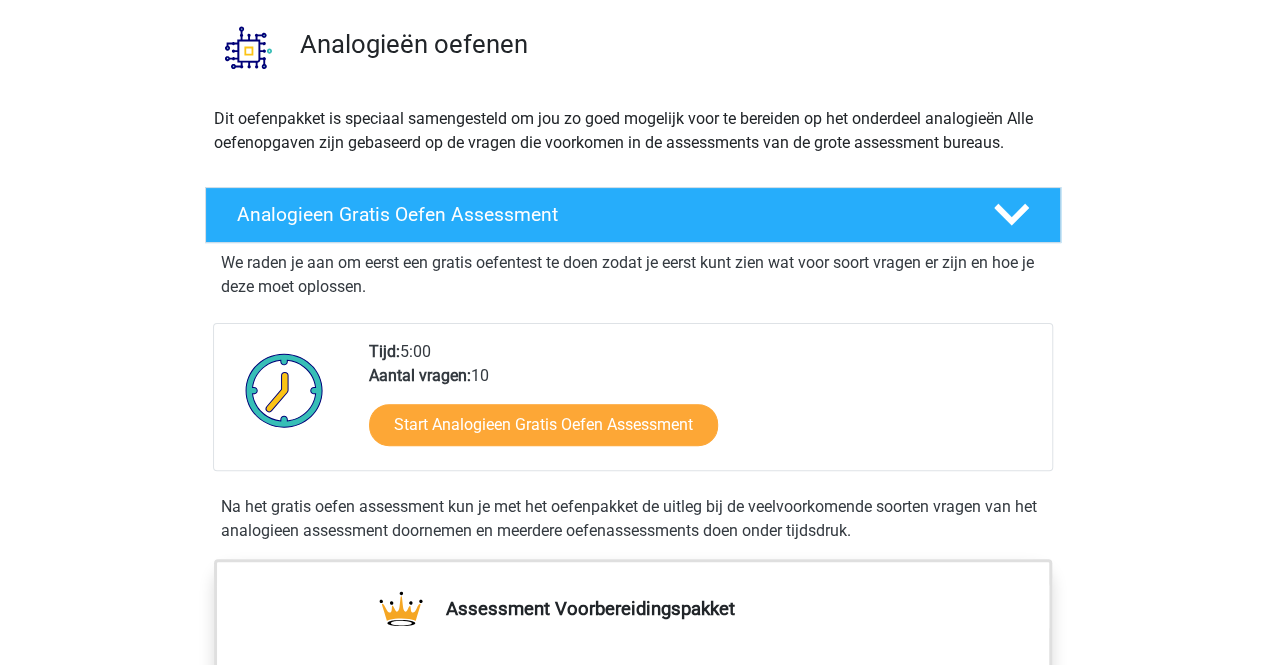 scroll, scrollTop: 0, scrollLeft: 0, axis: both 